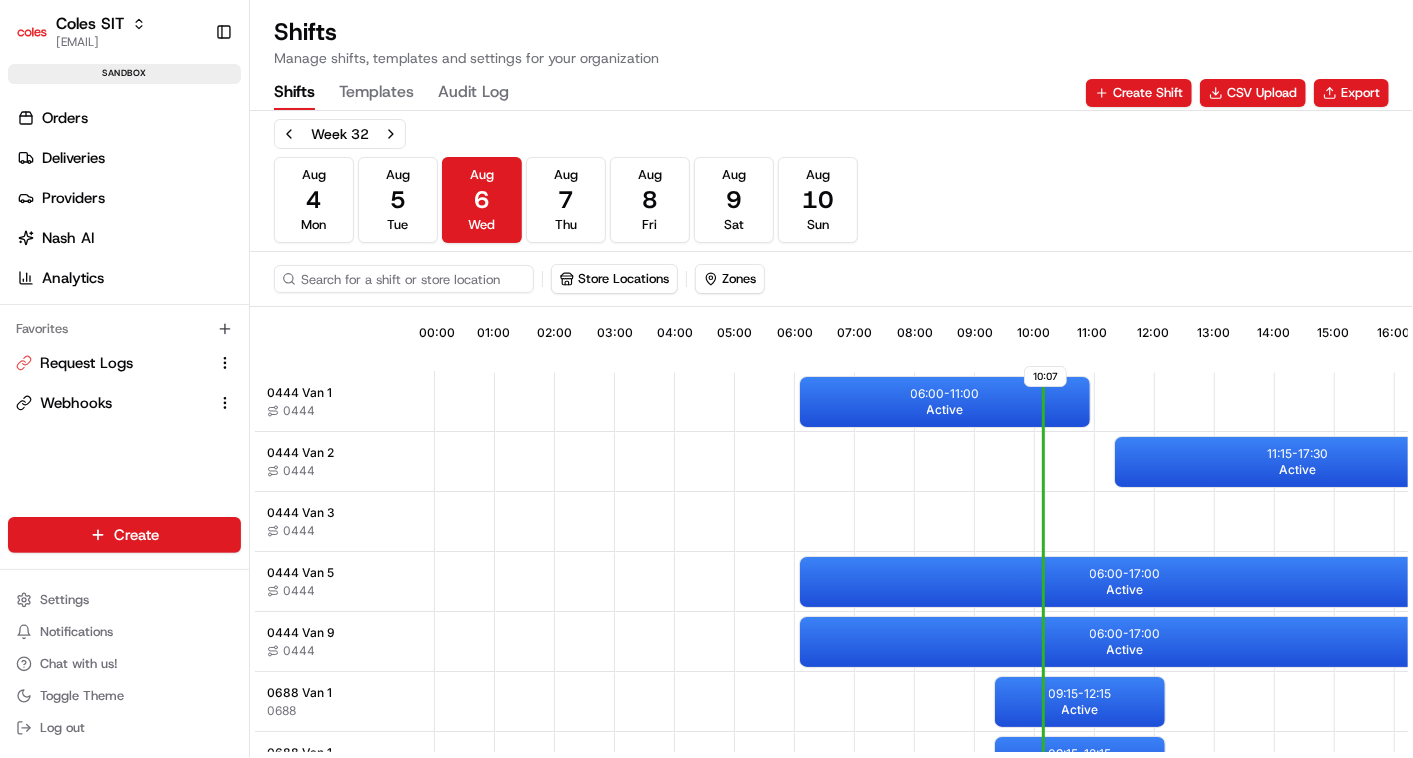 scroll, scrollTop: 0, scrollLeft: 0, axis: both 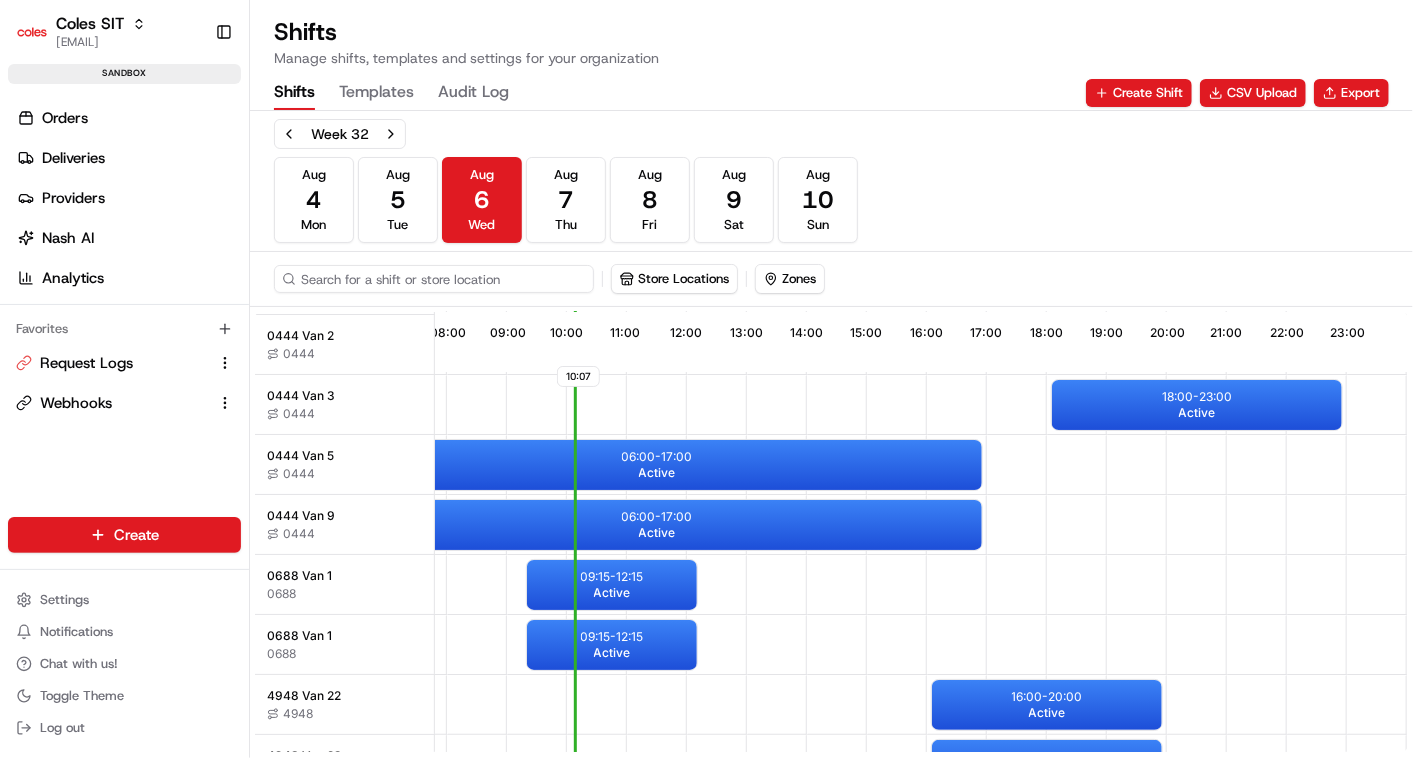 click at bounding box center [434, 279] 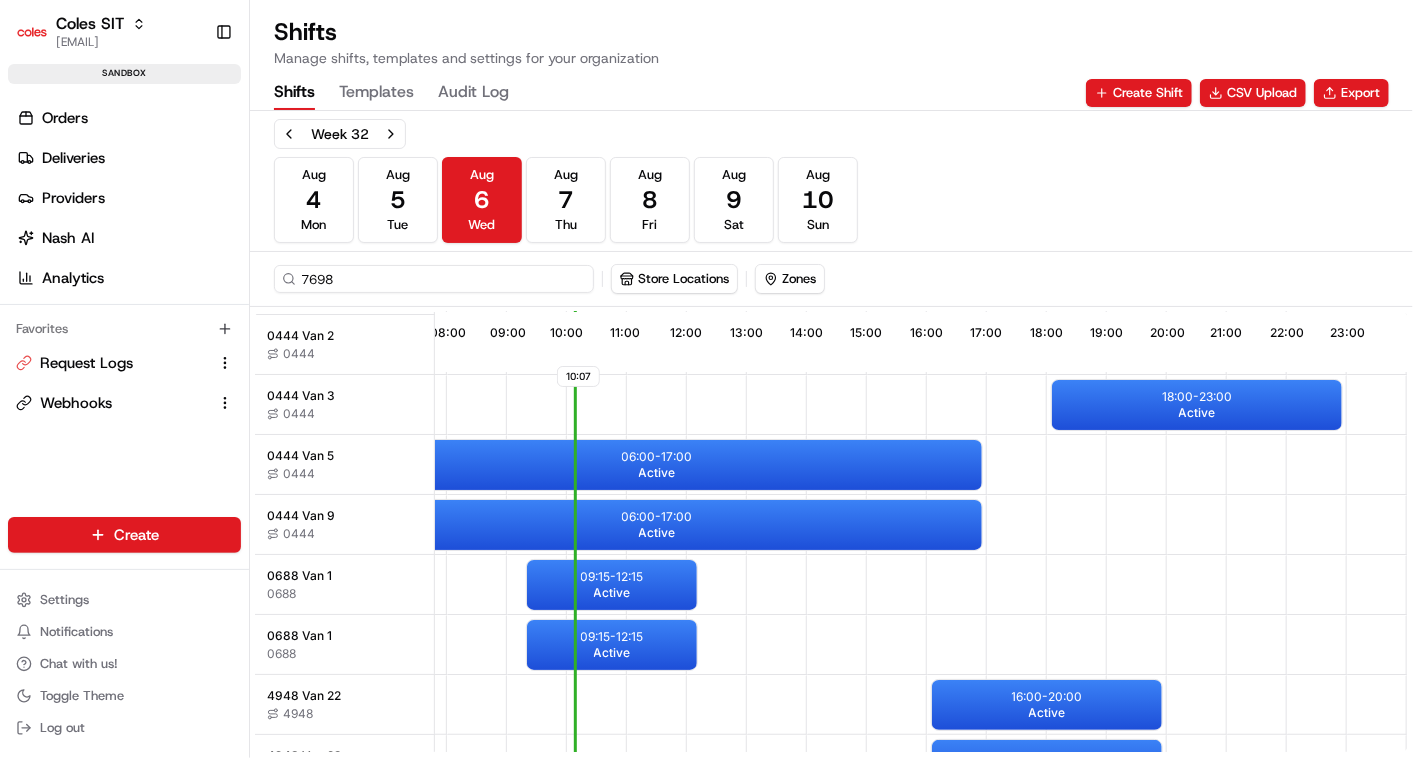 scroll, scrollTop: 0, scrollLeft: 467, axis: horizontal 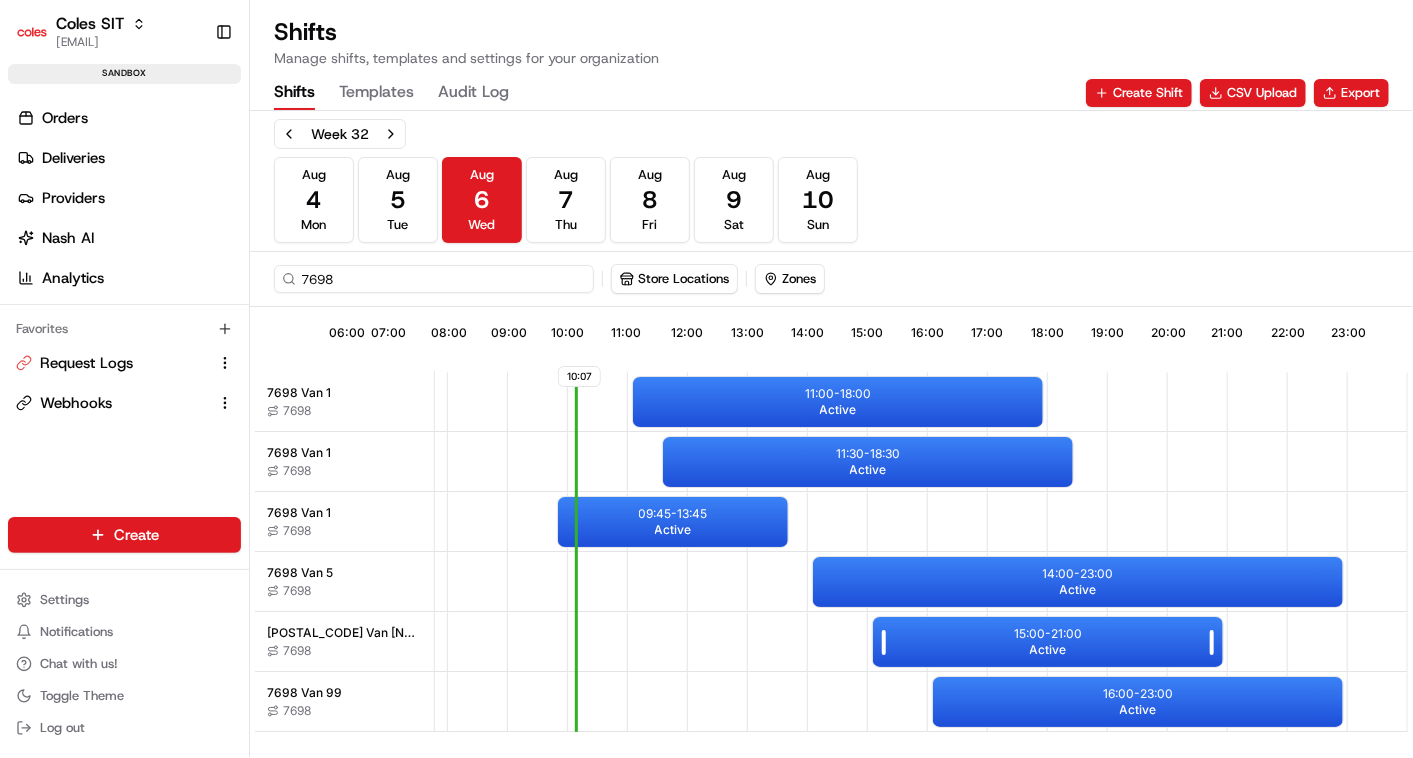 type on "7698" 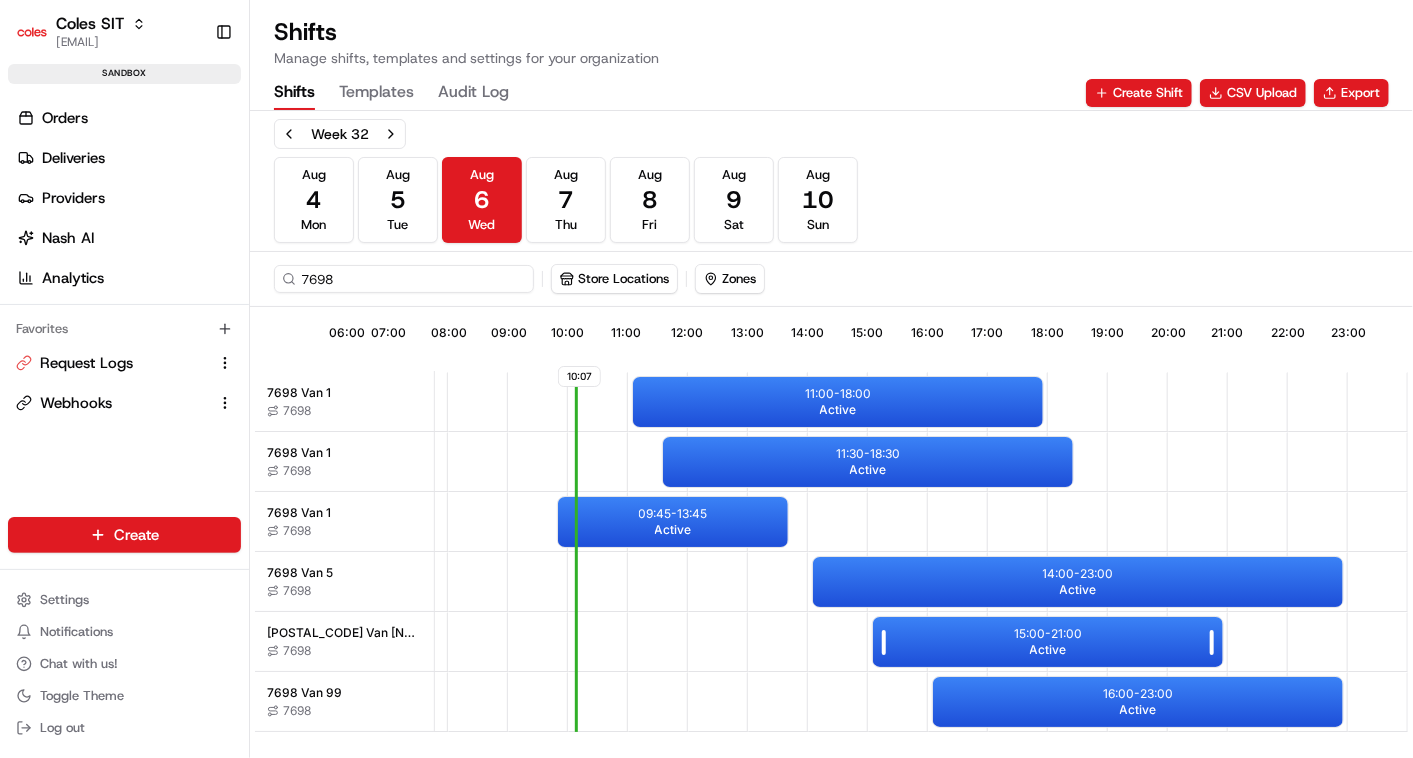 click on "Active" at bounding box center [1048, 650] 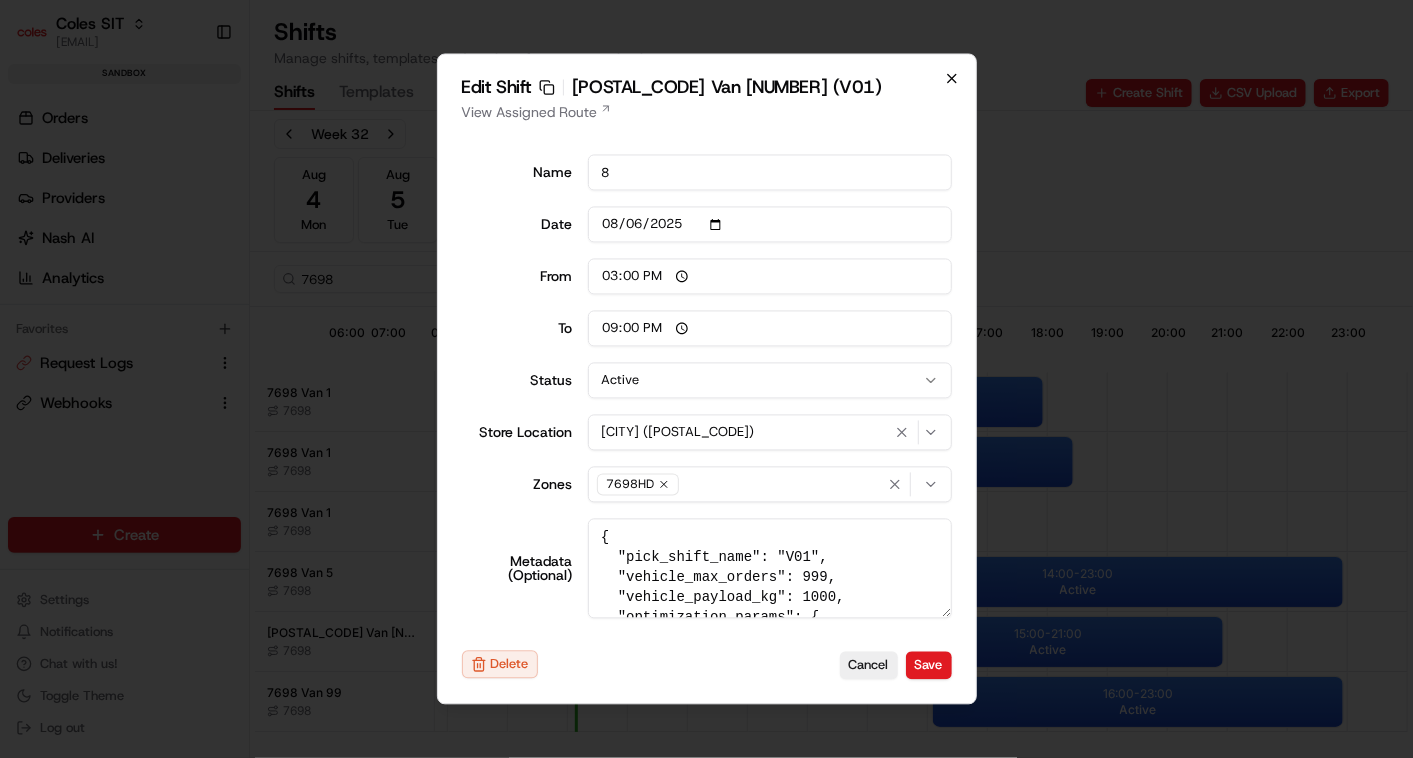 click 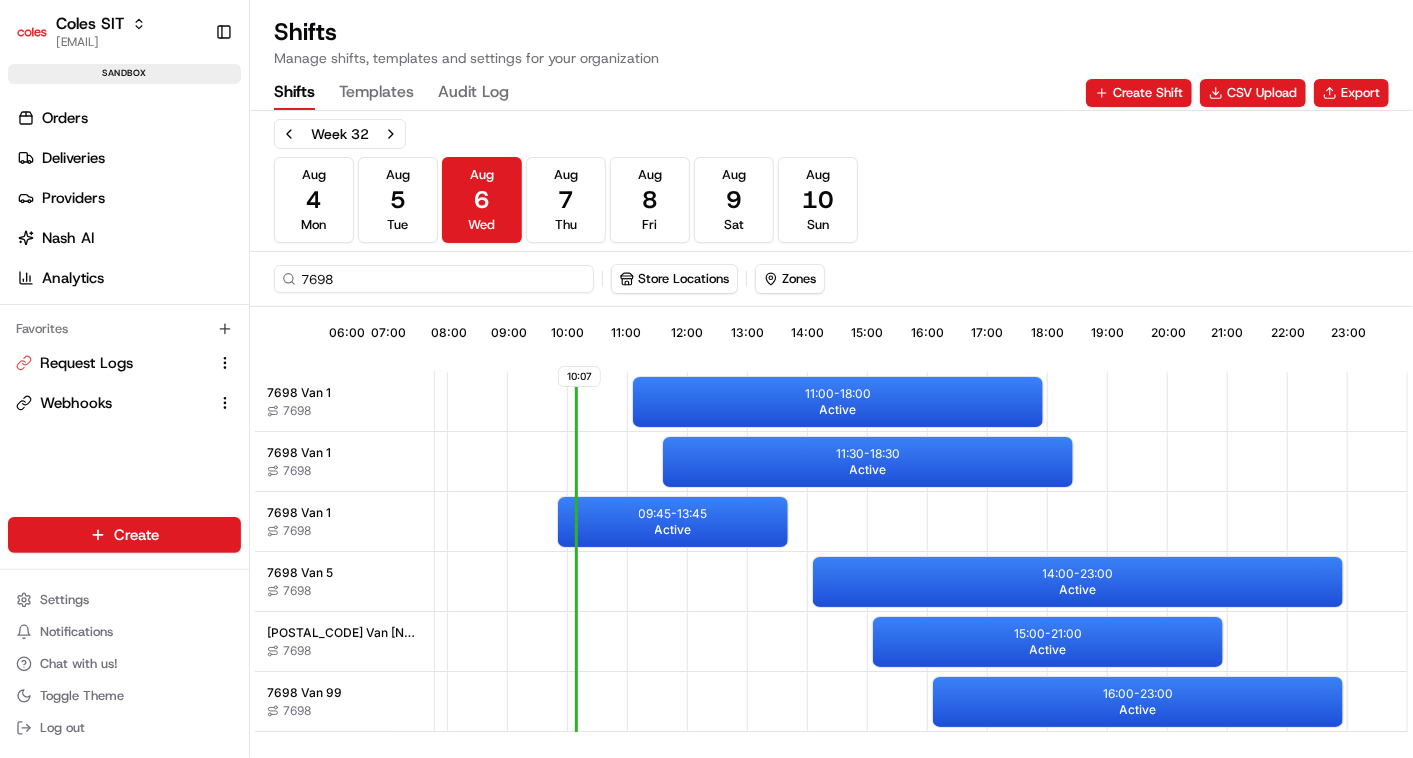 click on "7698" at bounding box center [434, 279] 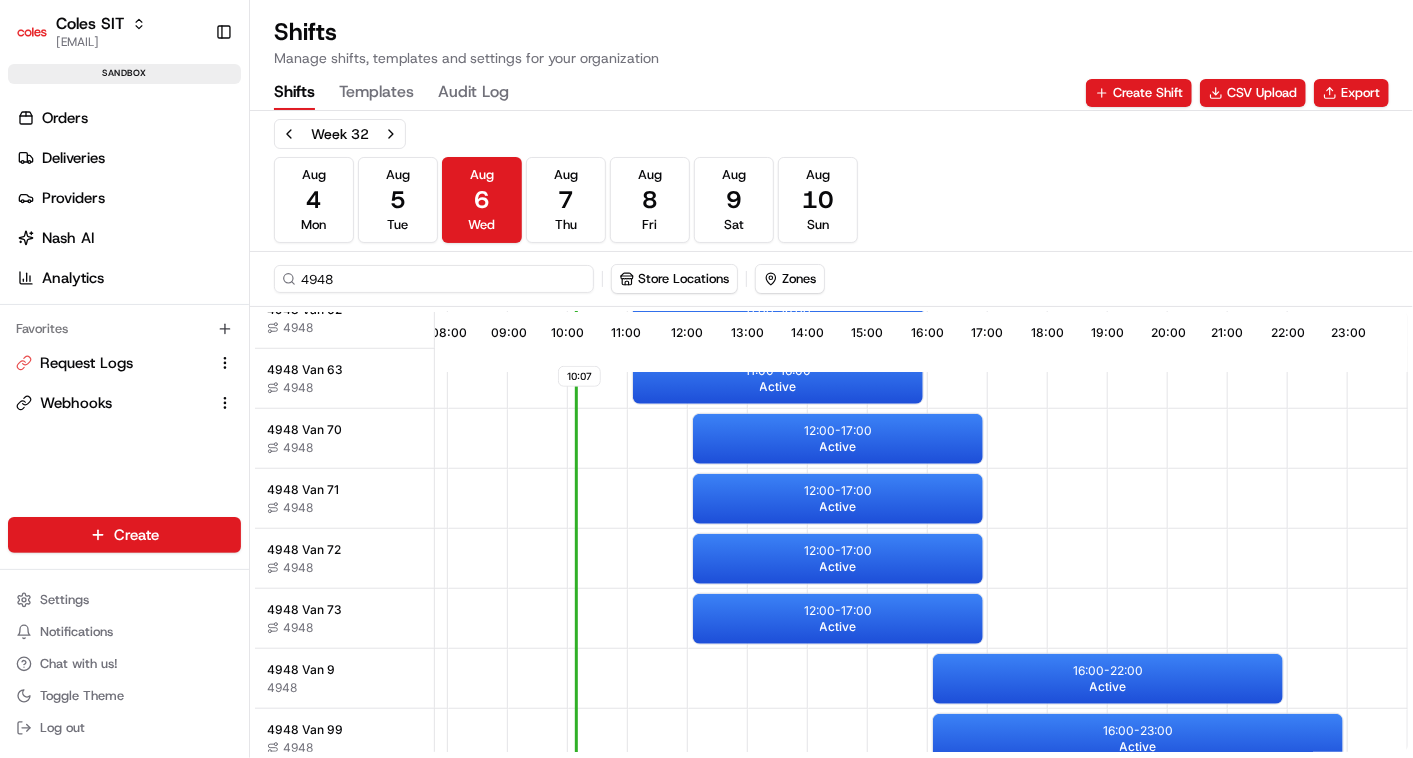 scroll, scrollTop: 1009, scrollLeft: 467, axis: both 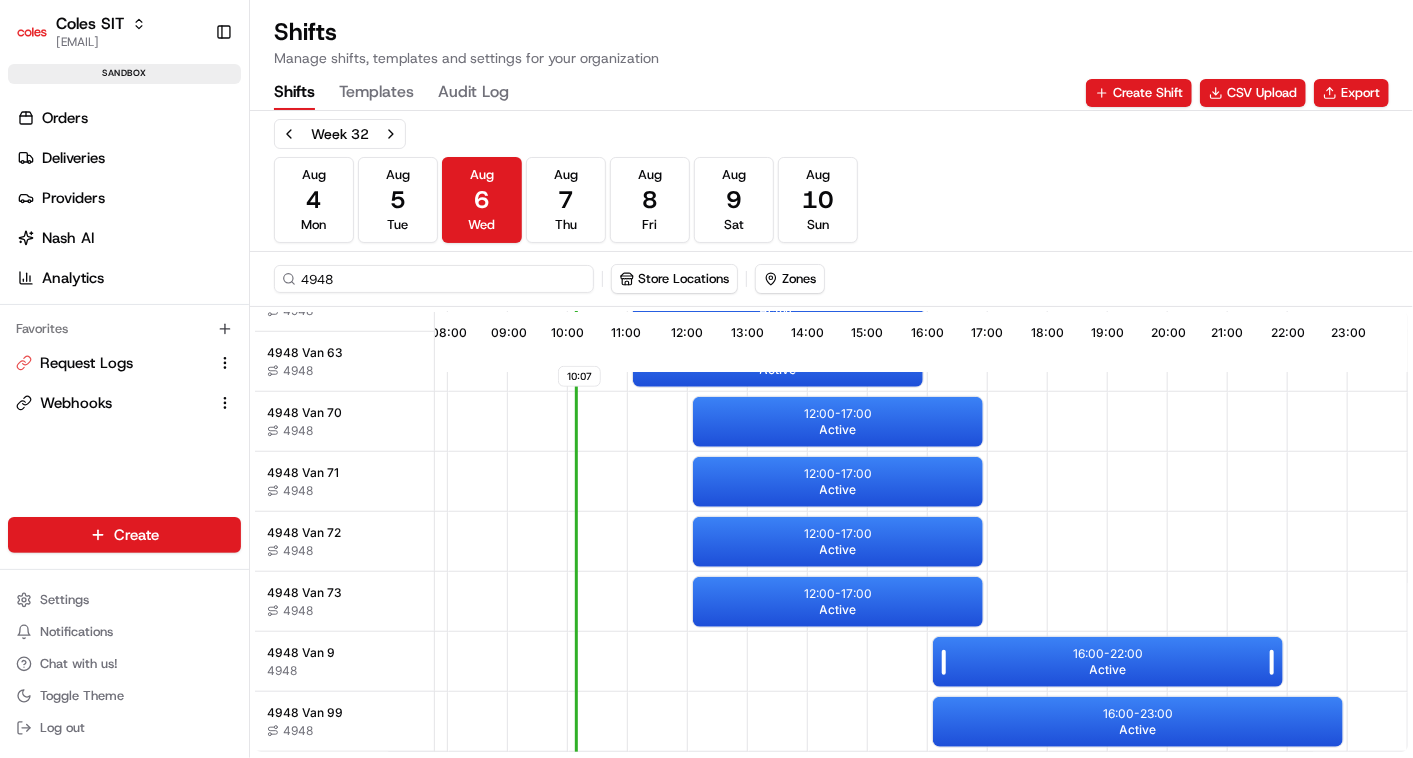 type on "4948" 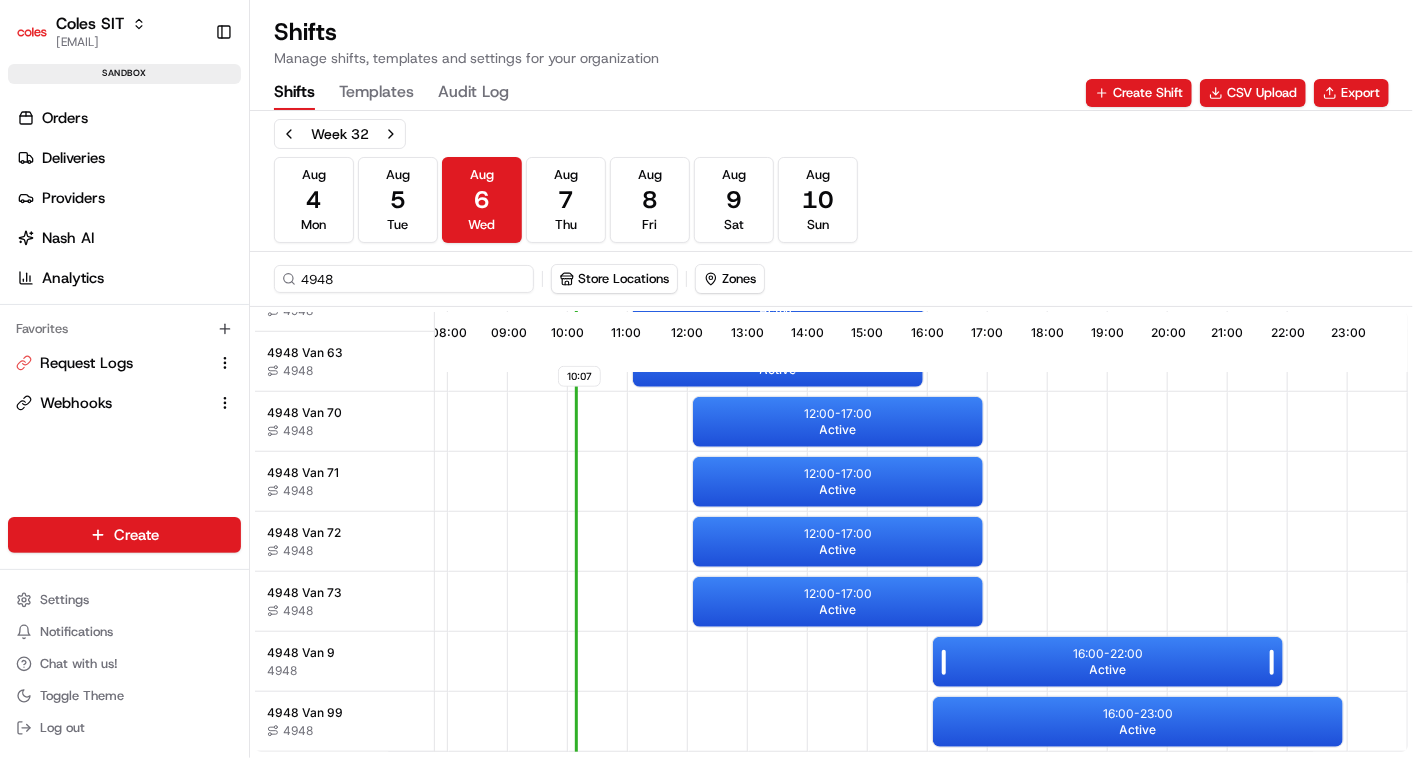 click on "16:00  -  22:00" at bounding box center (1108, 654) 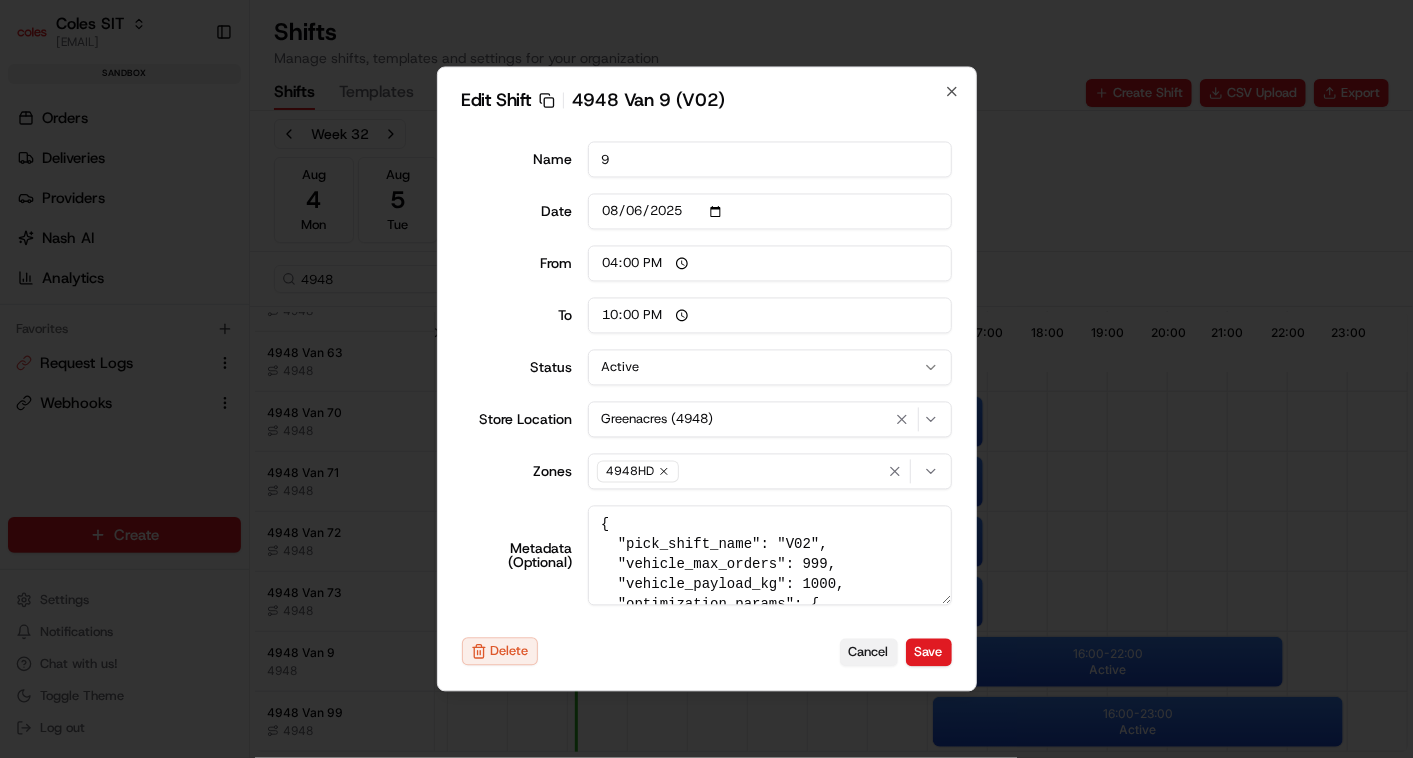 click on "Cancel" at bounding box center [869, 652] 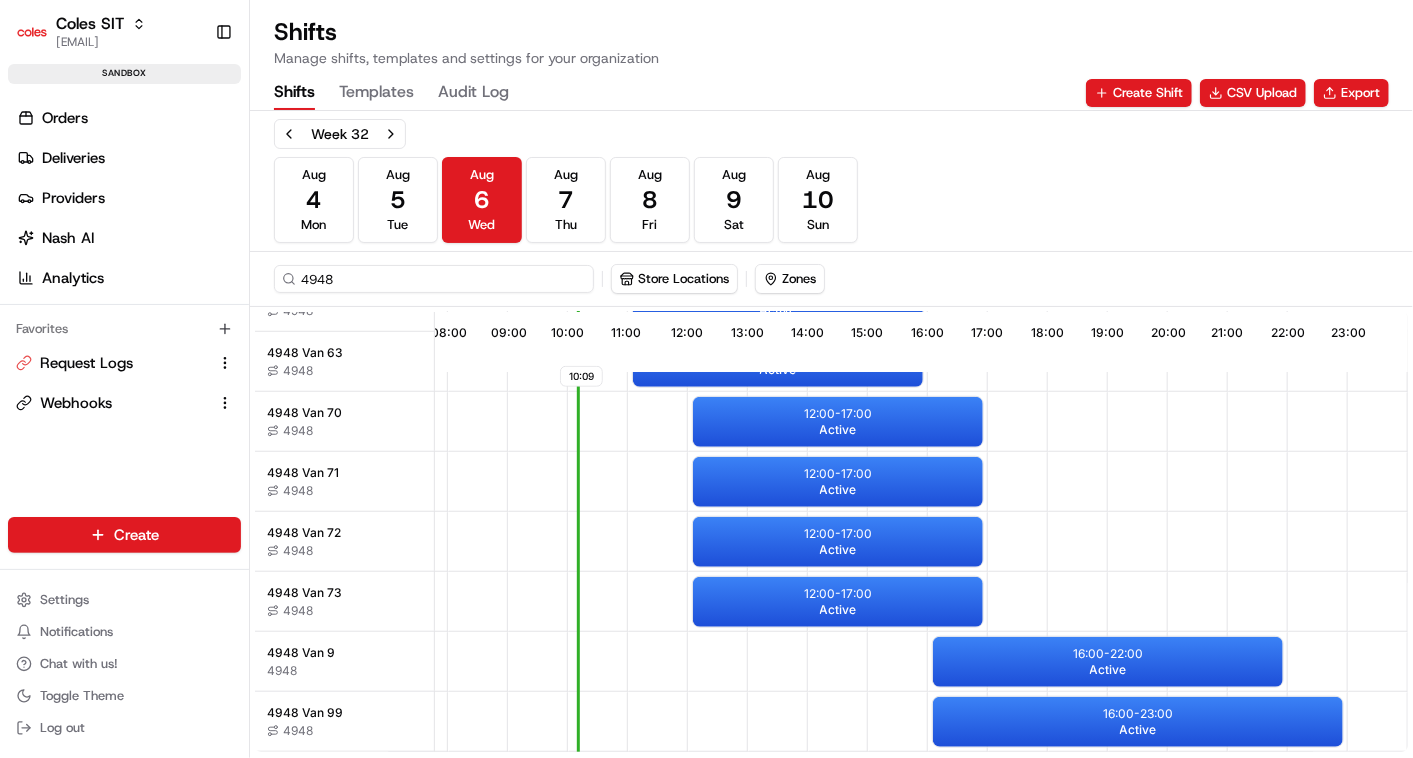 click on "4948" at bounding box center (434, 279) 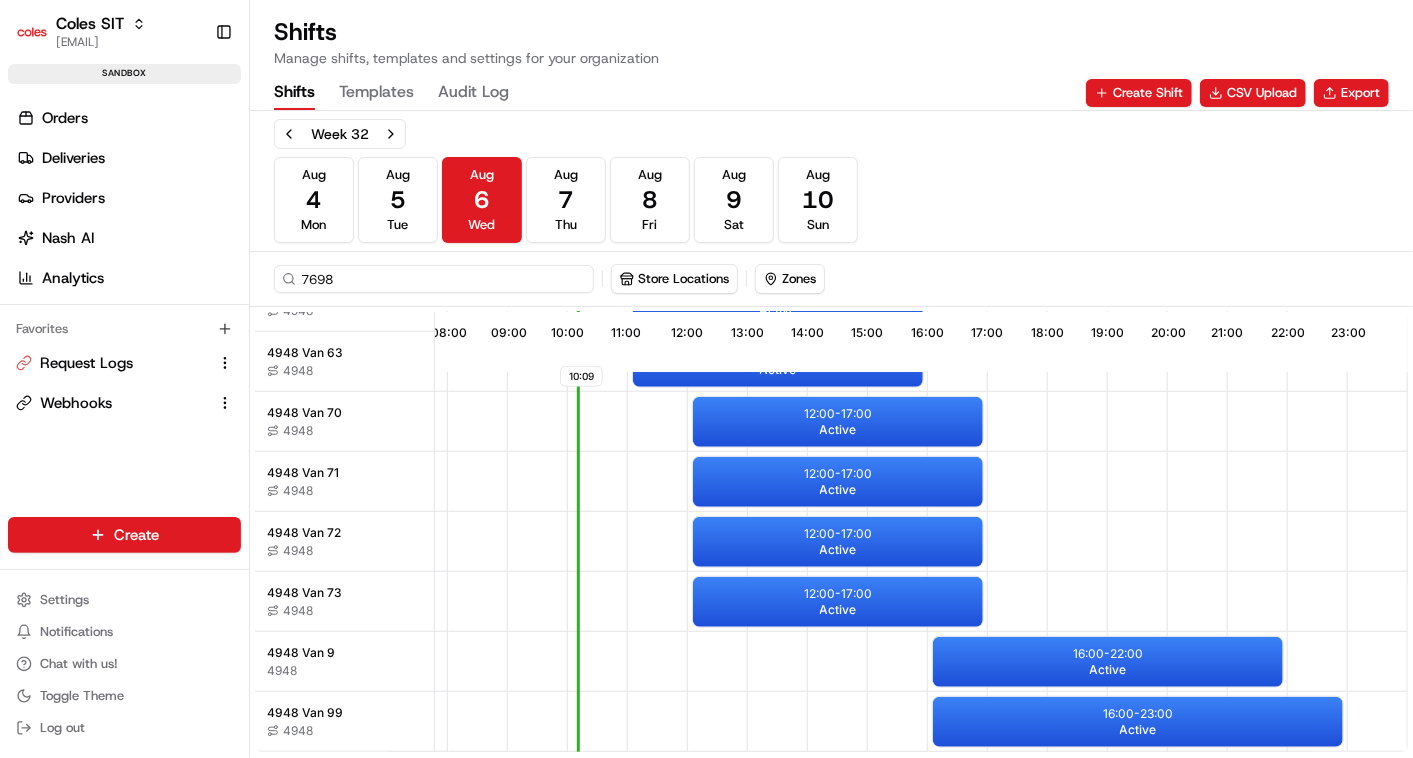 scroll, scrollTop: 0, scrollLeft: 466, axis: horizontal 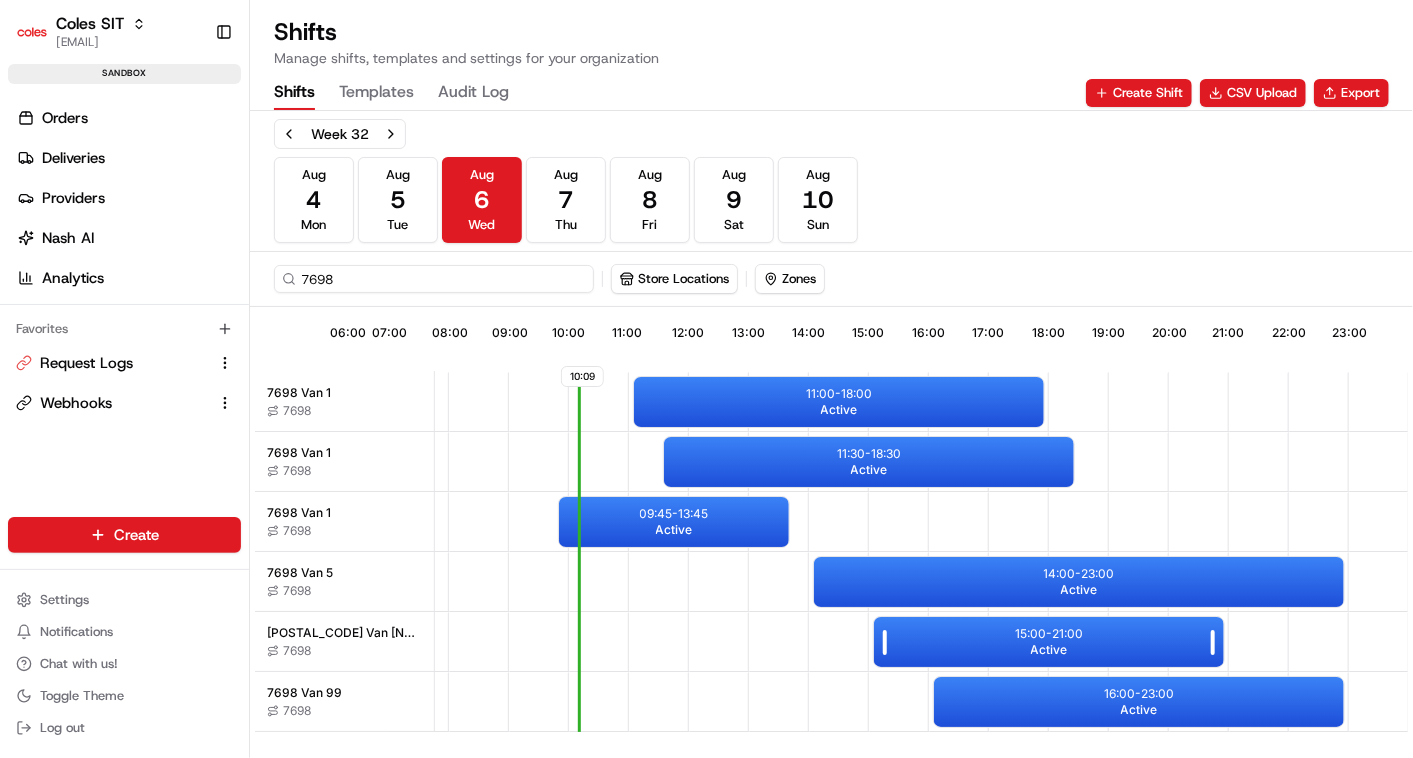 type on "7698" 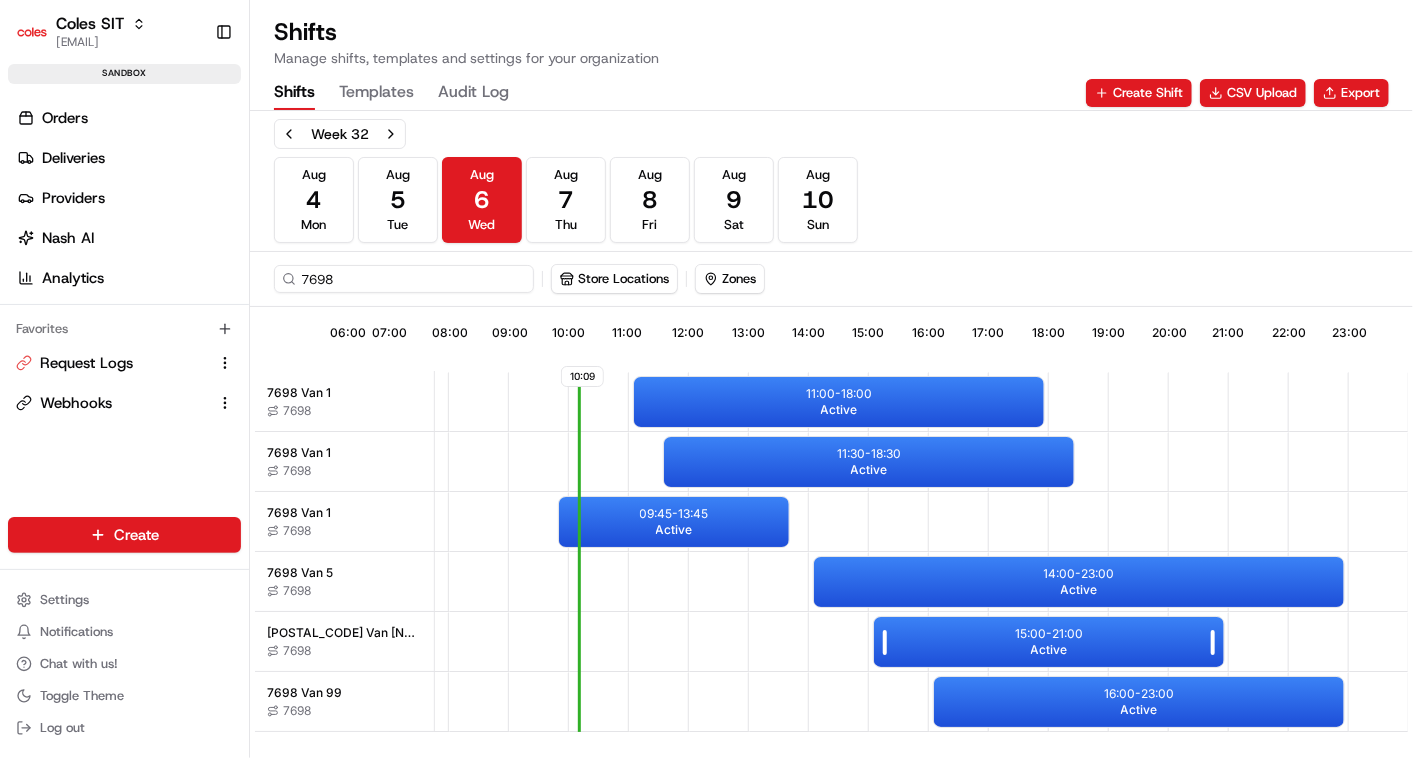 click on "Active" at bounding box center (1049, 650) 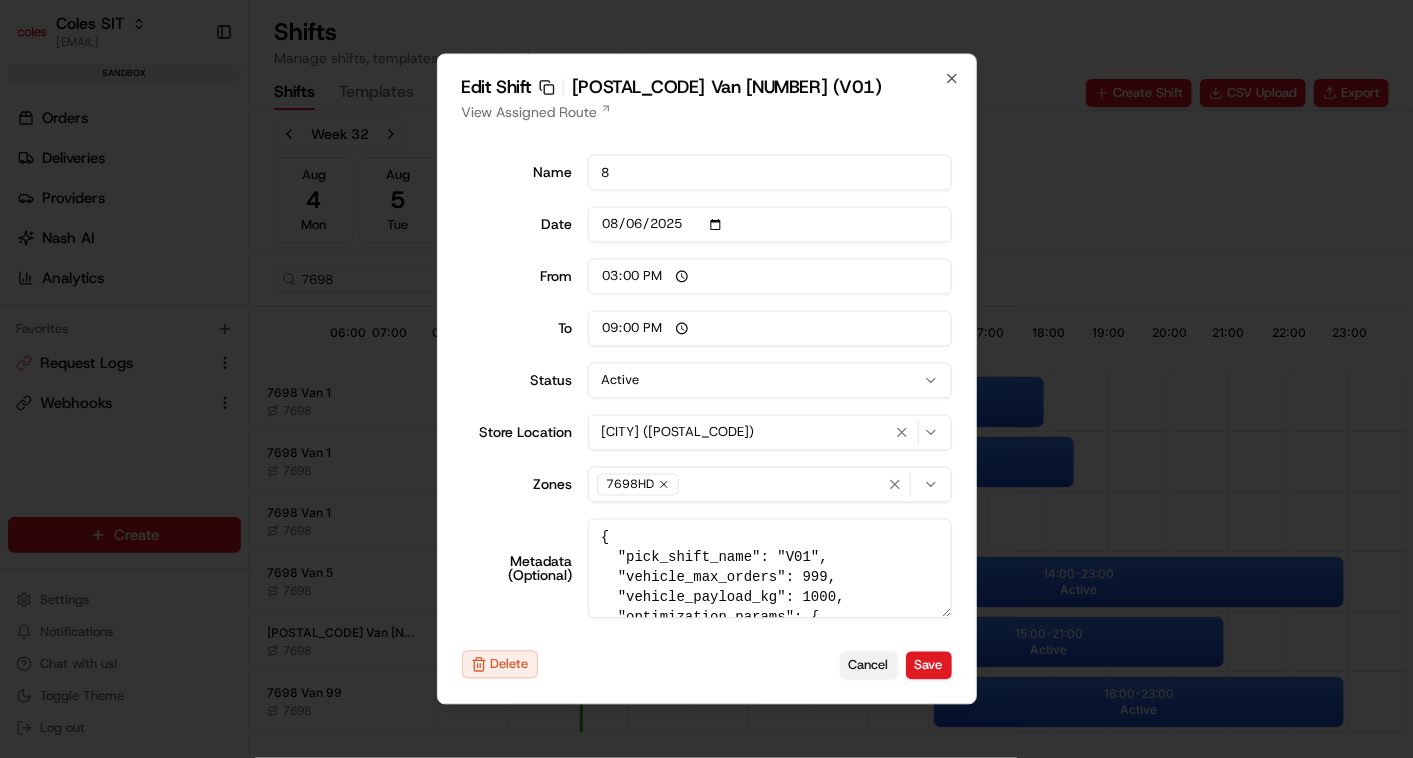 click on "Cancel" at bounding box center (869, 665) 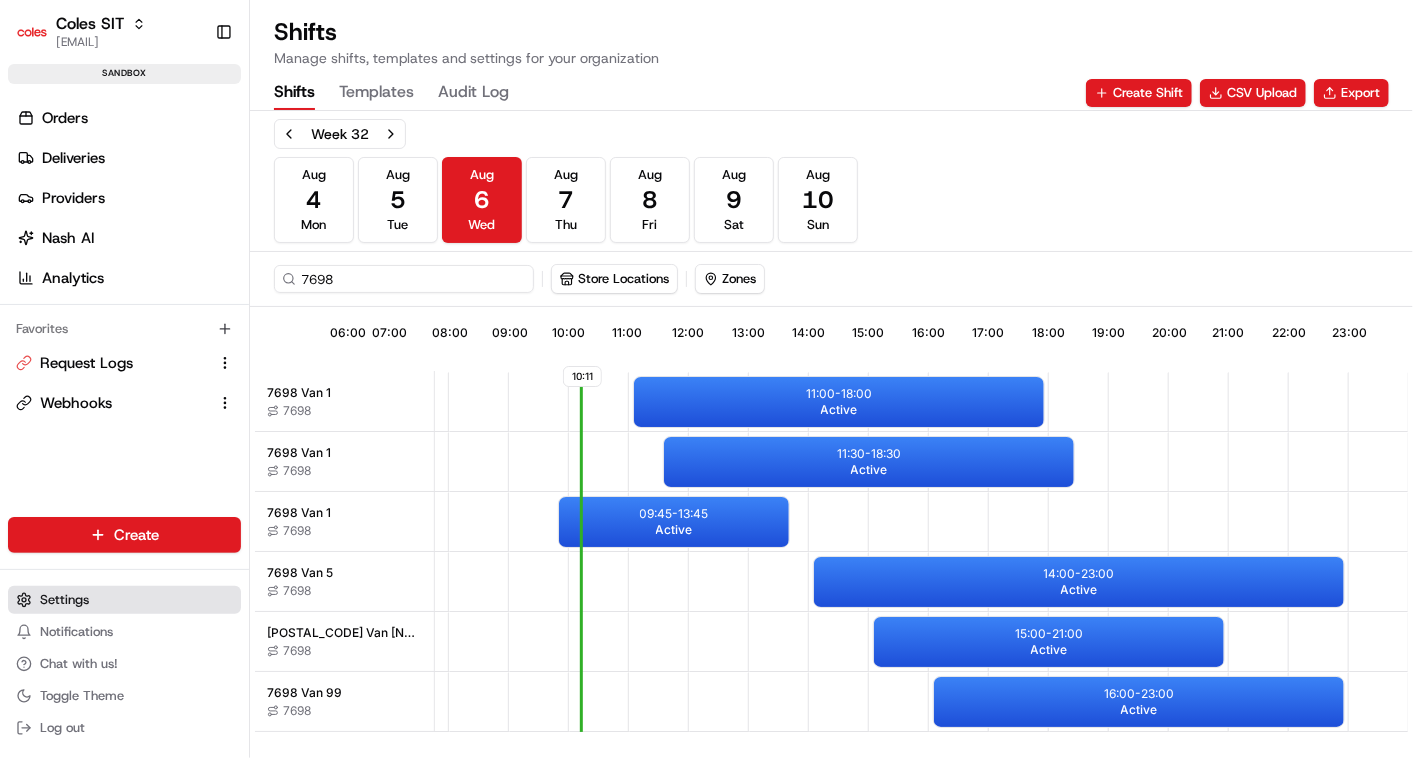 click on "Settings" at bounding box center (64, 600) 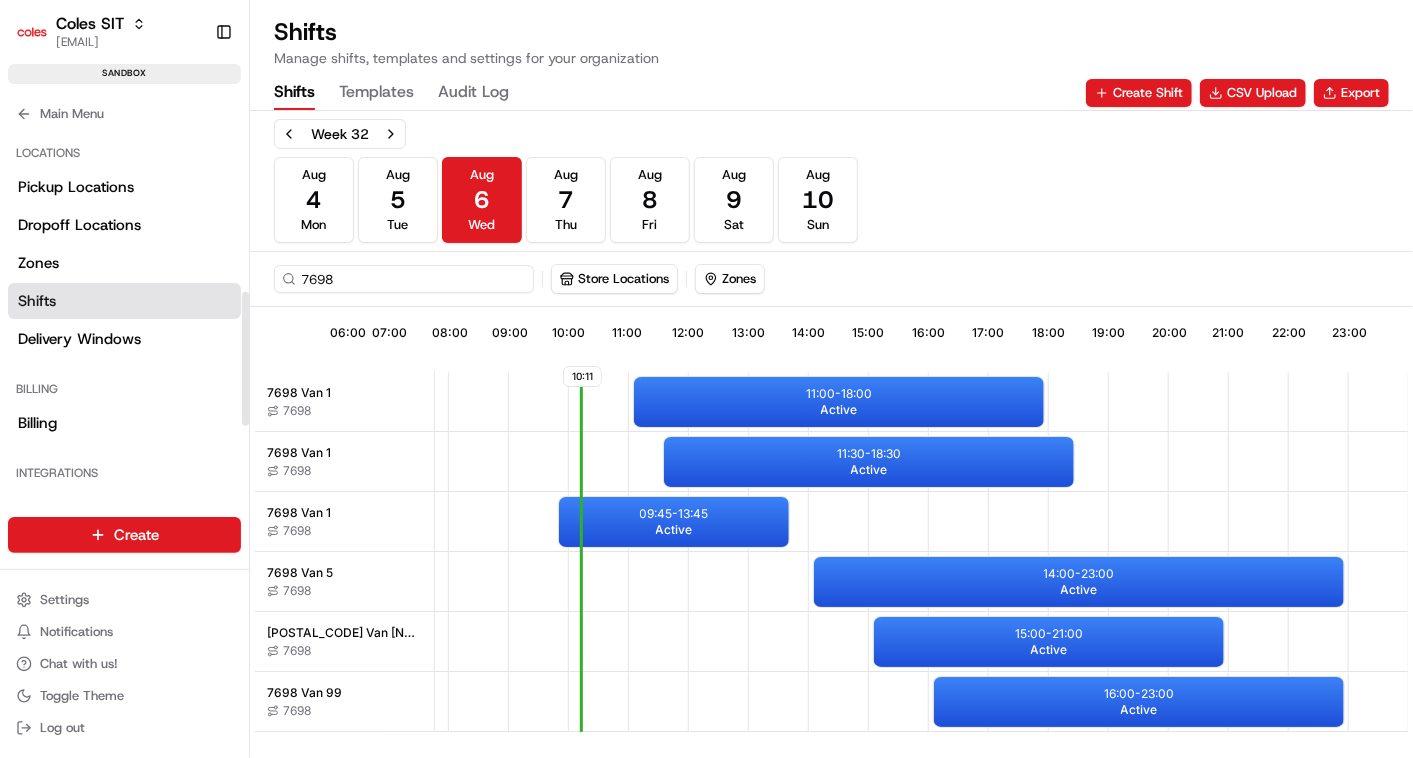 scroll, scrollTop: 442, scrollLeft: 0, axis: vertical 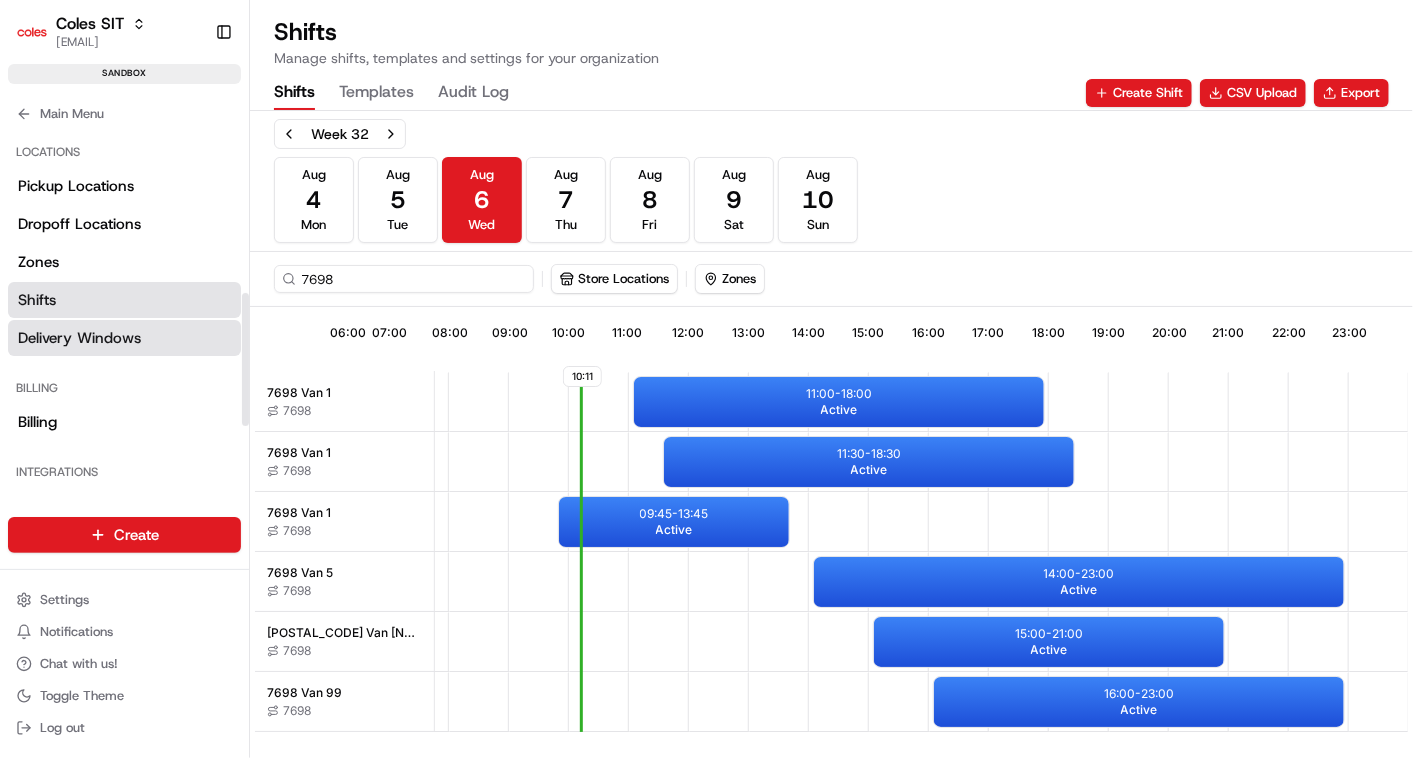 click on "Delivery Windows" at bounding box center [79, 338] 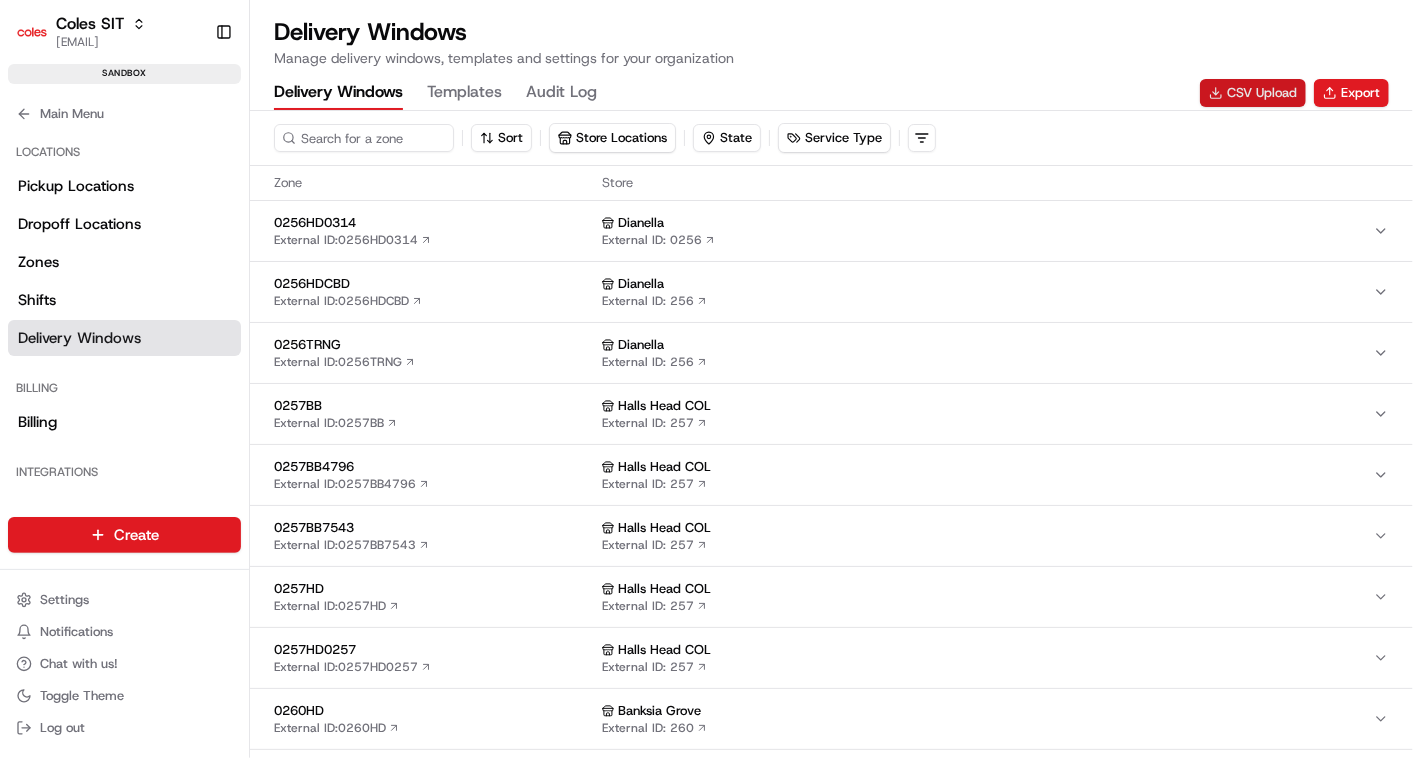 click on "CSV Upload" at bounding box center [1253, 93] 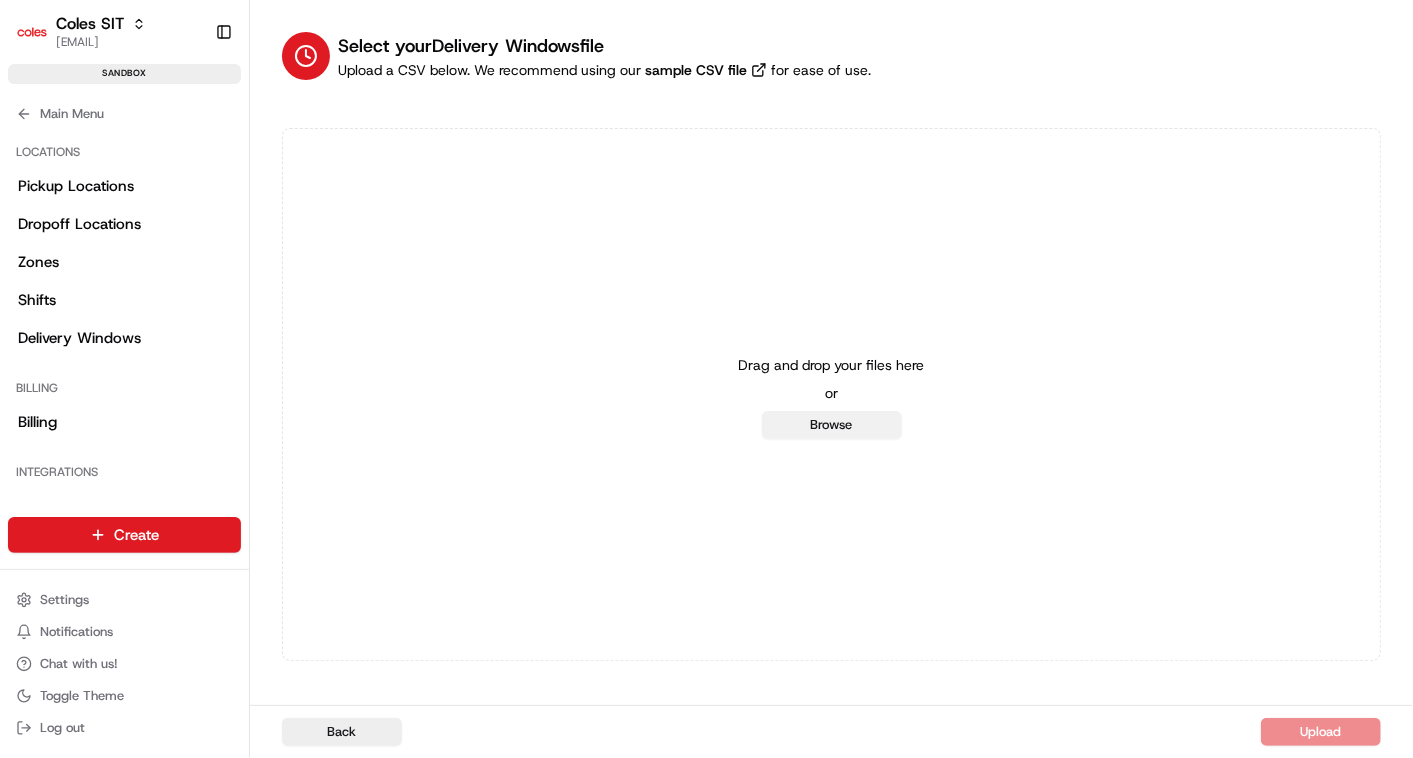 click on "Browse" at bounding box center (832, 425) 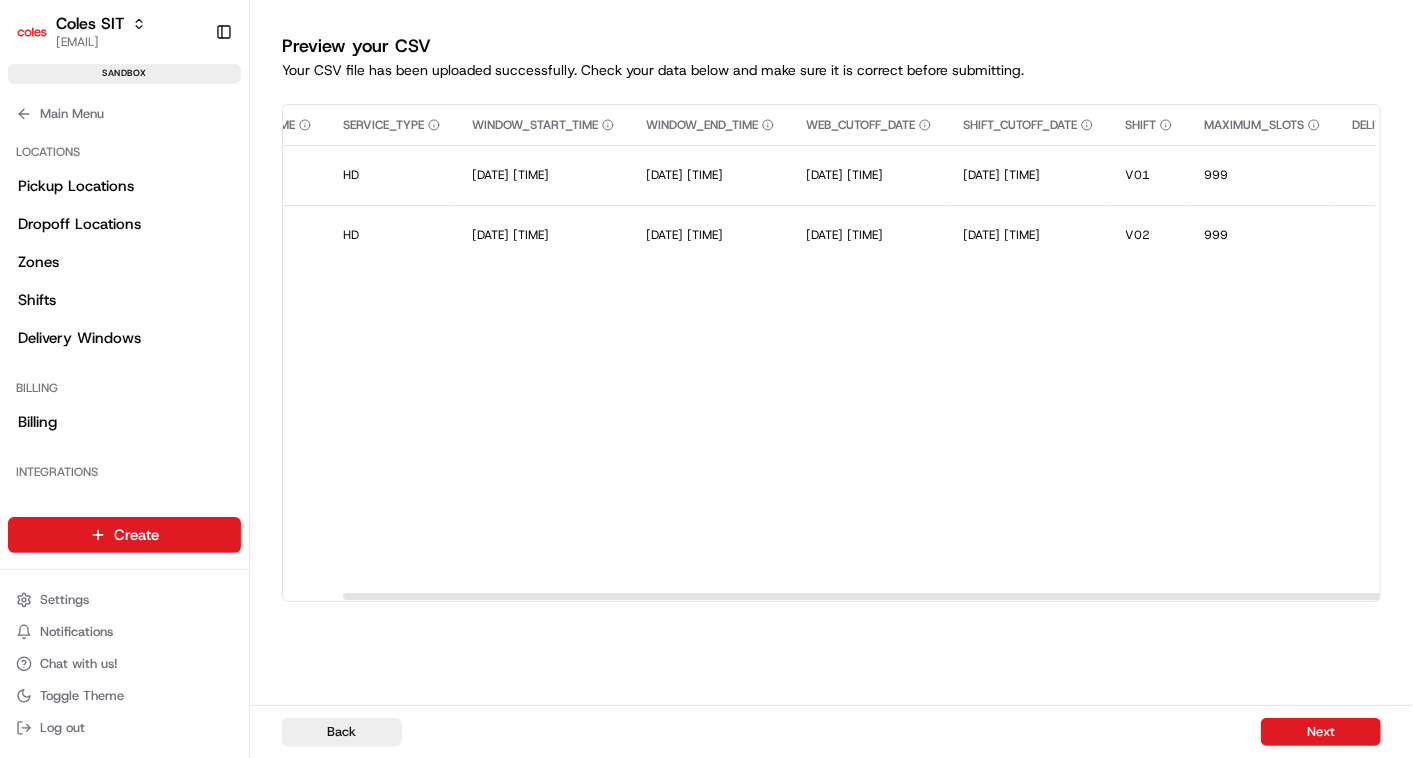 scroll, scrollTop: 0, scrollLeft: 0, axis: both 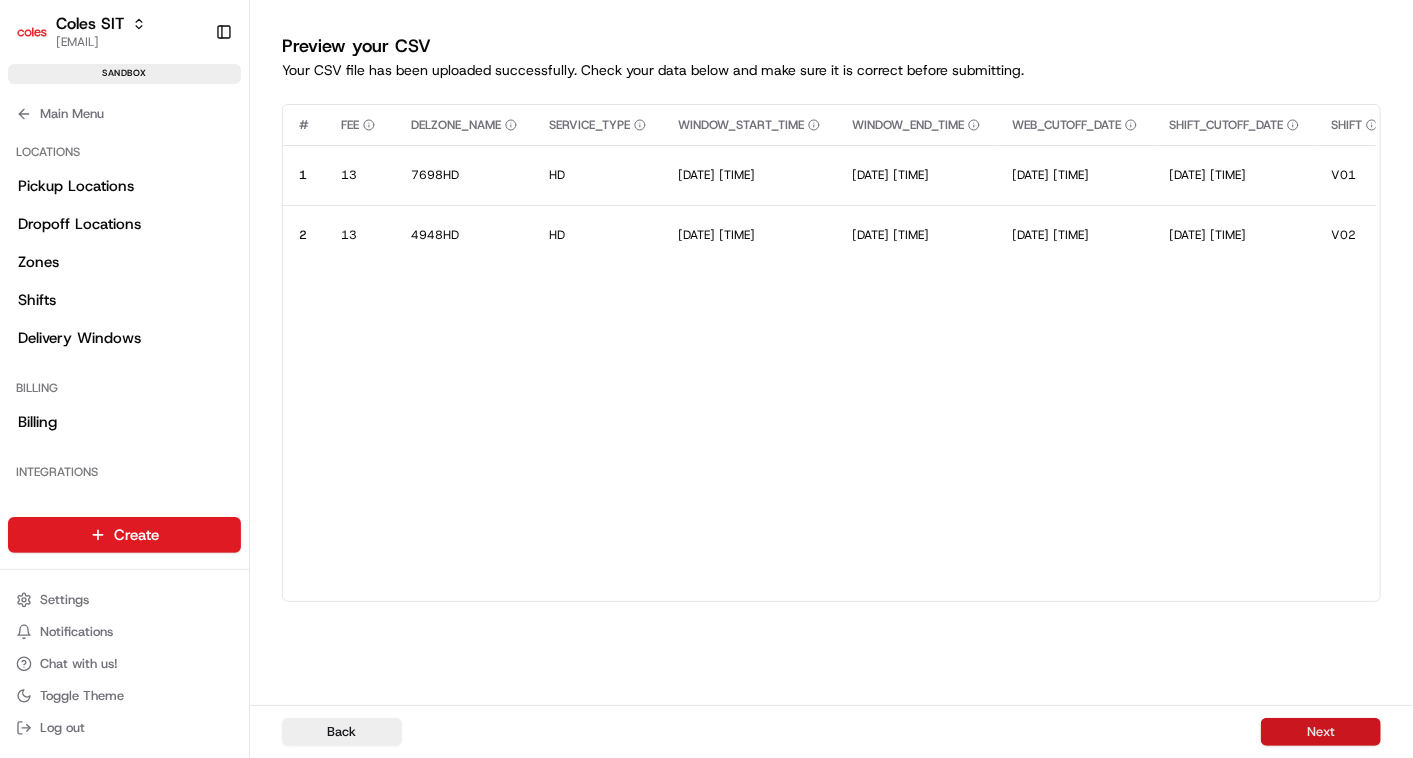 click on "Next" at bounding box center [1321, 732] 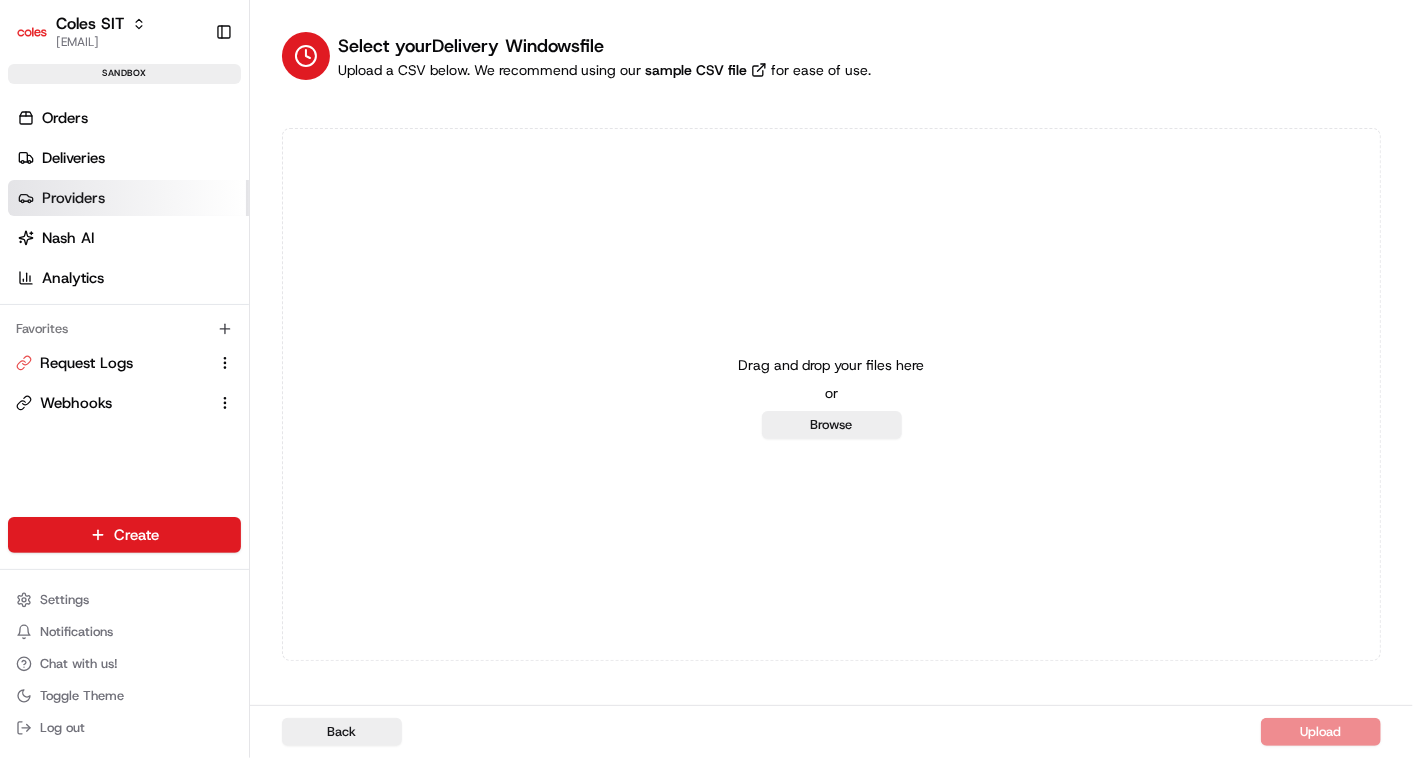 scroll, scrollTop: 0, scrollLeft: 0, axis: both 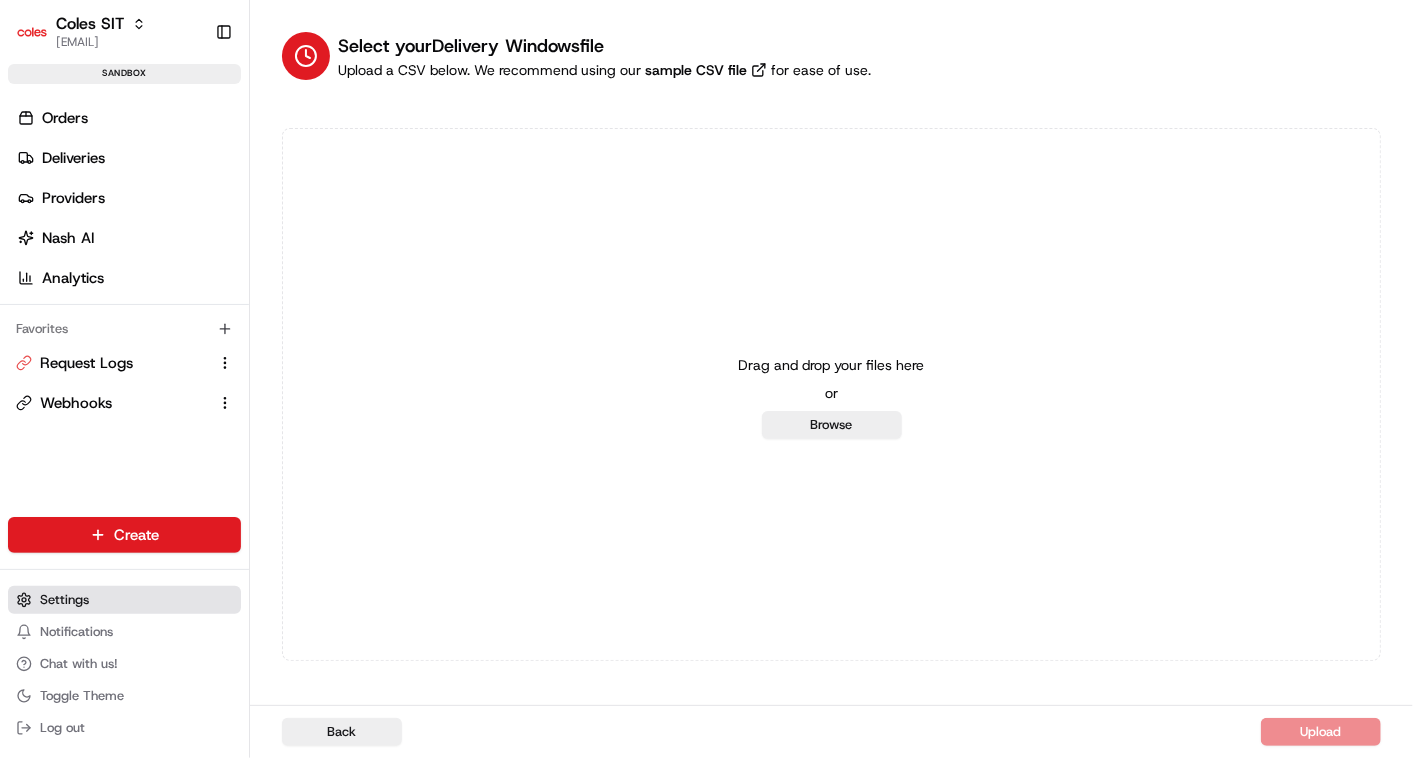 click on "Settings" at bounding box center [64, 600] 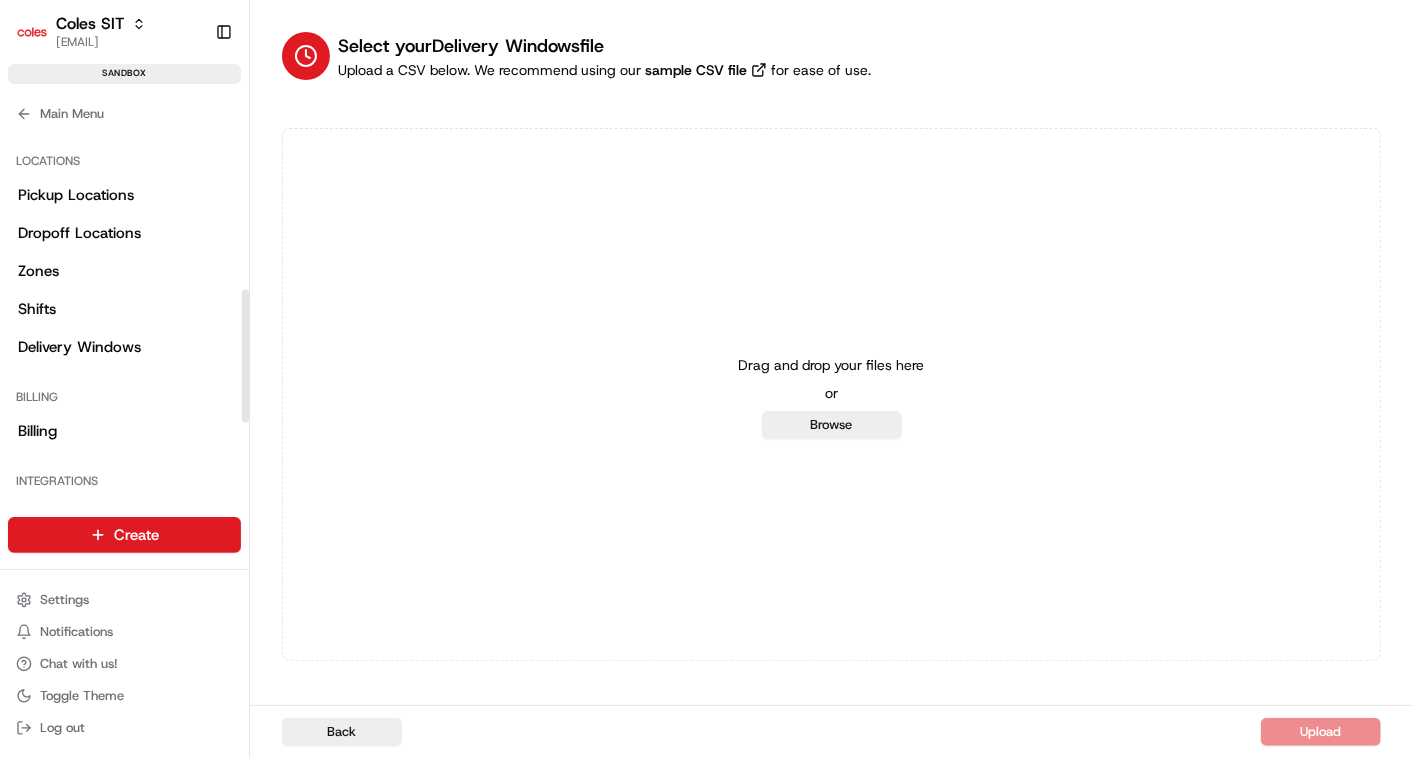 scroll, scrollTop: 435, scrollLeft: 0, axis: vertical 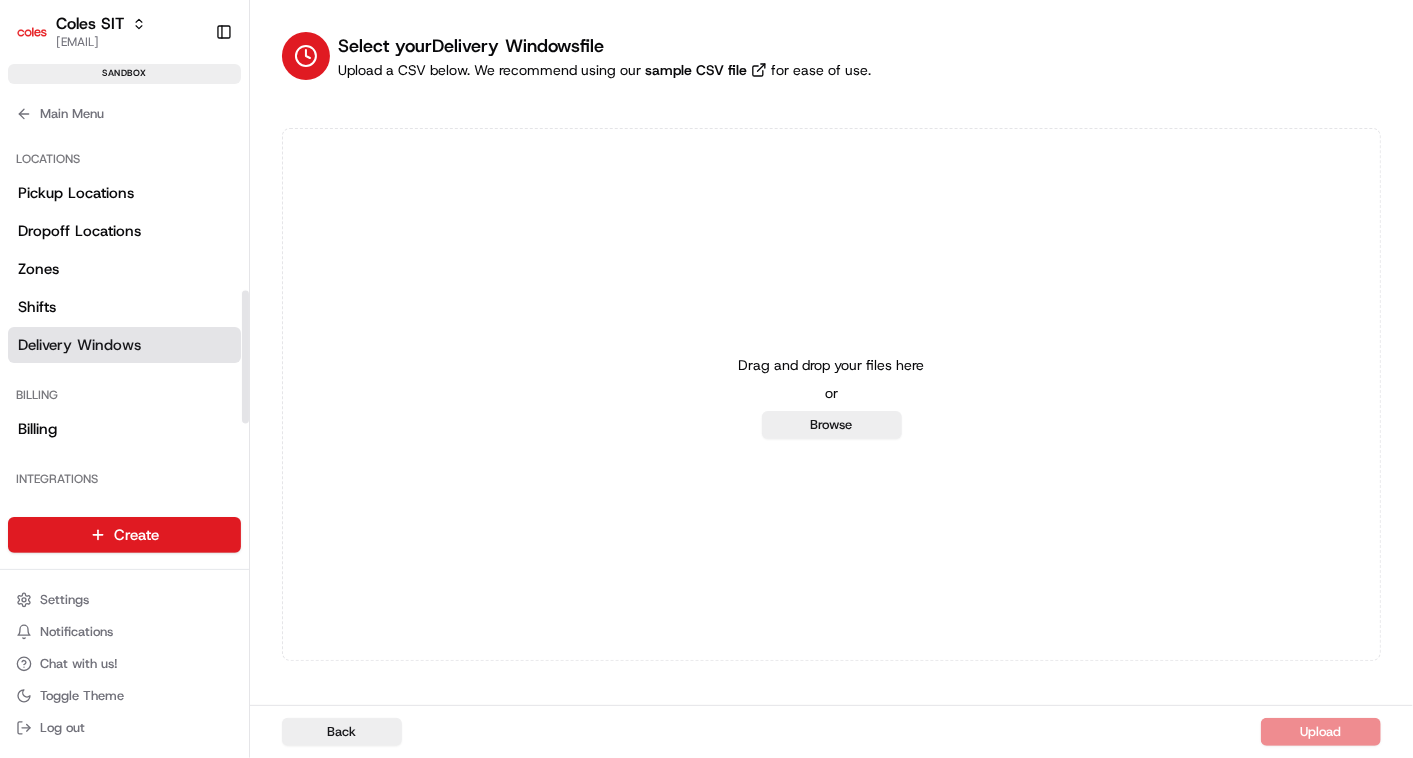 click on "Delivery Windows" at bounding box center (79, 345) 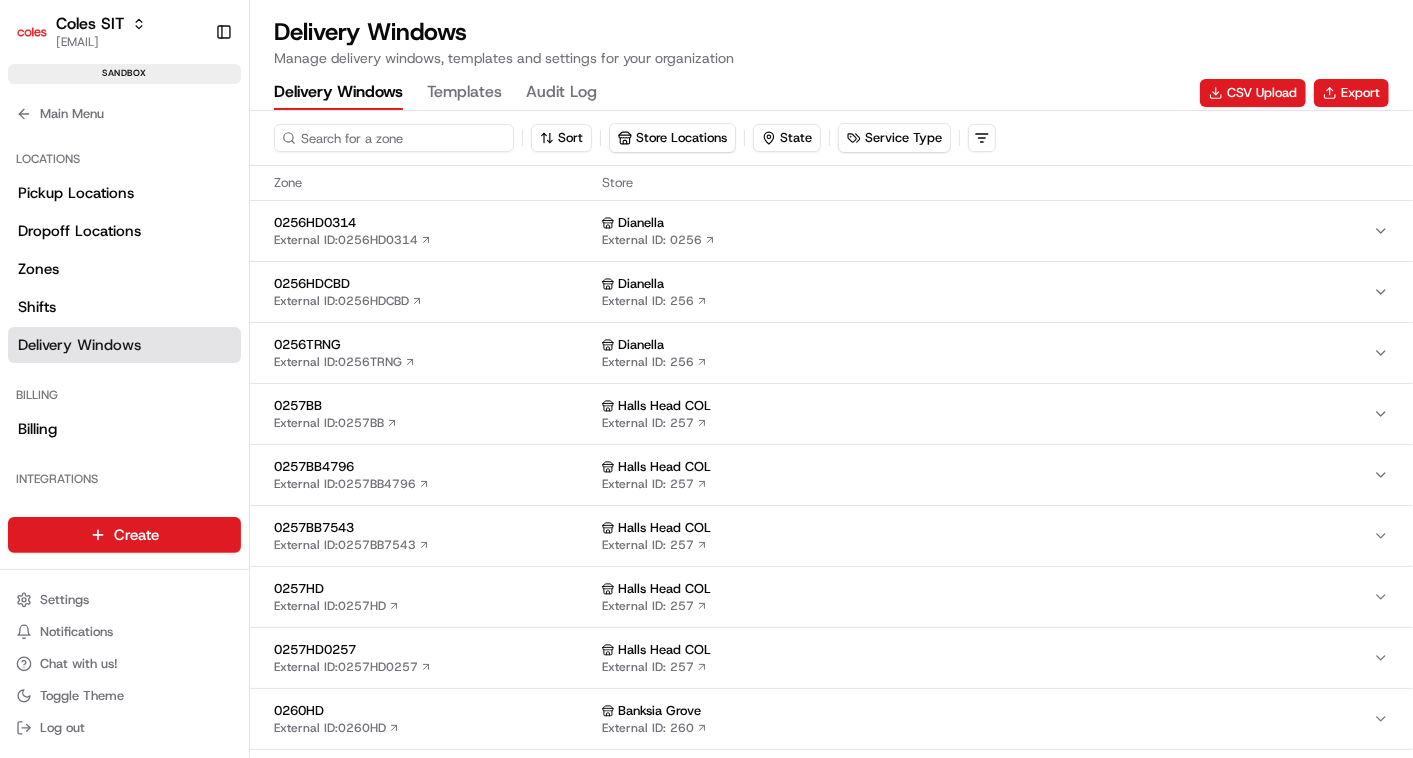 click at bounding box center (394, 138) 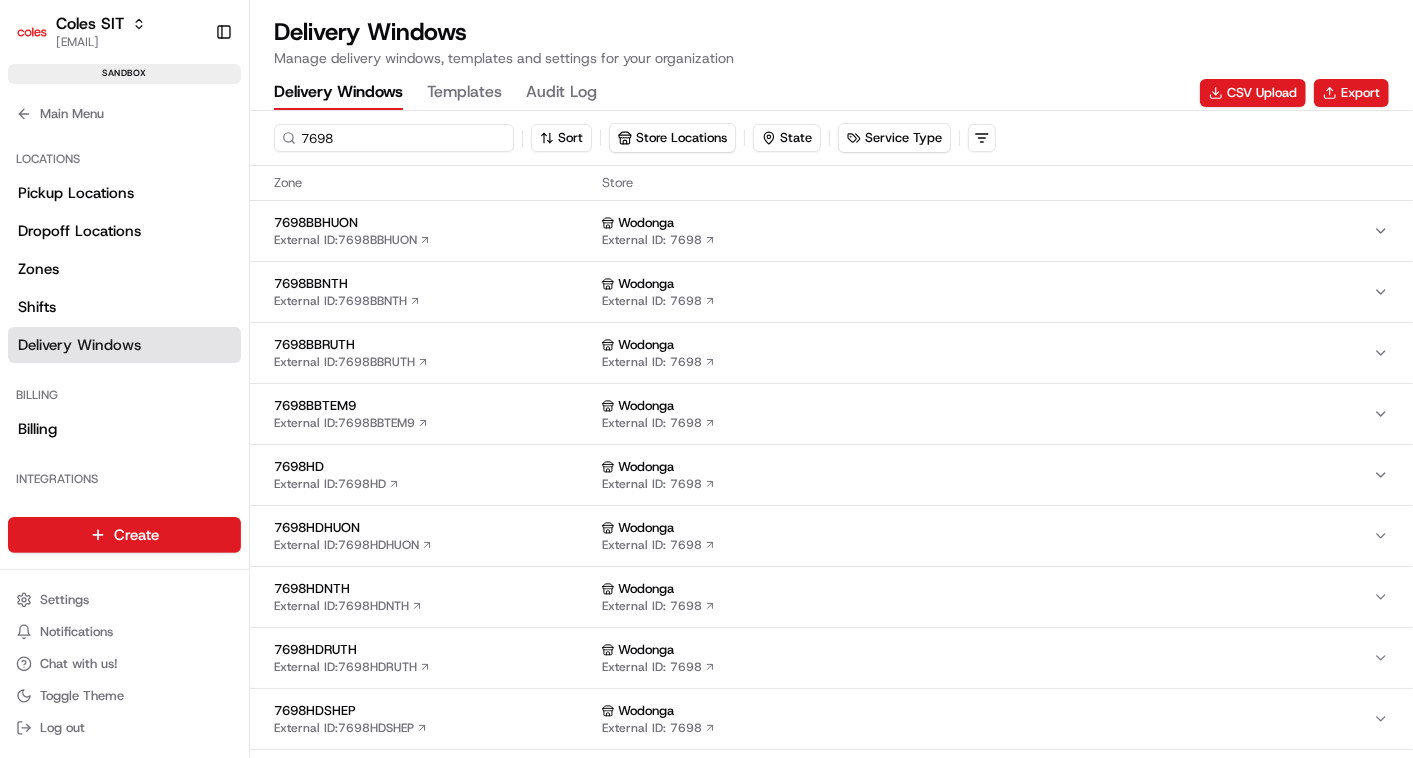 type on "7698" 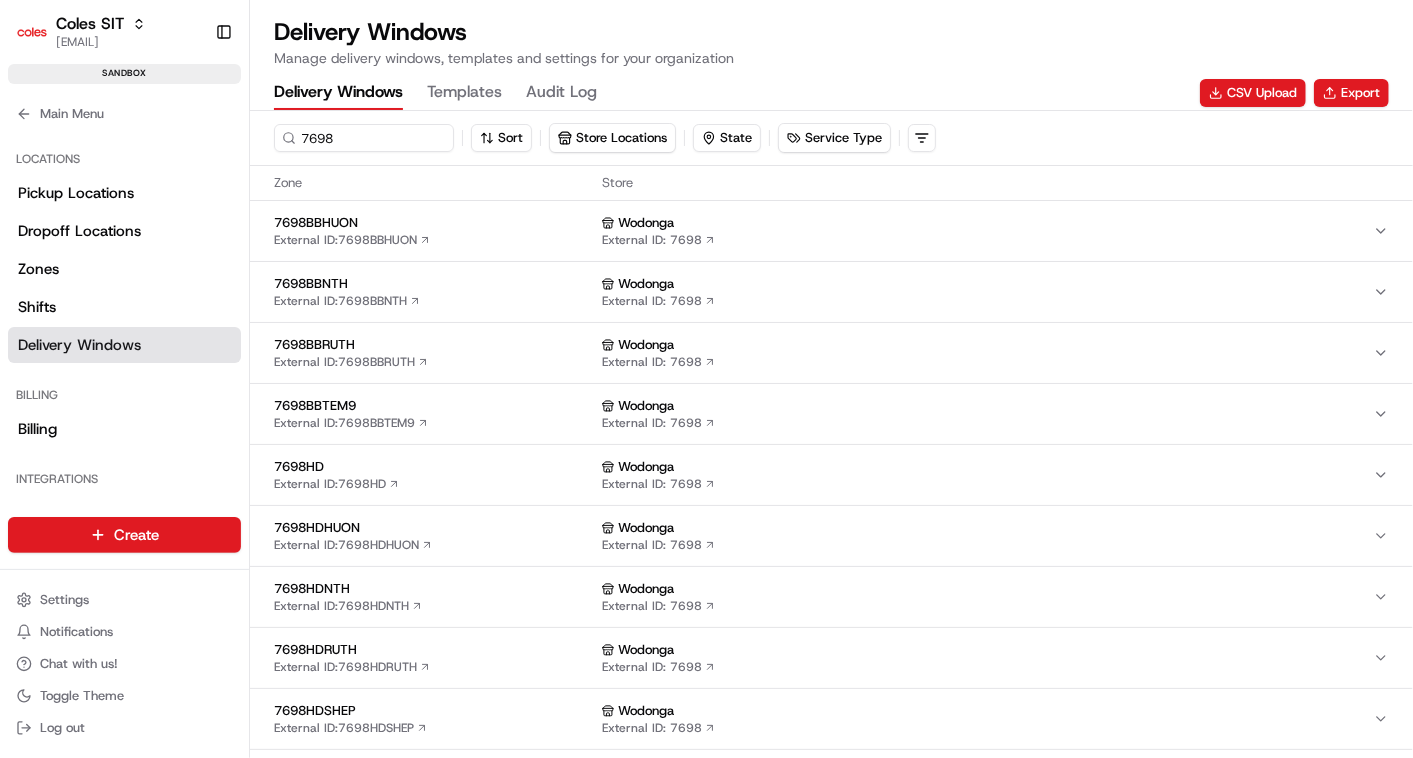 click on "Wodonga External ID:   7698" at bounding box center [987, 475] 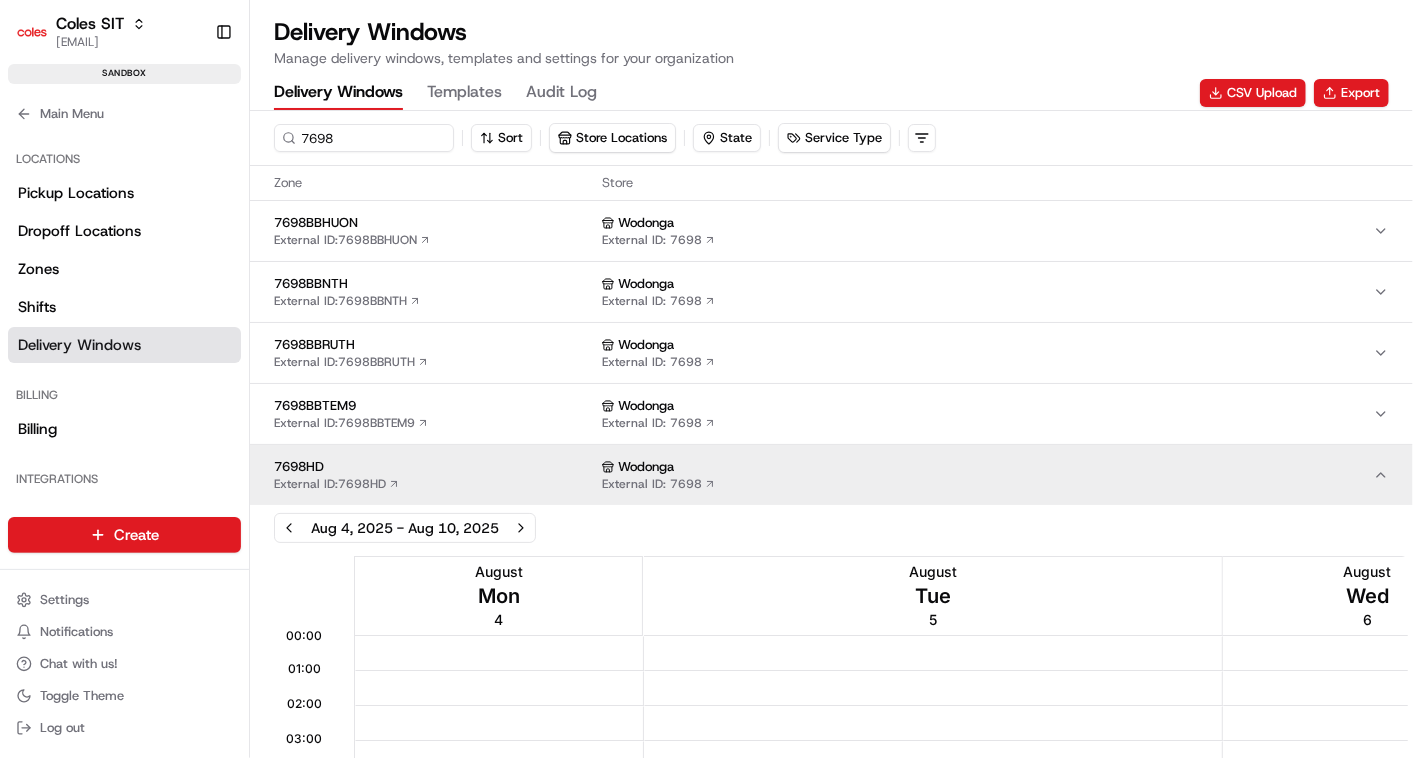 scroll, scrollTop: 0, scrollLeft: 0, axis: both 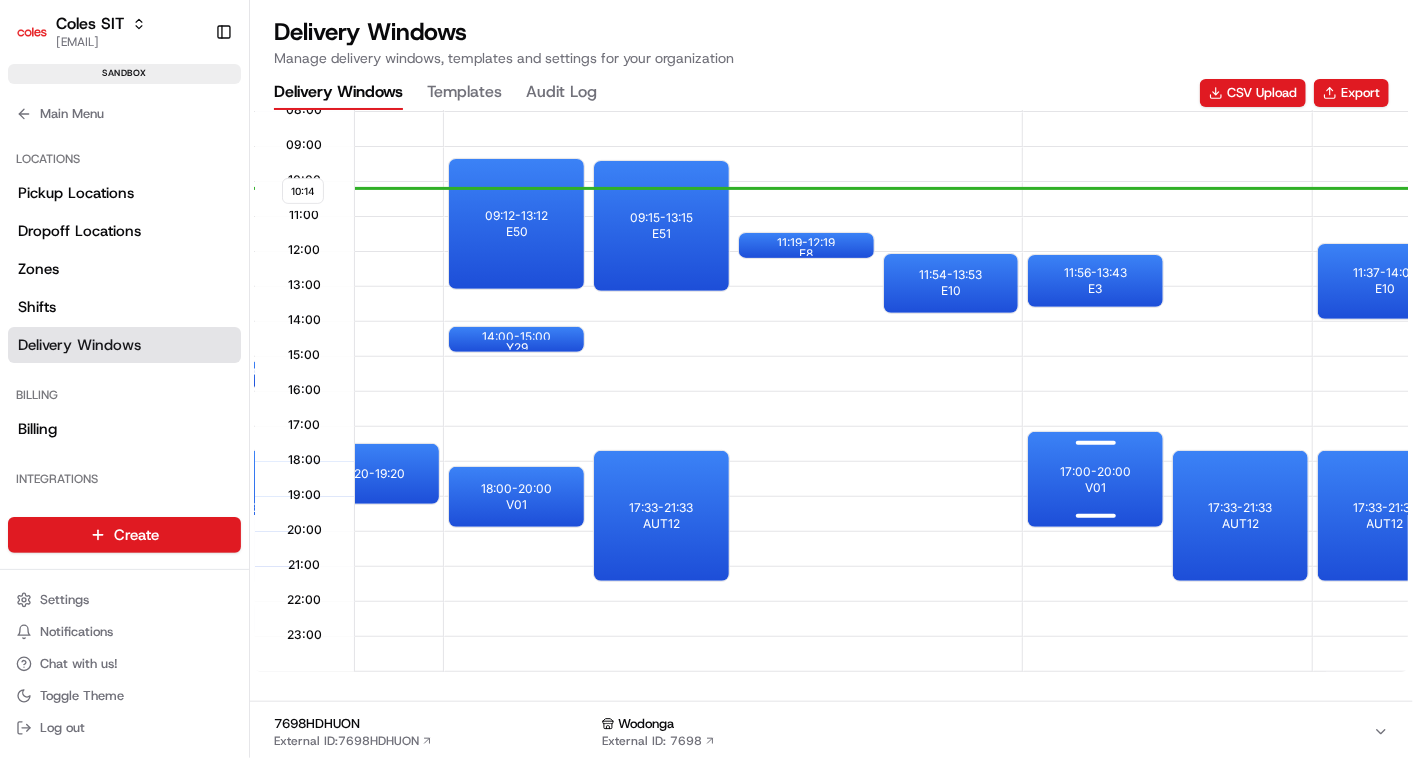 click on "17:00  -  20:00" at bounding box center (1095, 472) 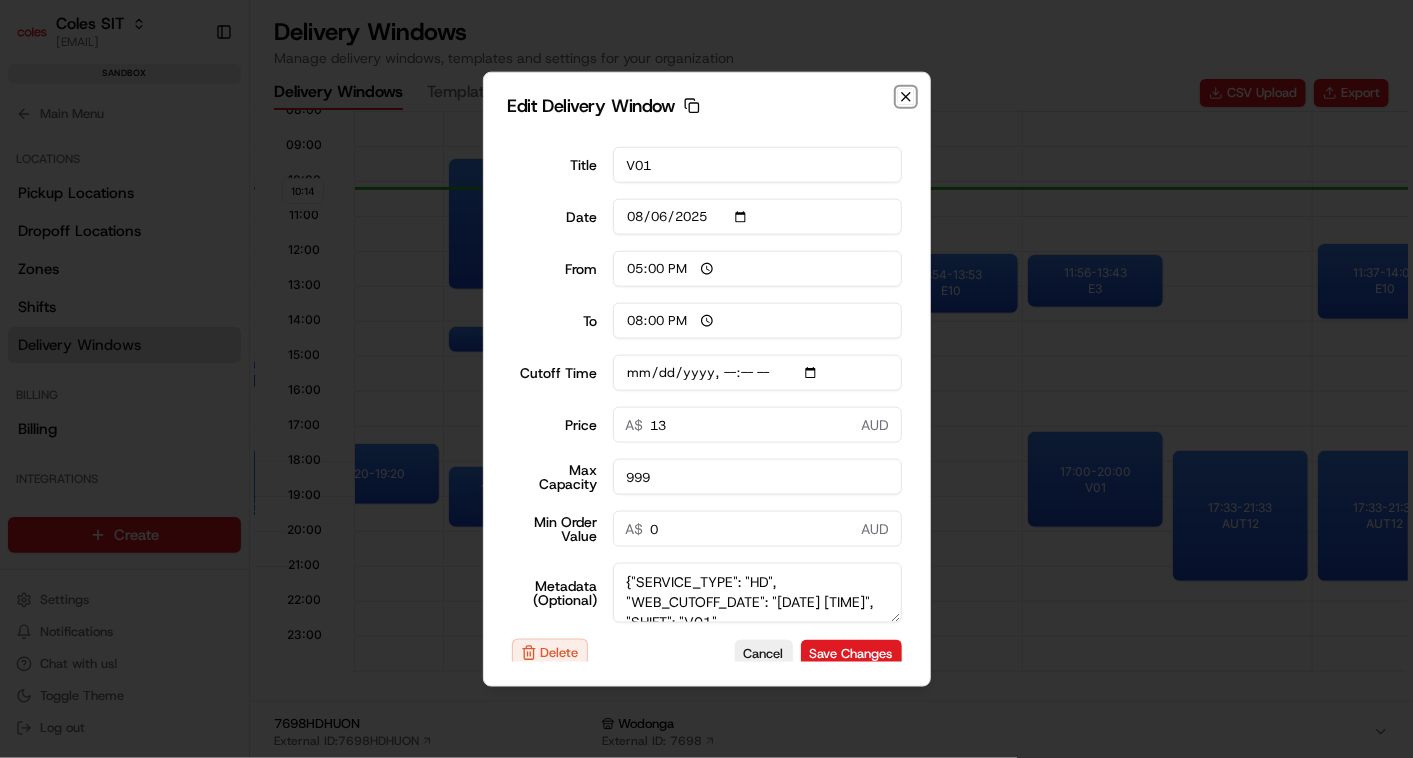 click 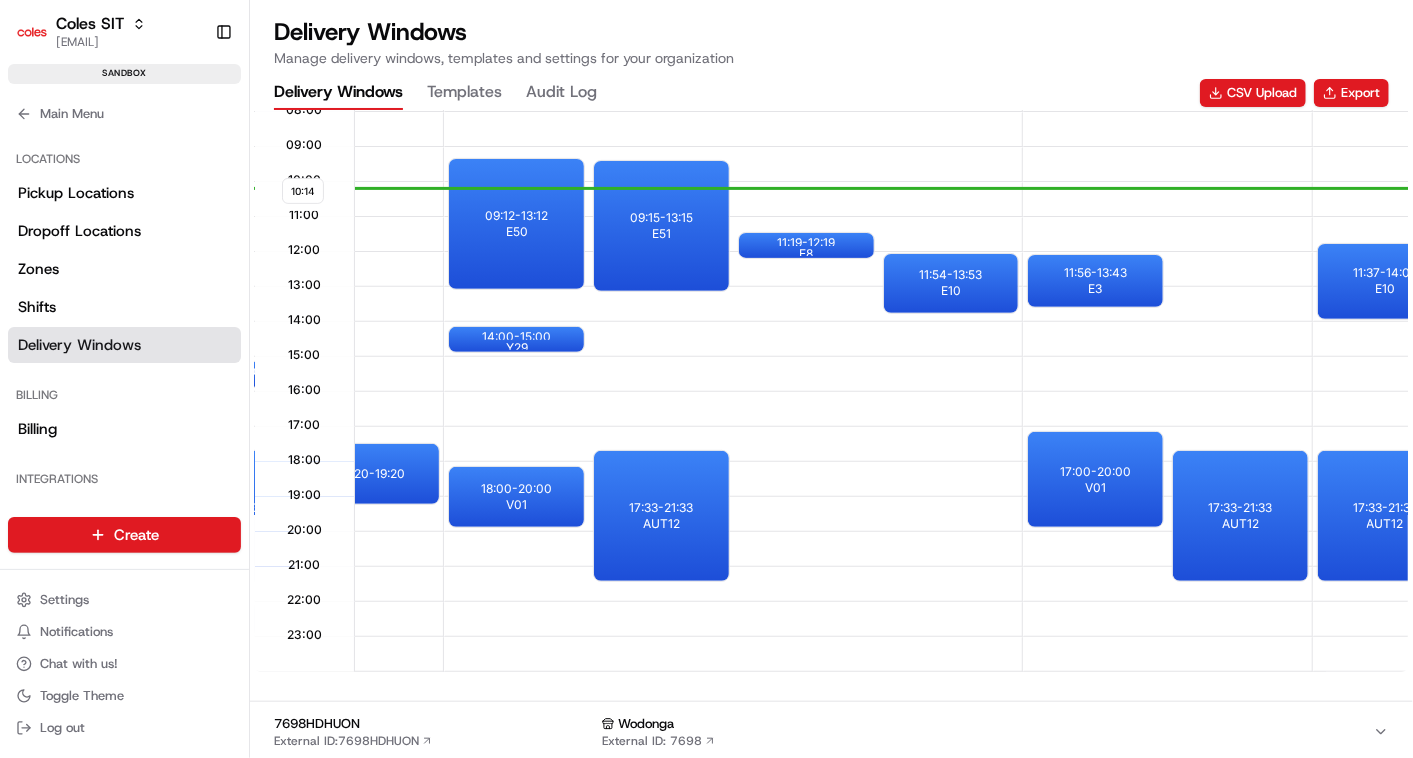 scroll, scrollTop: 0, scrollLeft: 200, axis: horizontal 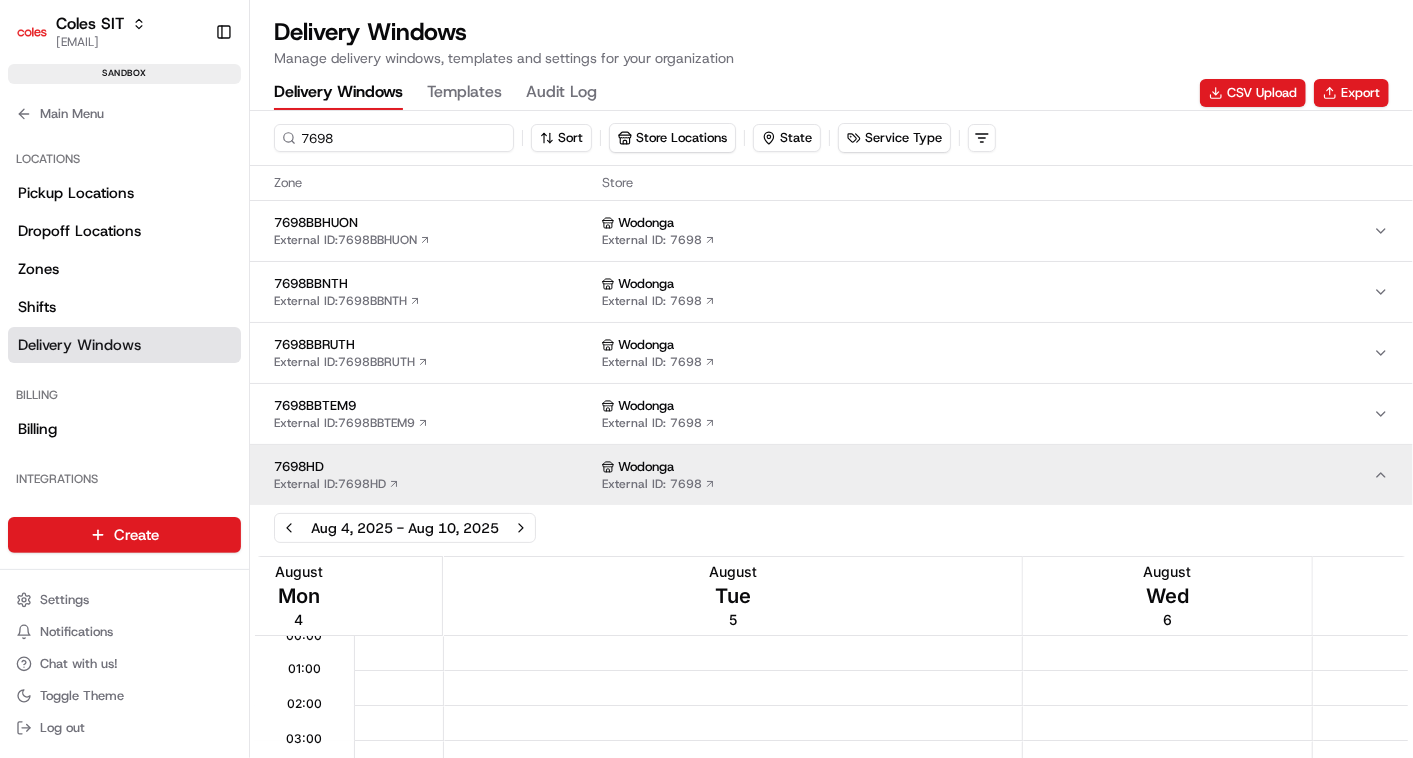 click on "7698" at bounding box center (394, 138) 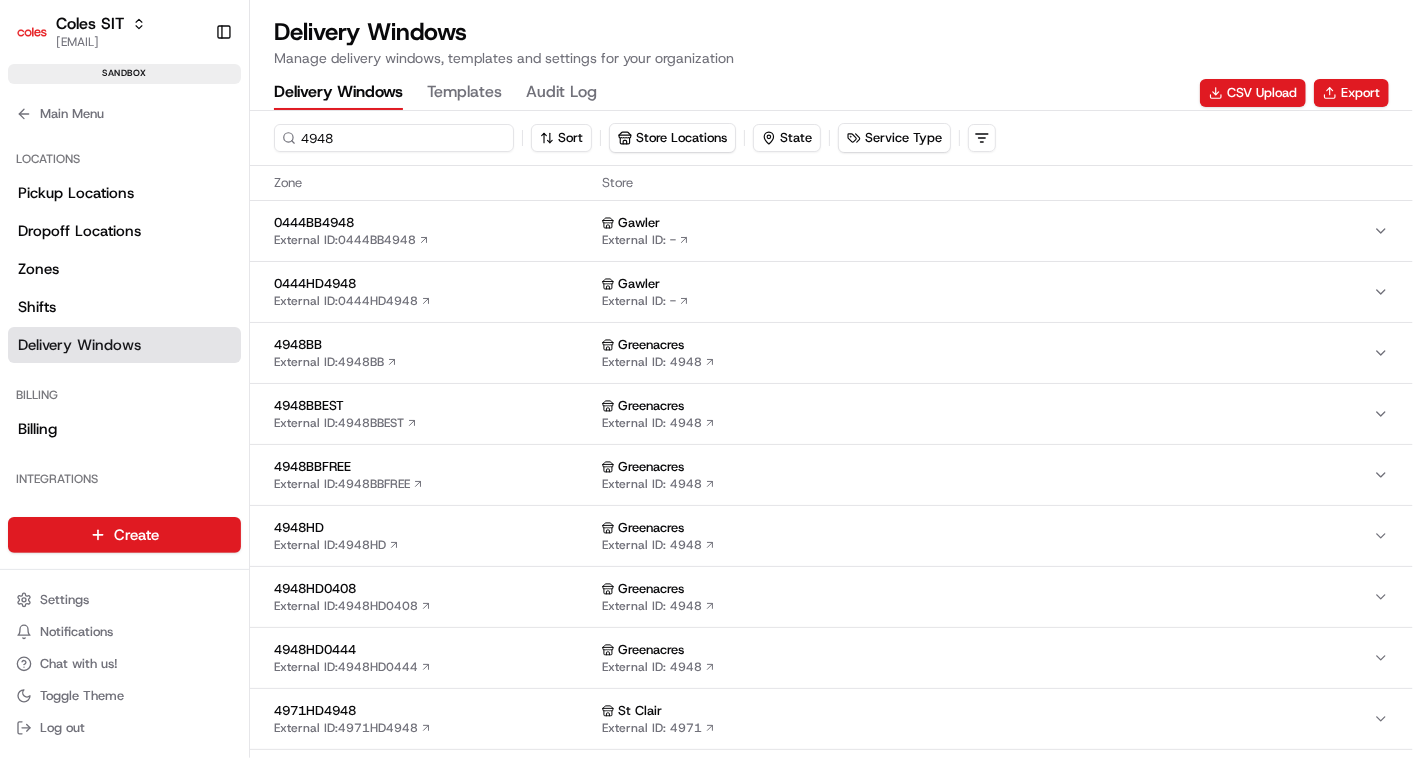 type on "4948" 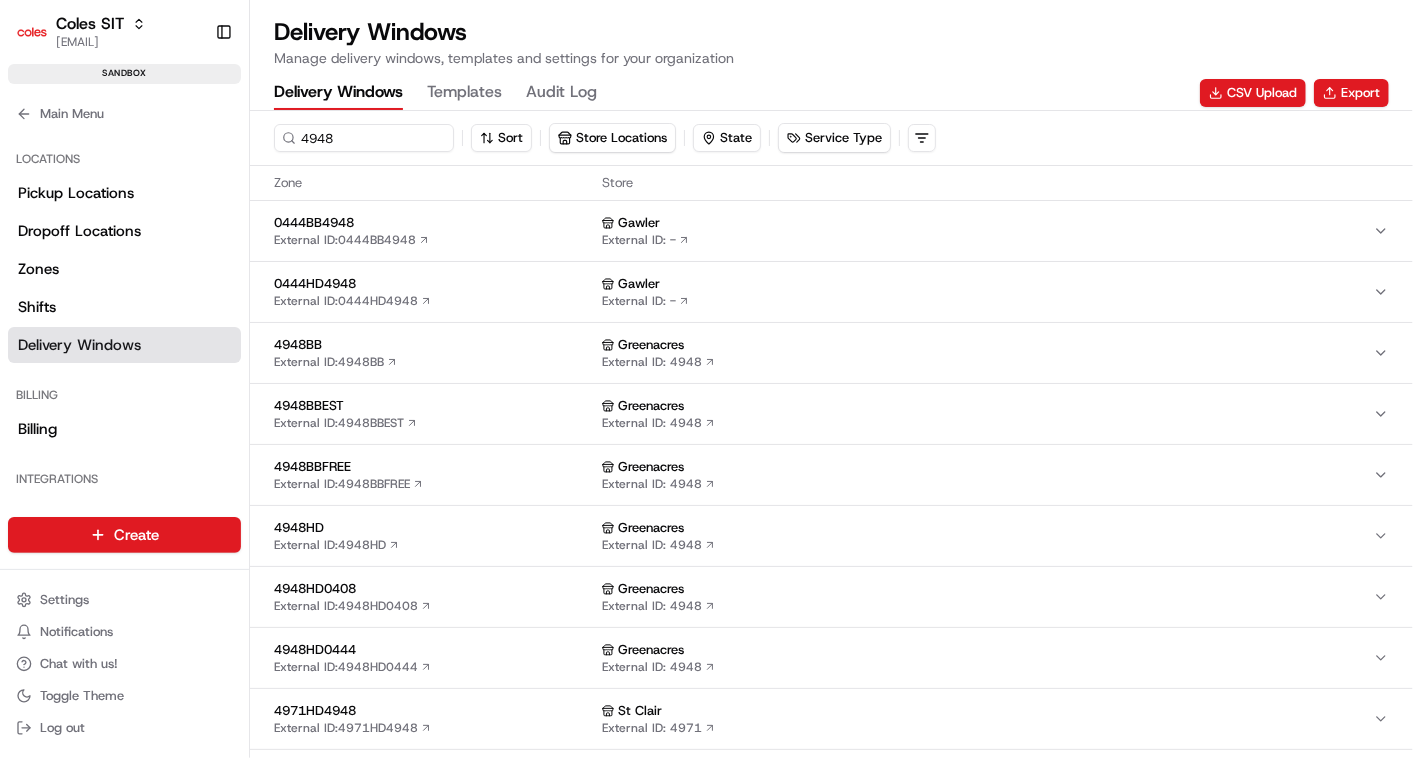 click on "Greenacres External ID:   [EXTERNAL_ID]" at bounding box center [987, 536] 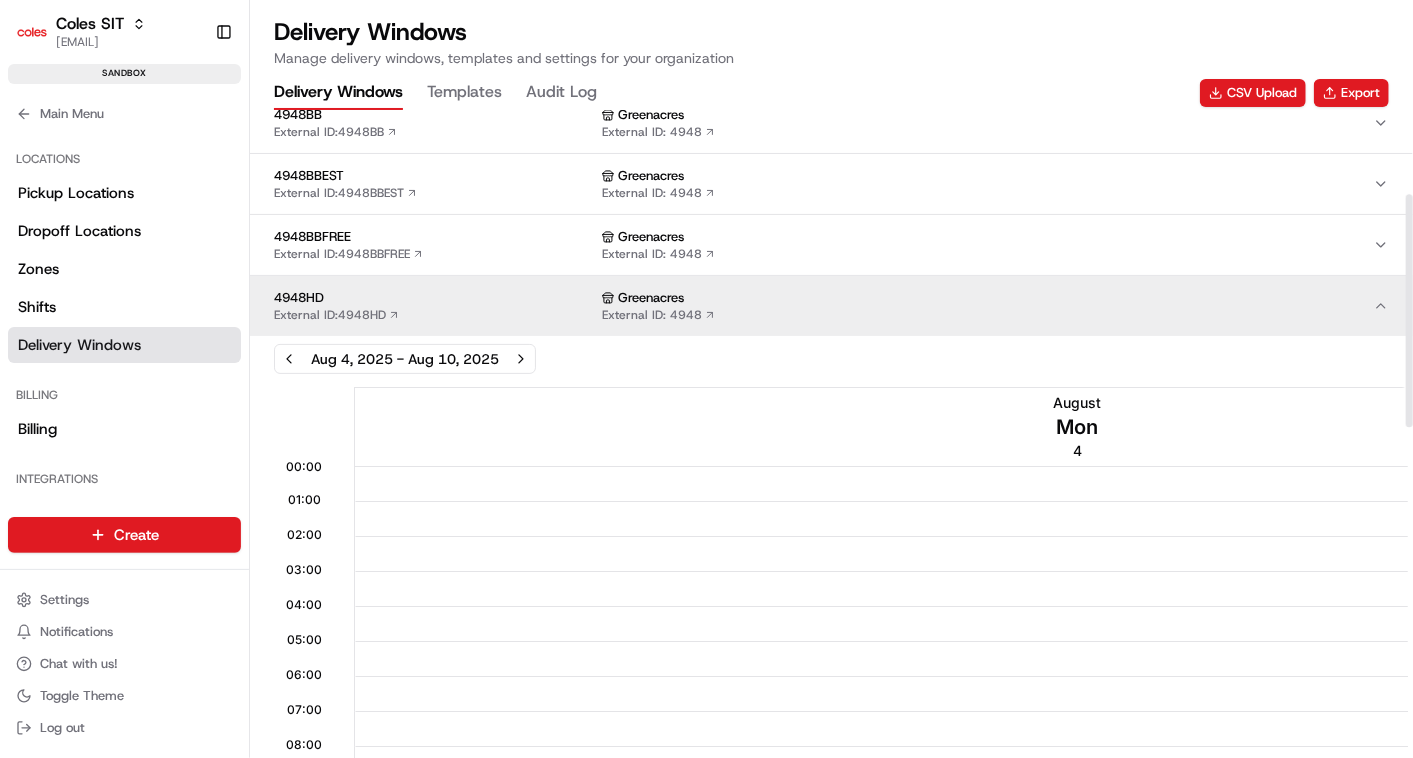 scroll, scrollTop: 235, scrollLeft: 0, axis: vertical 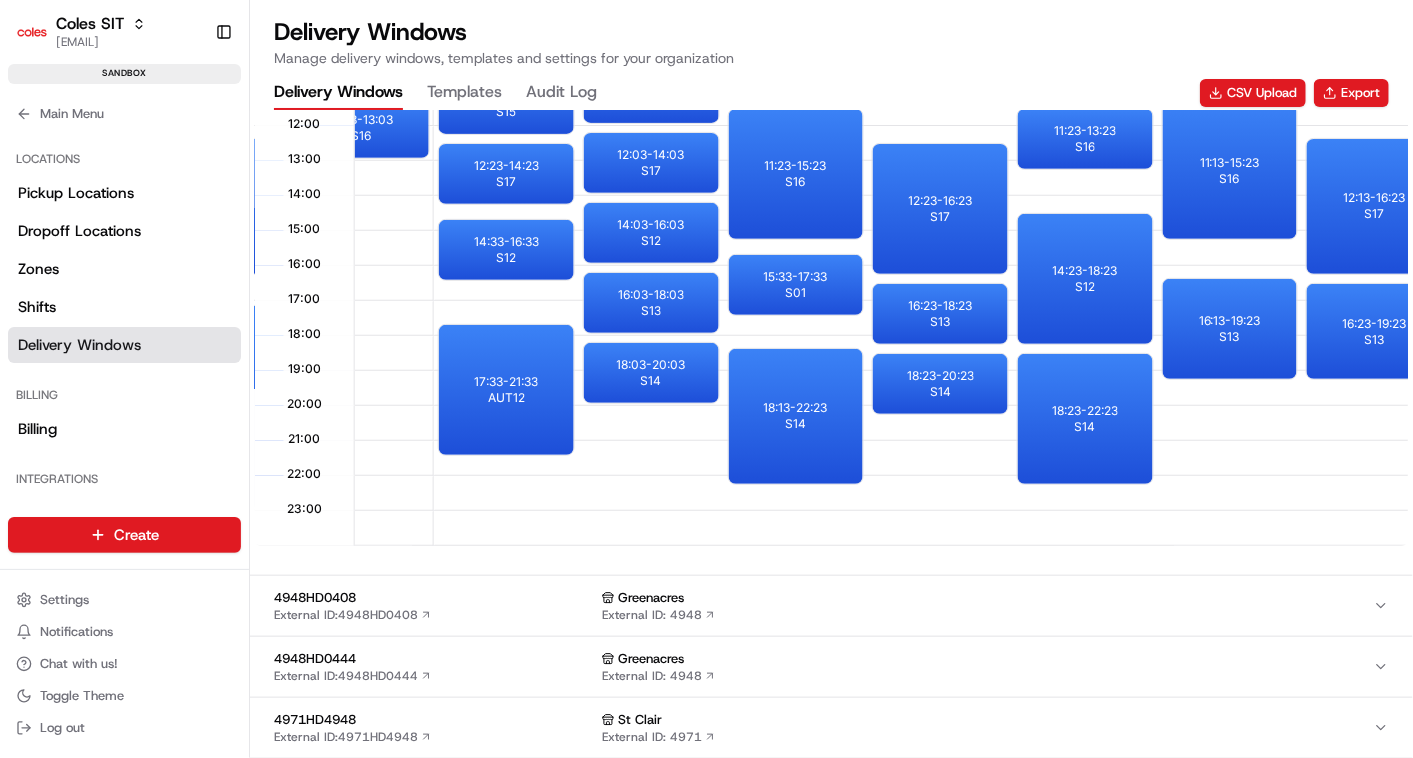 type 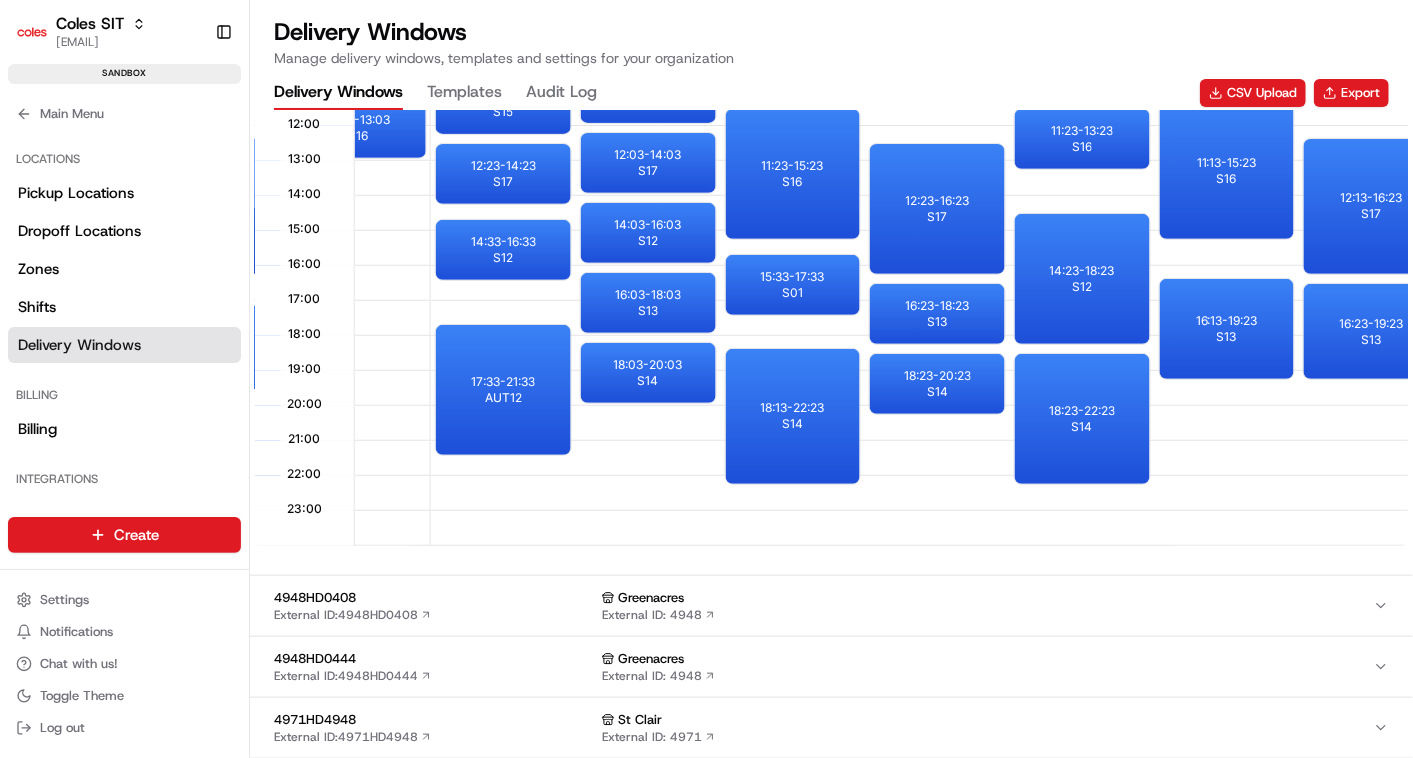 scroll, scrollTop: 0, scrollLeft: 1372, axis: horizontal 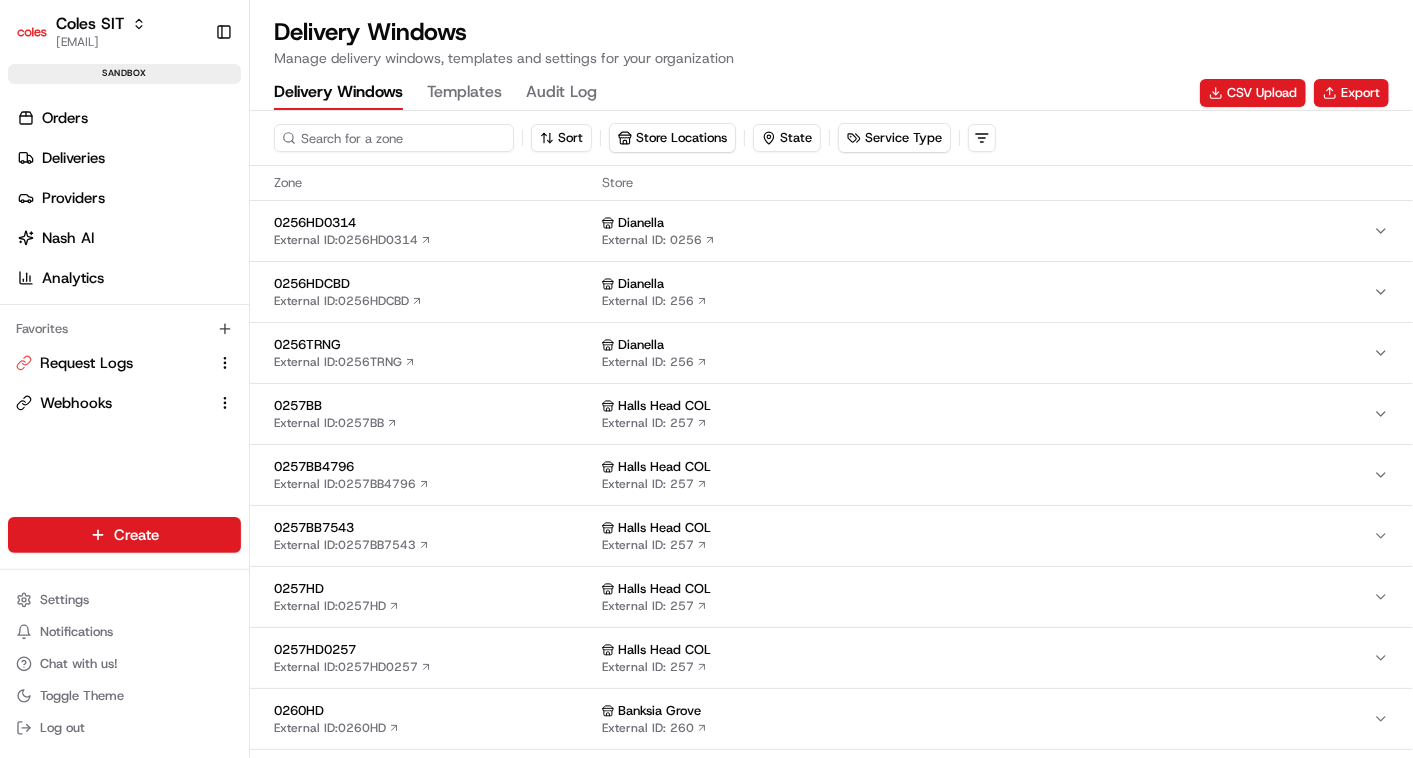 click at bounding box center [394, 138] 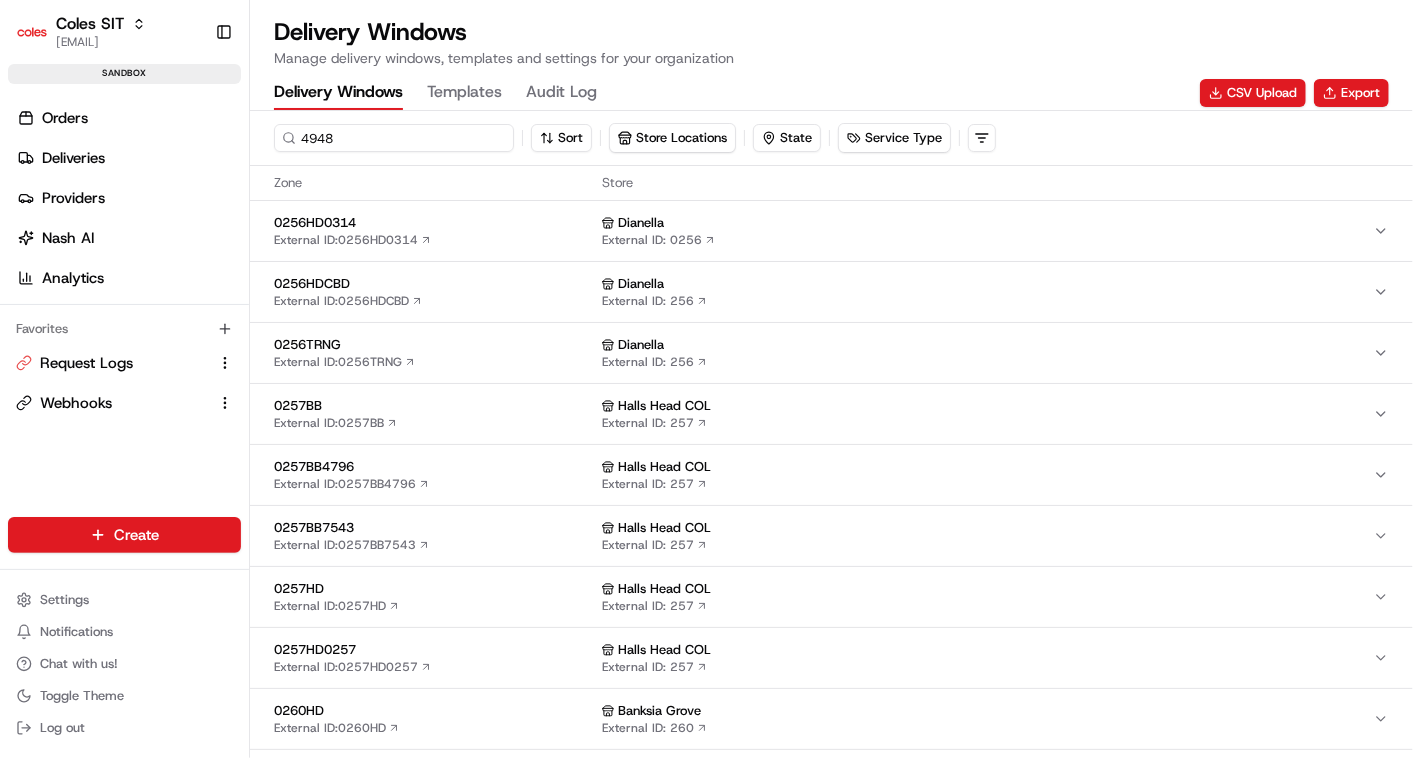 type on "4948" 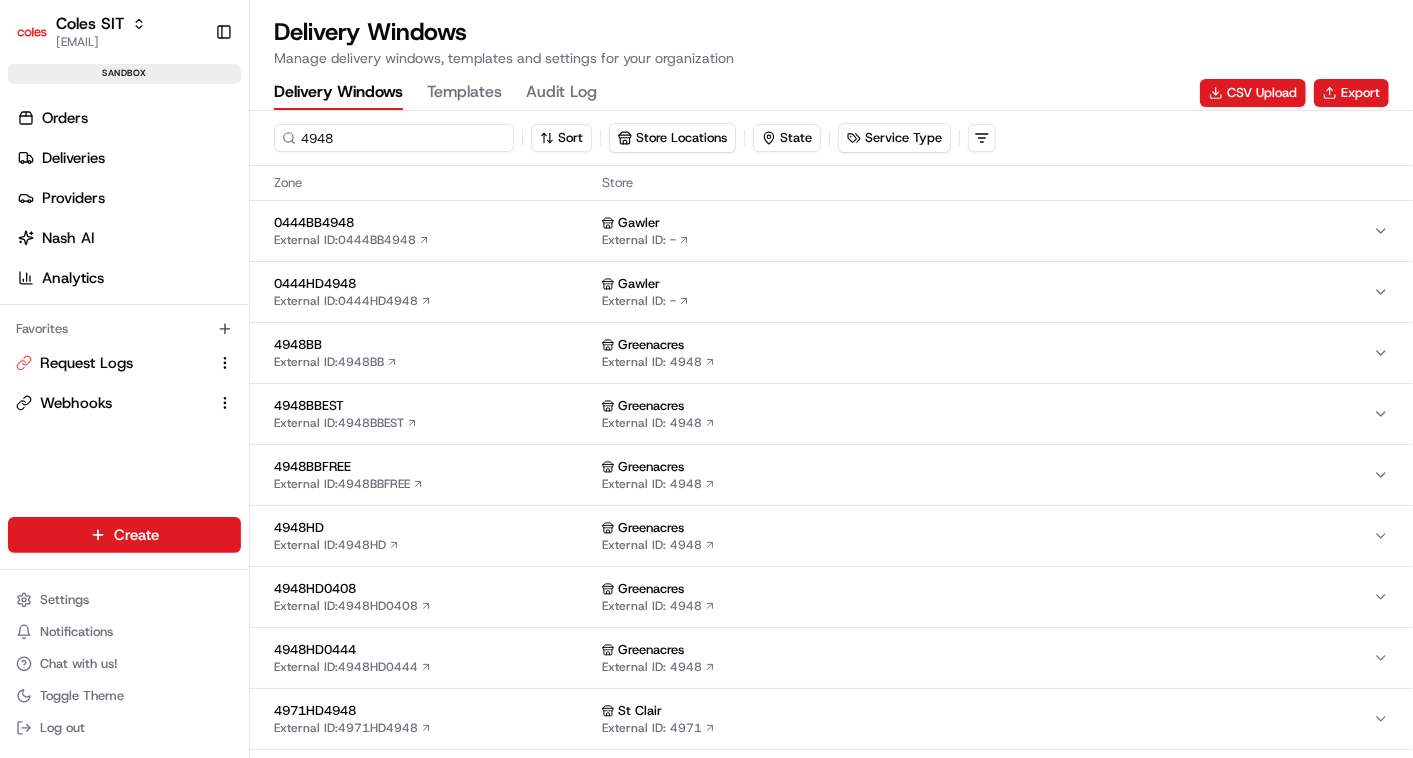 scroll, scrollTop: 140, scrollLeft: 0, axis: vertical 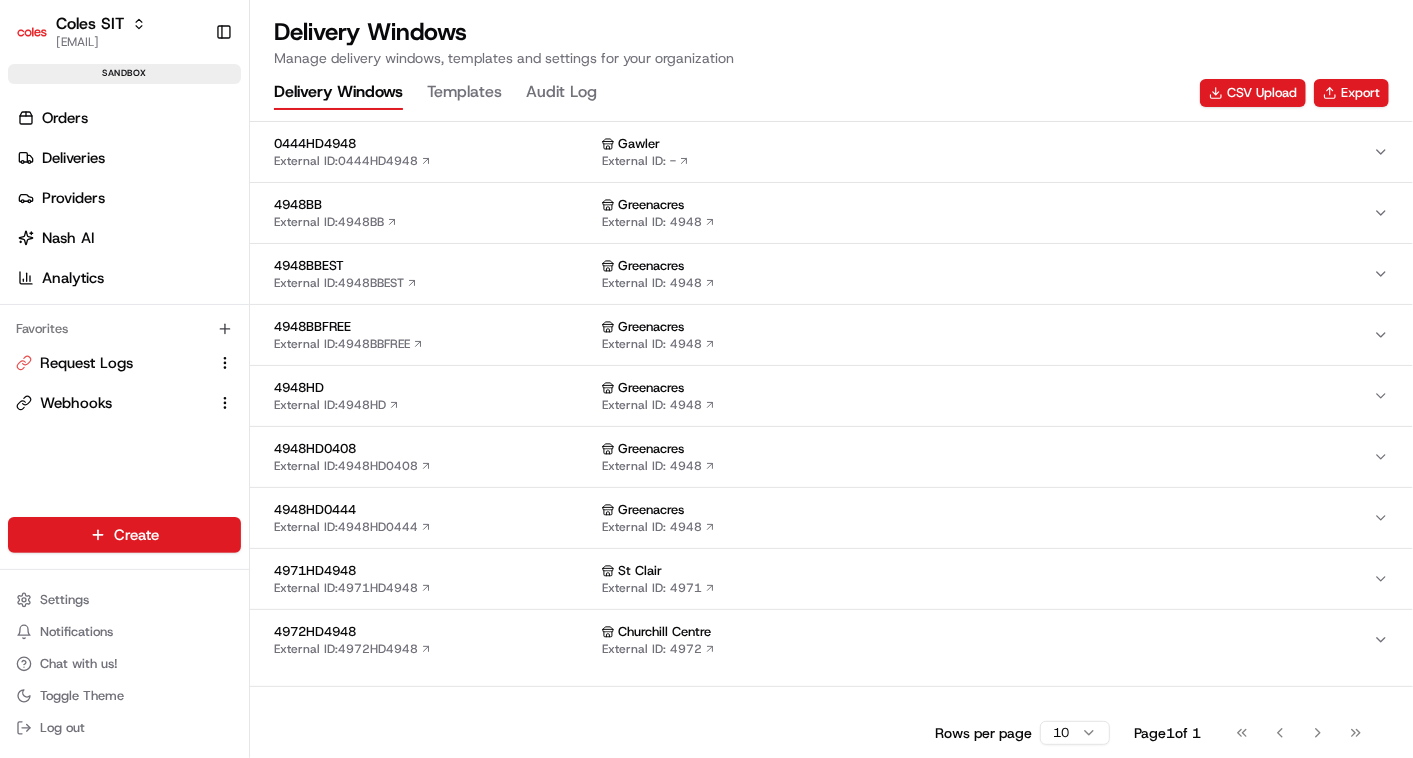click on "4948HD External ID:  4948HD   Greenacres External ID:   4948" at bounding box center [831, 396] 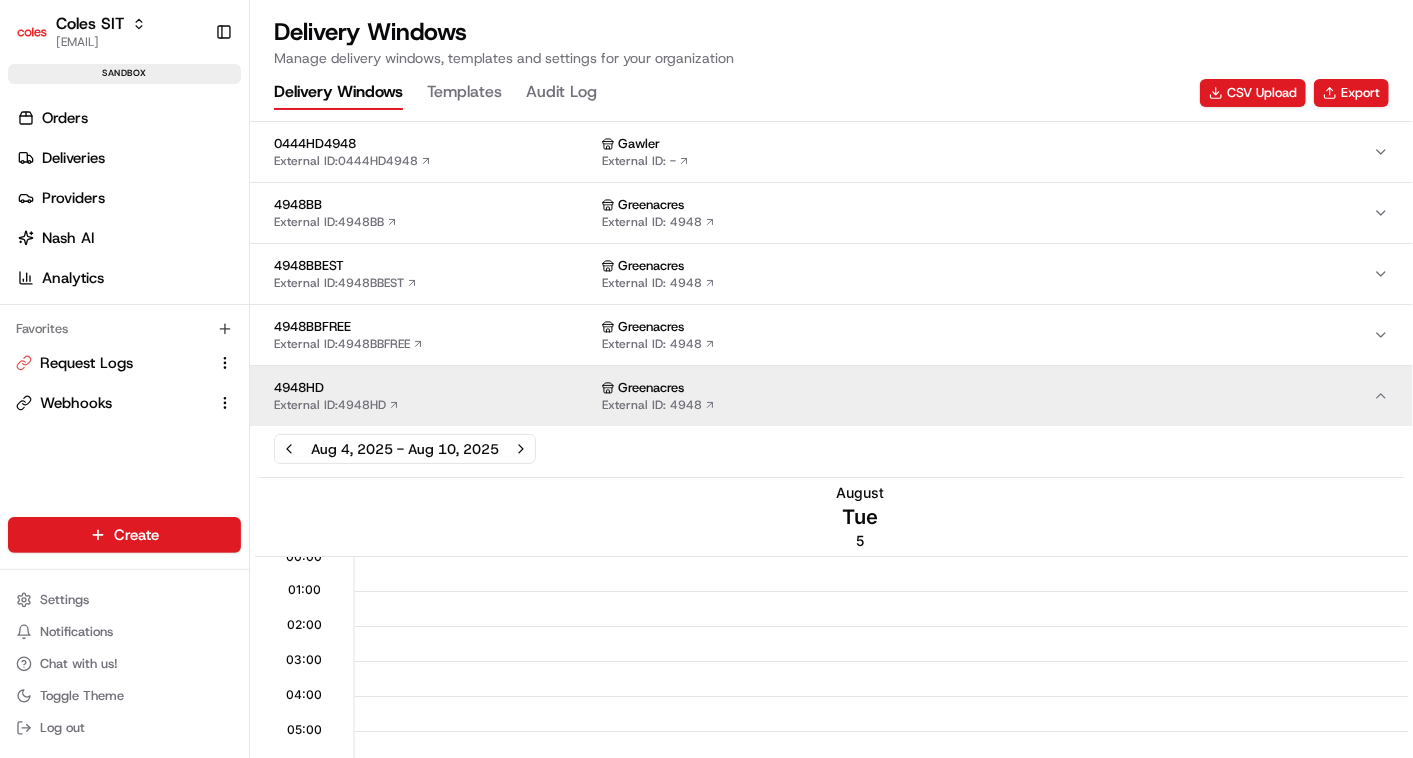 scroll, scrollTop: 0, scrollLeft: 1653, axis: horizontal 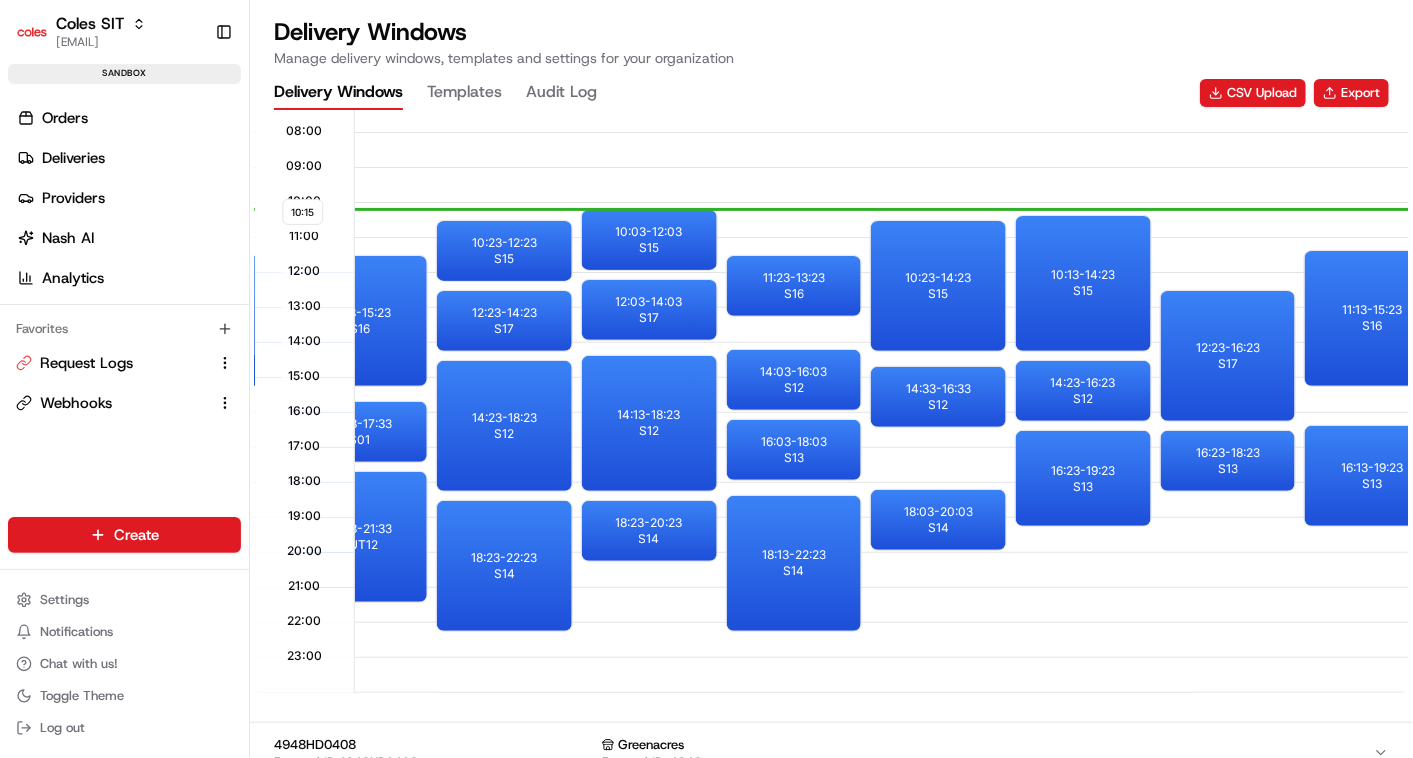 click at bounding box center [1010, 641] 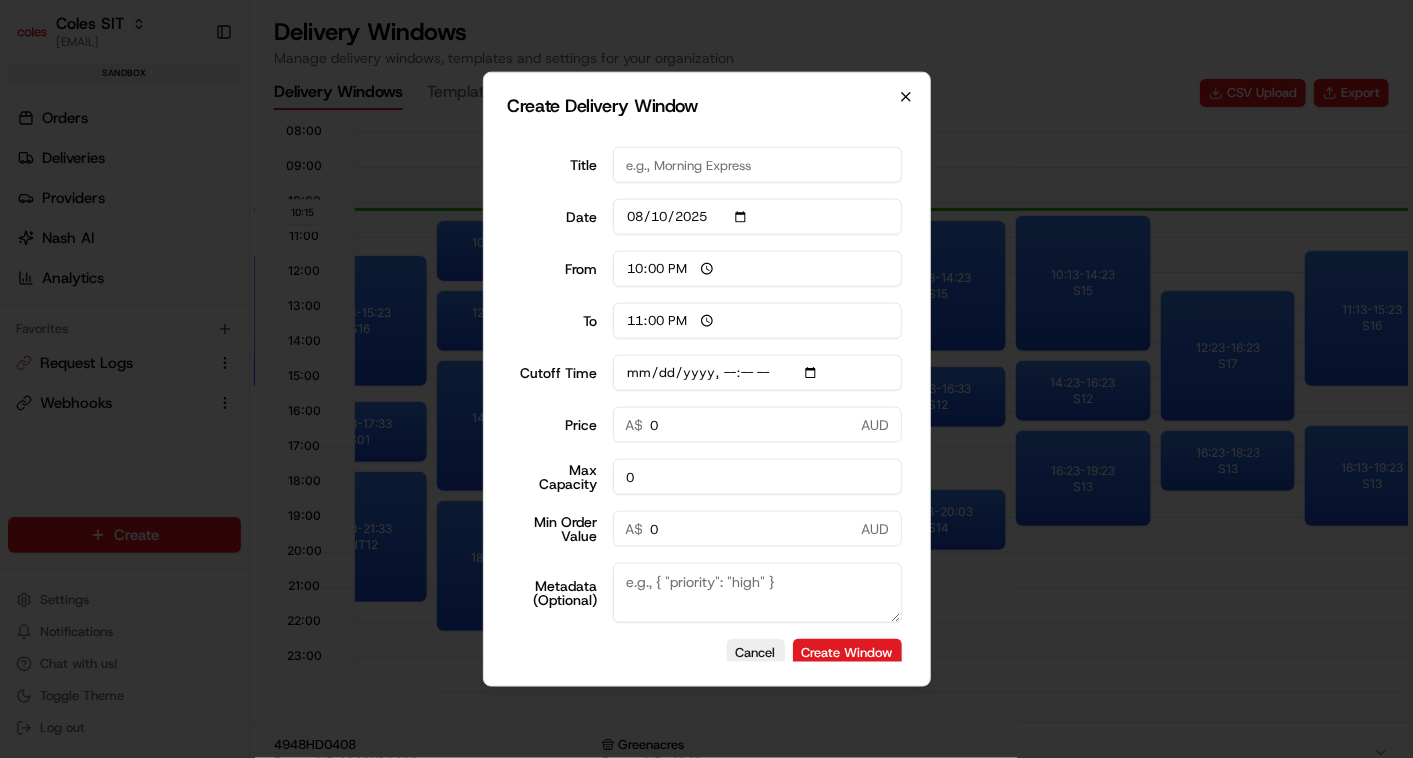click 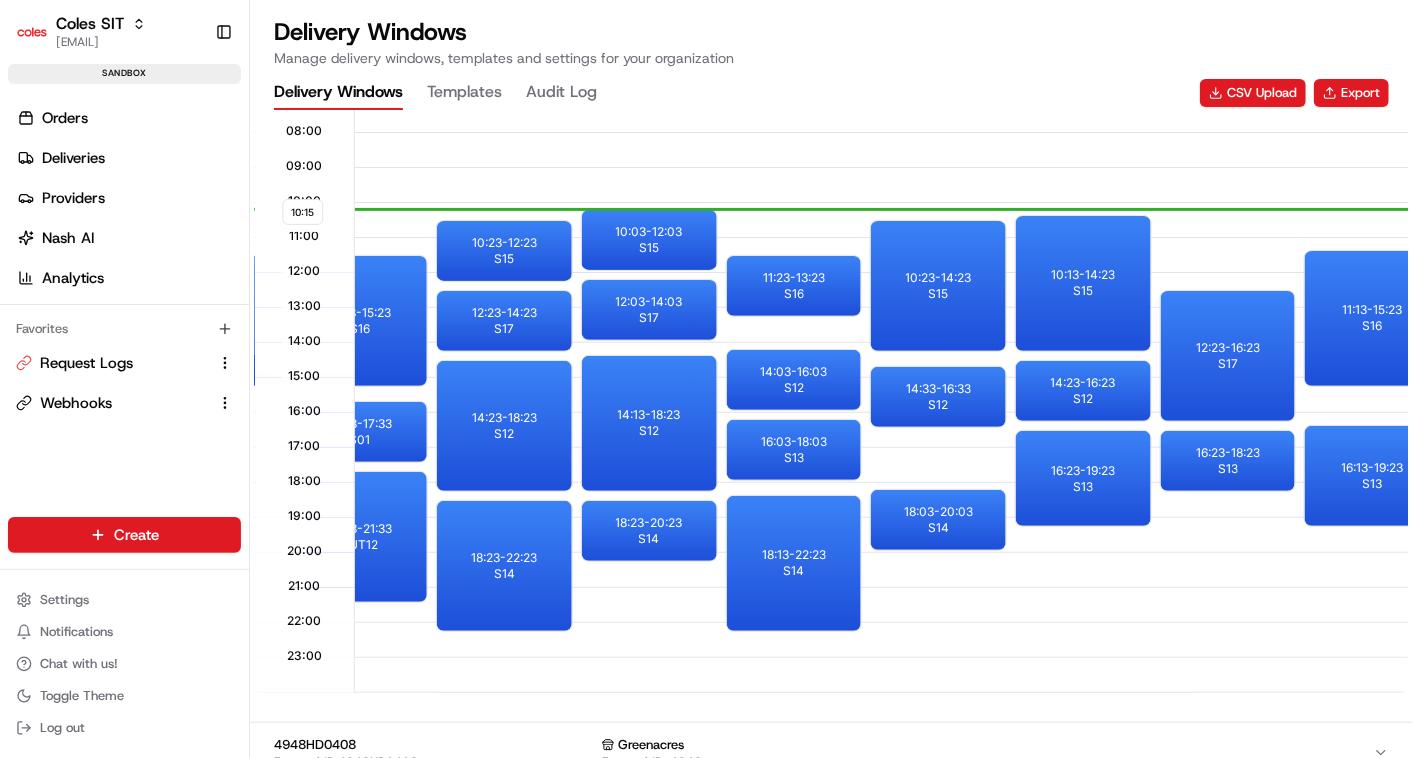 click on "Delivery Windows Templates Audit Log  CSV Upload  Export" at bounding box center (831, 93) 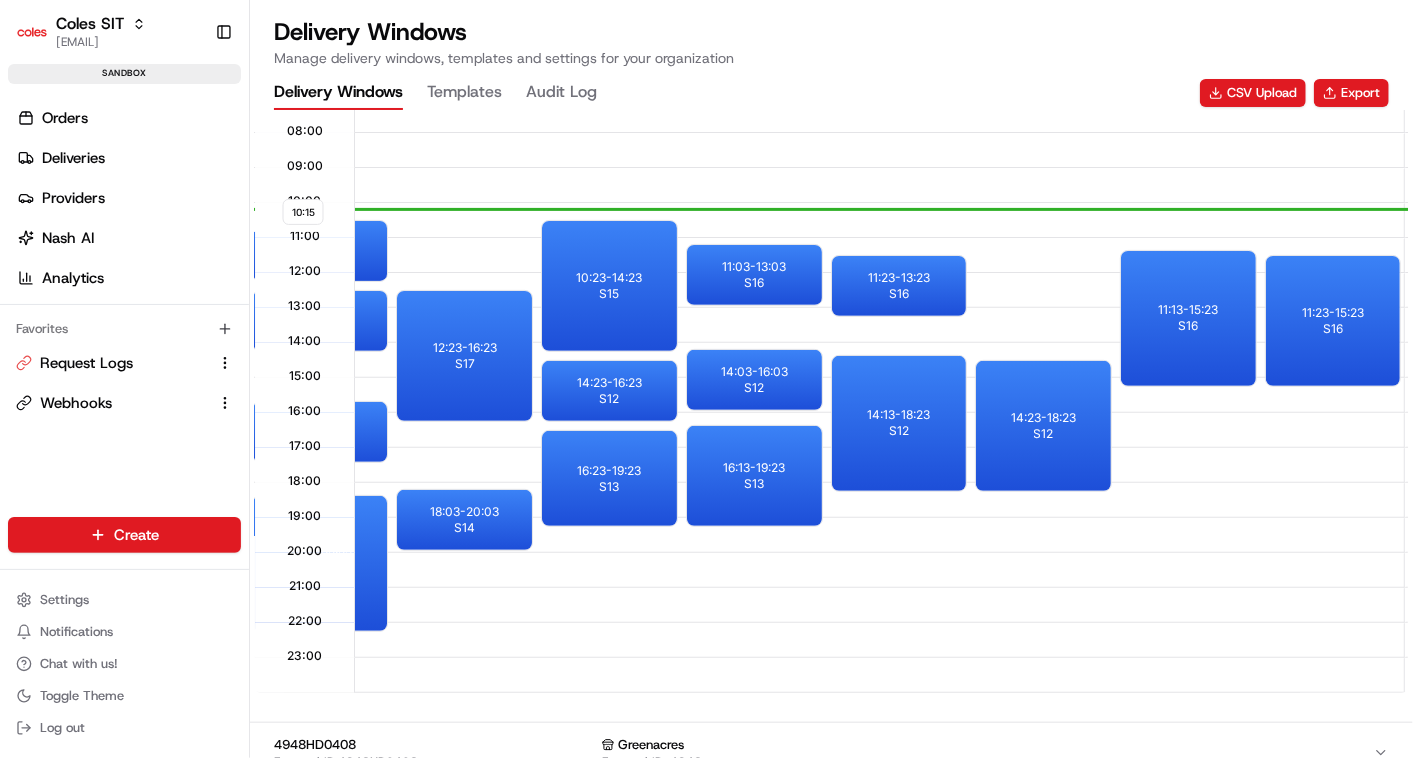 scroll, scrollTop: 0, scrollLeft: 7959, axis: horizontal 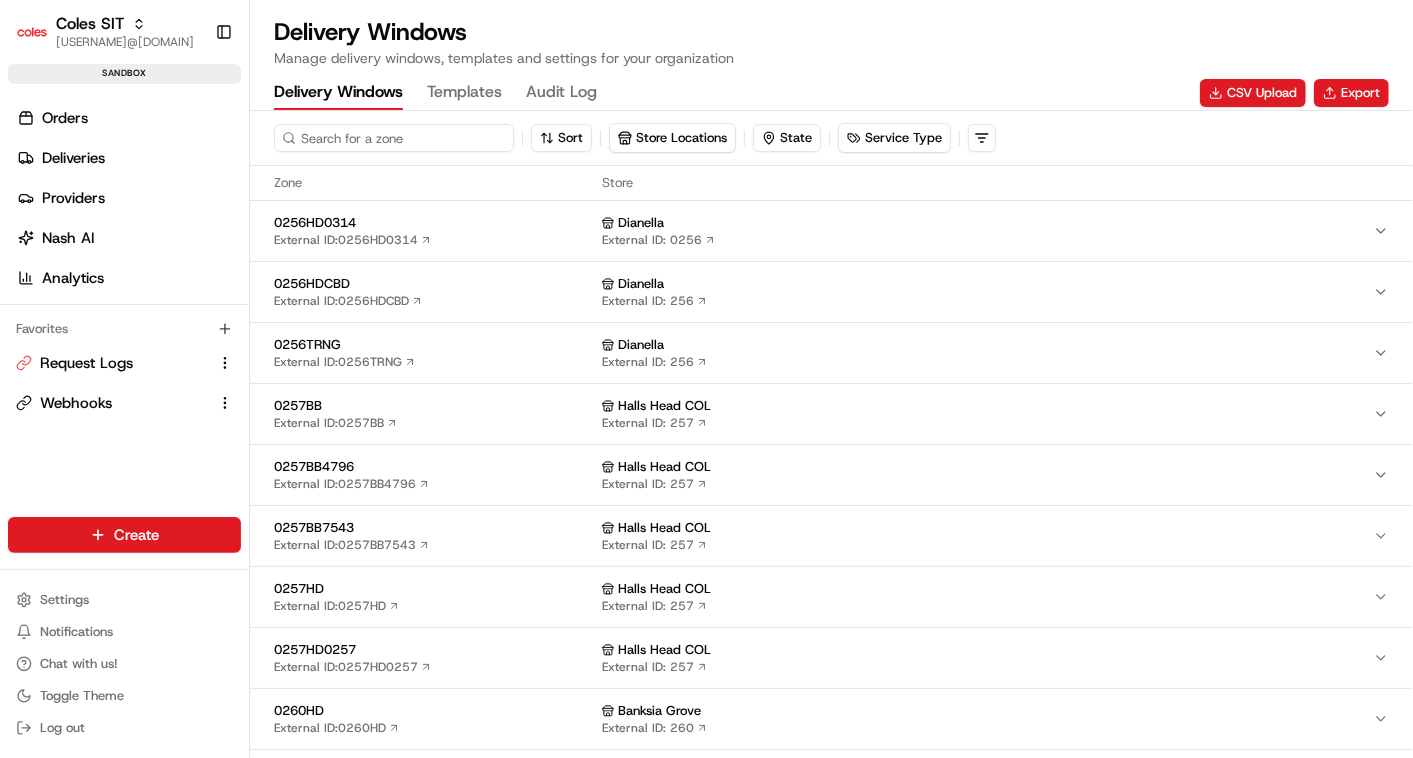 click at bounding box center [394, 138] 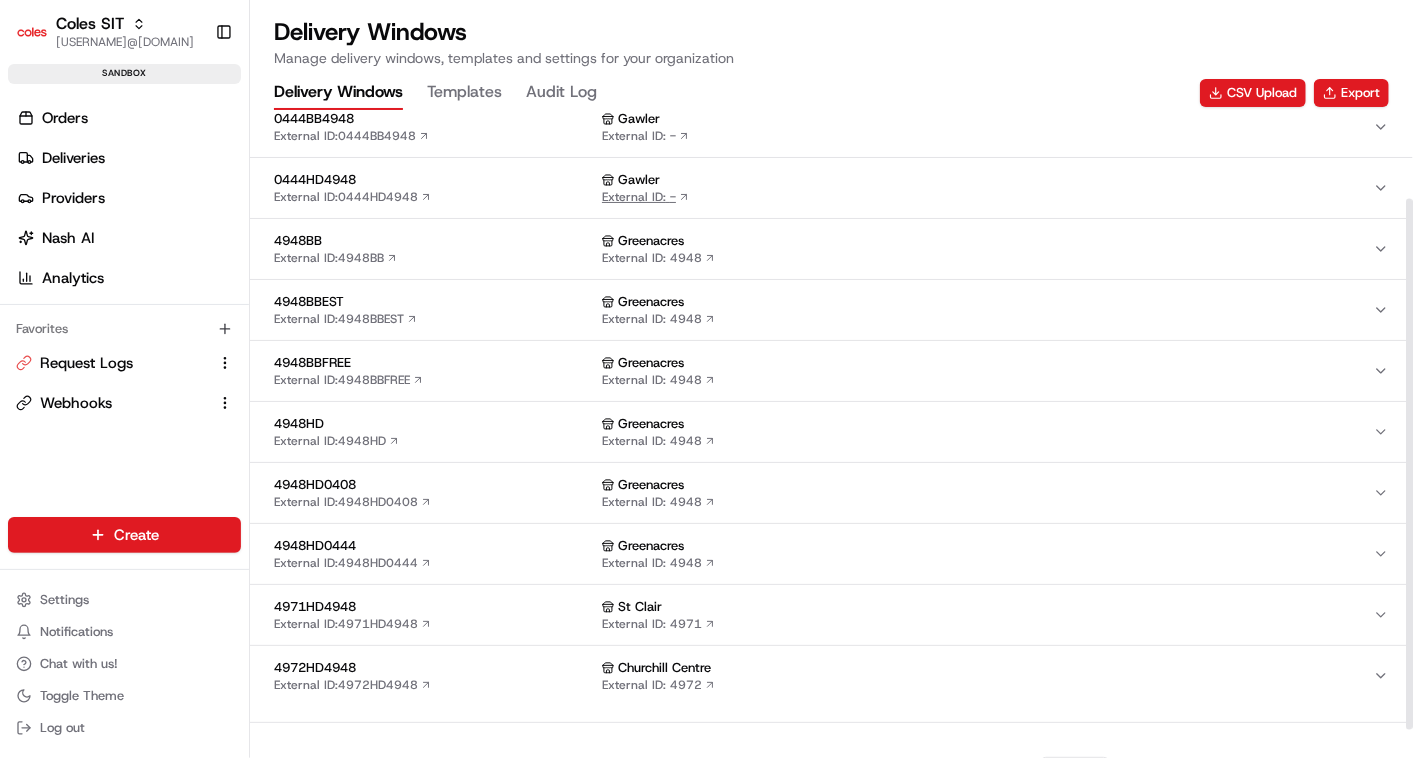 scroll, scrollTop: 106, scrollLeft: 0, axis: vertical 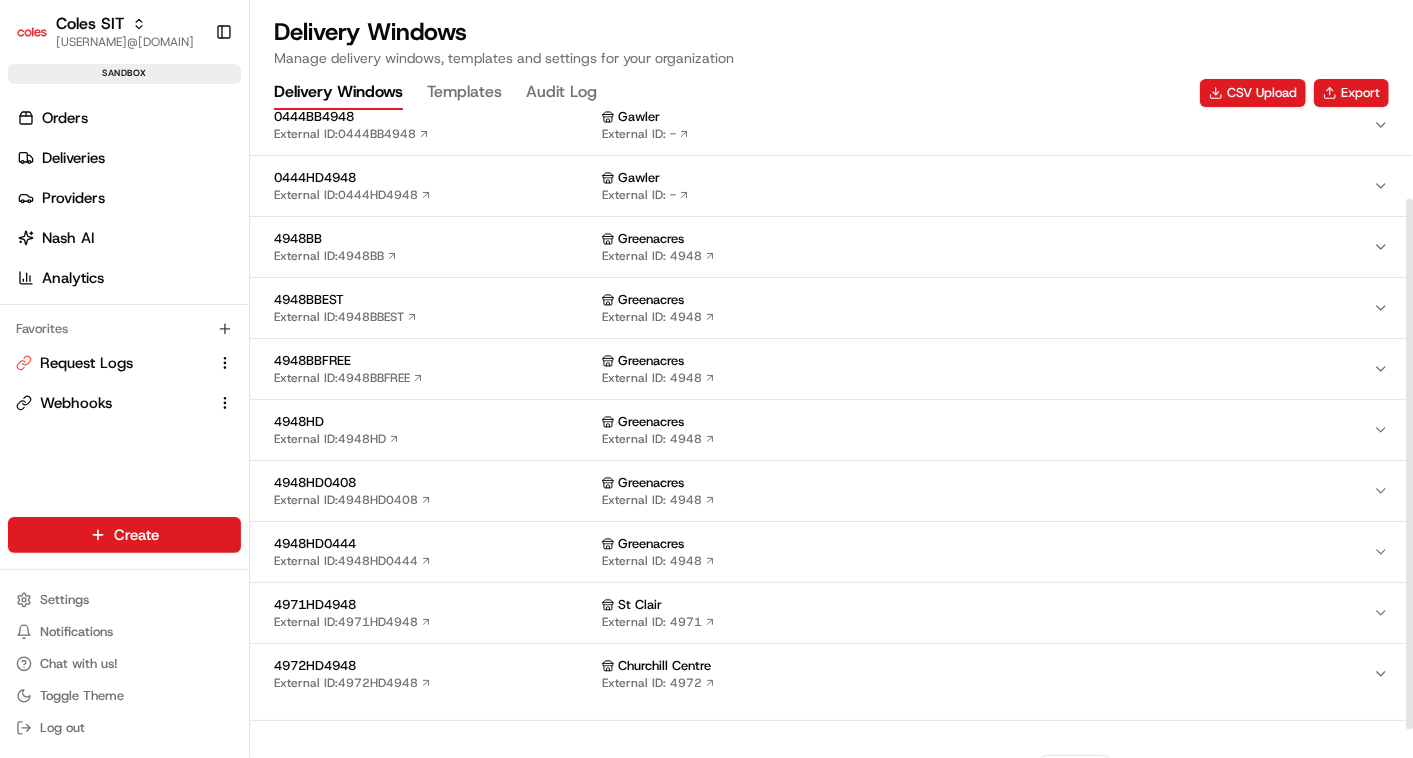 type on "4948" 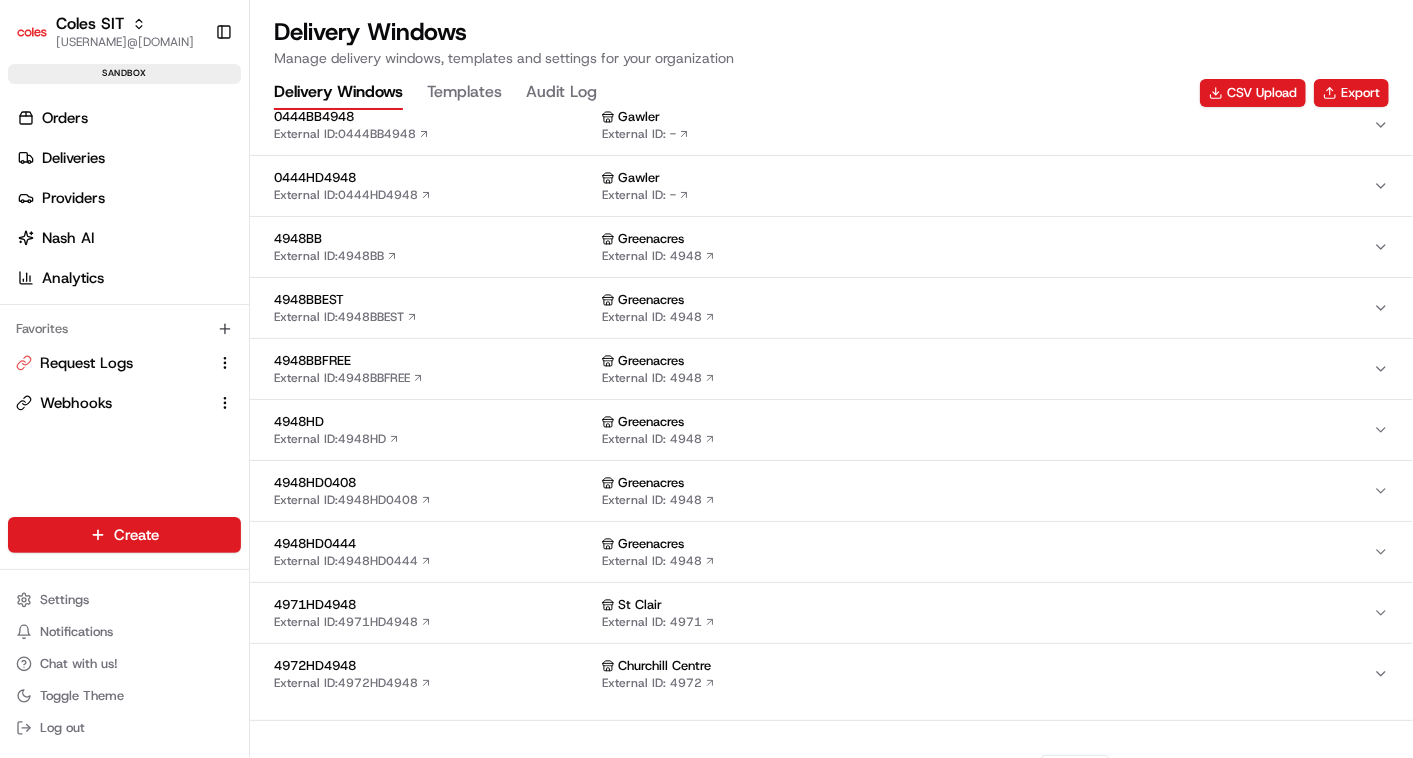 click on "Greenacres" at bounding box center [987, 422] 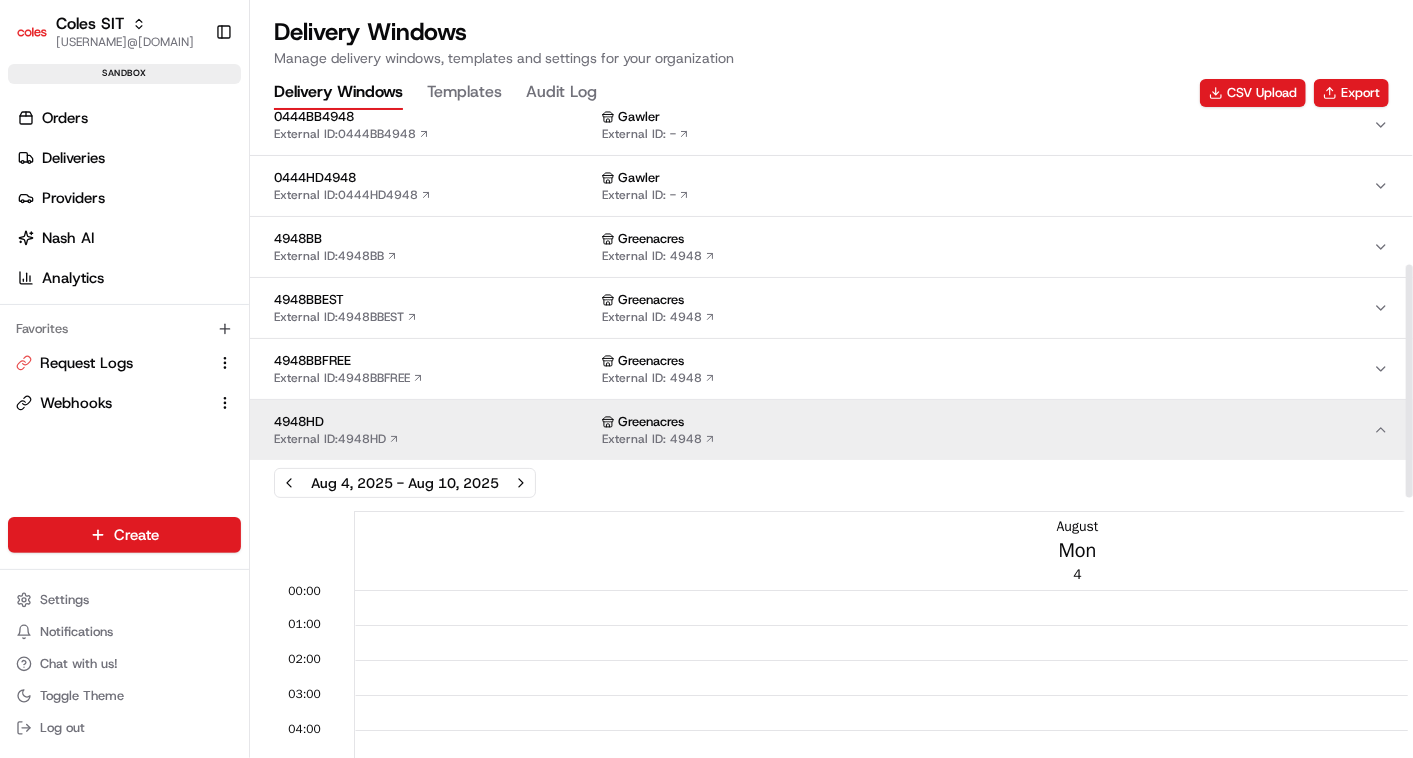 scroll, scrollTop: 455, scrollLeft: 0, axis: vertical 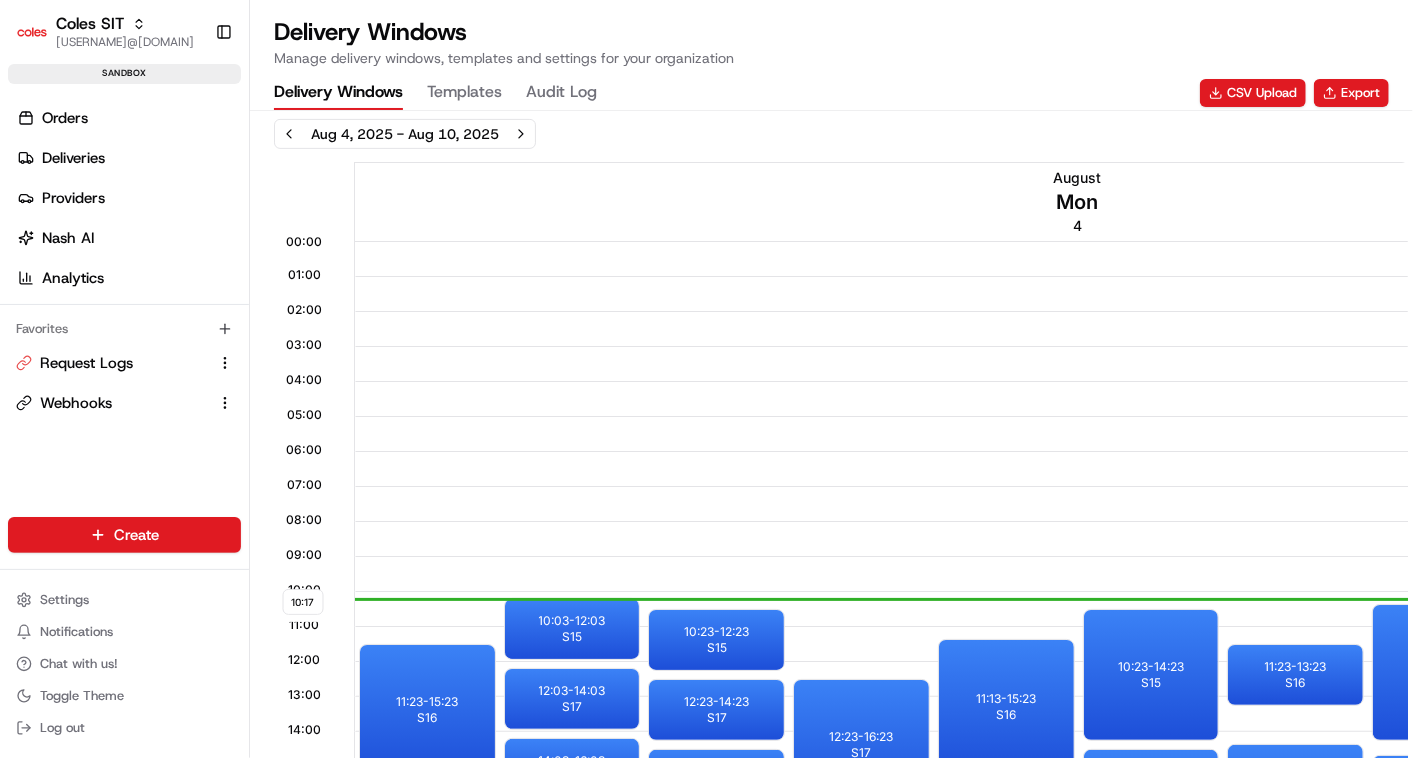 type 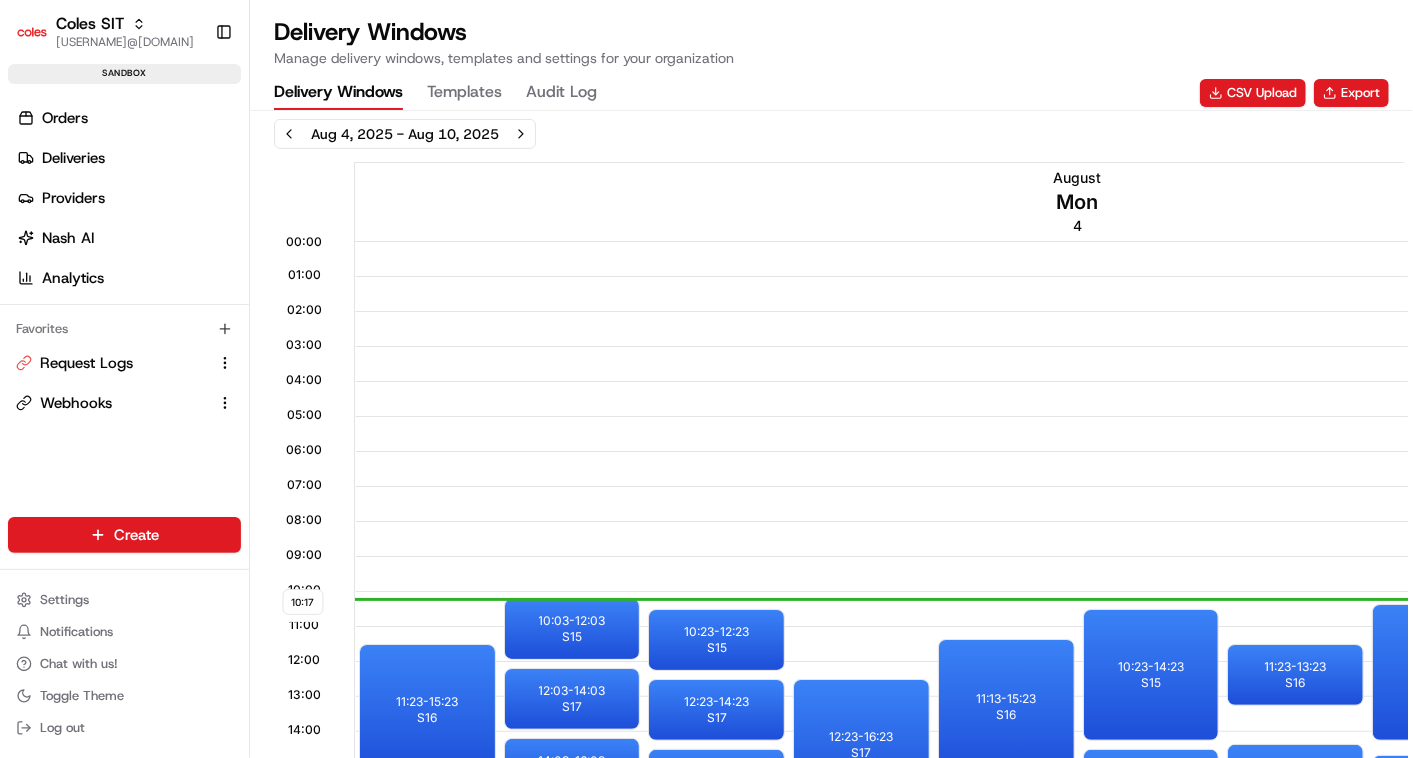 scroll, scrollTop: 839, scrollLeft: 0, axis: vertical 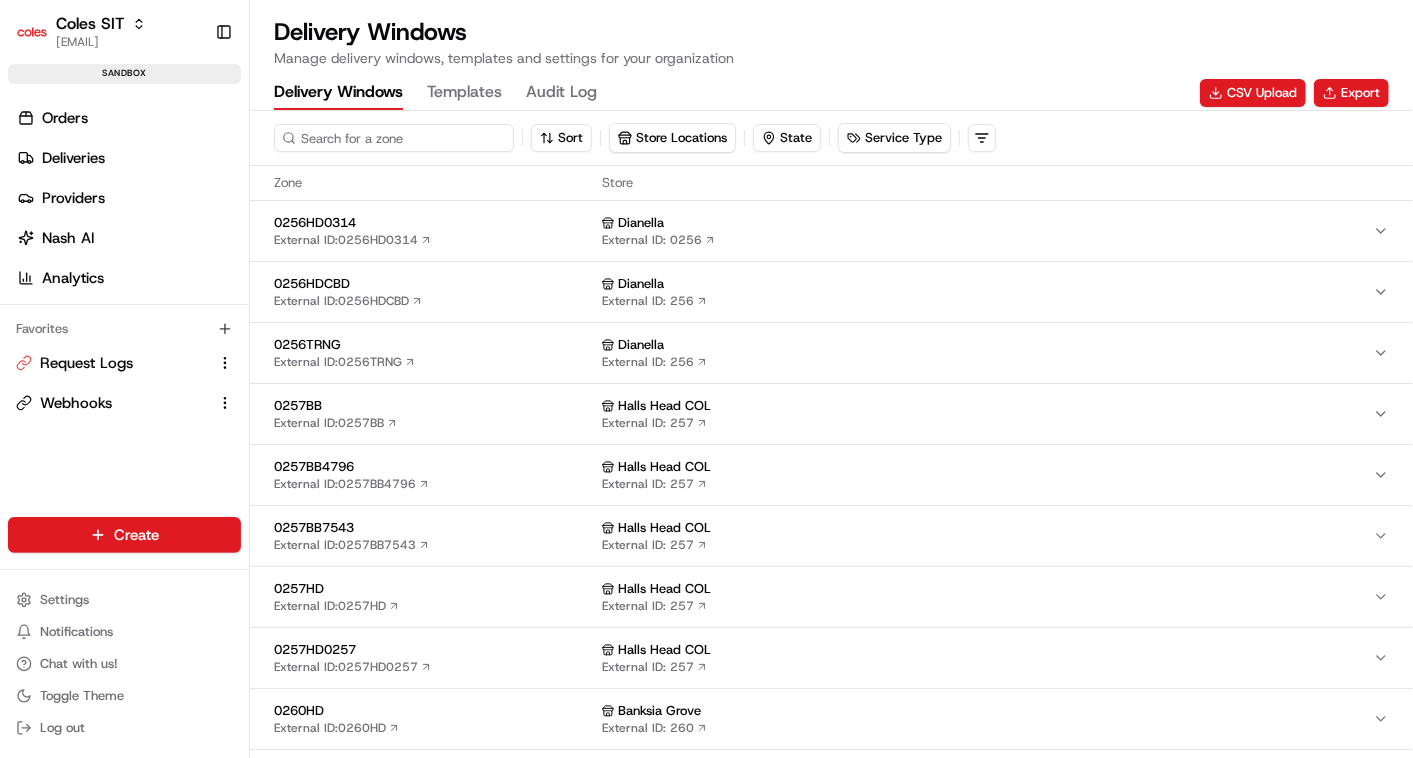 click at bounding box center (394, 138) 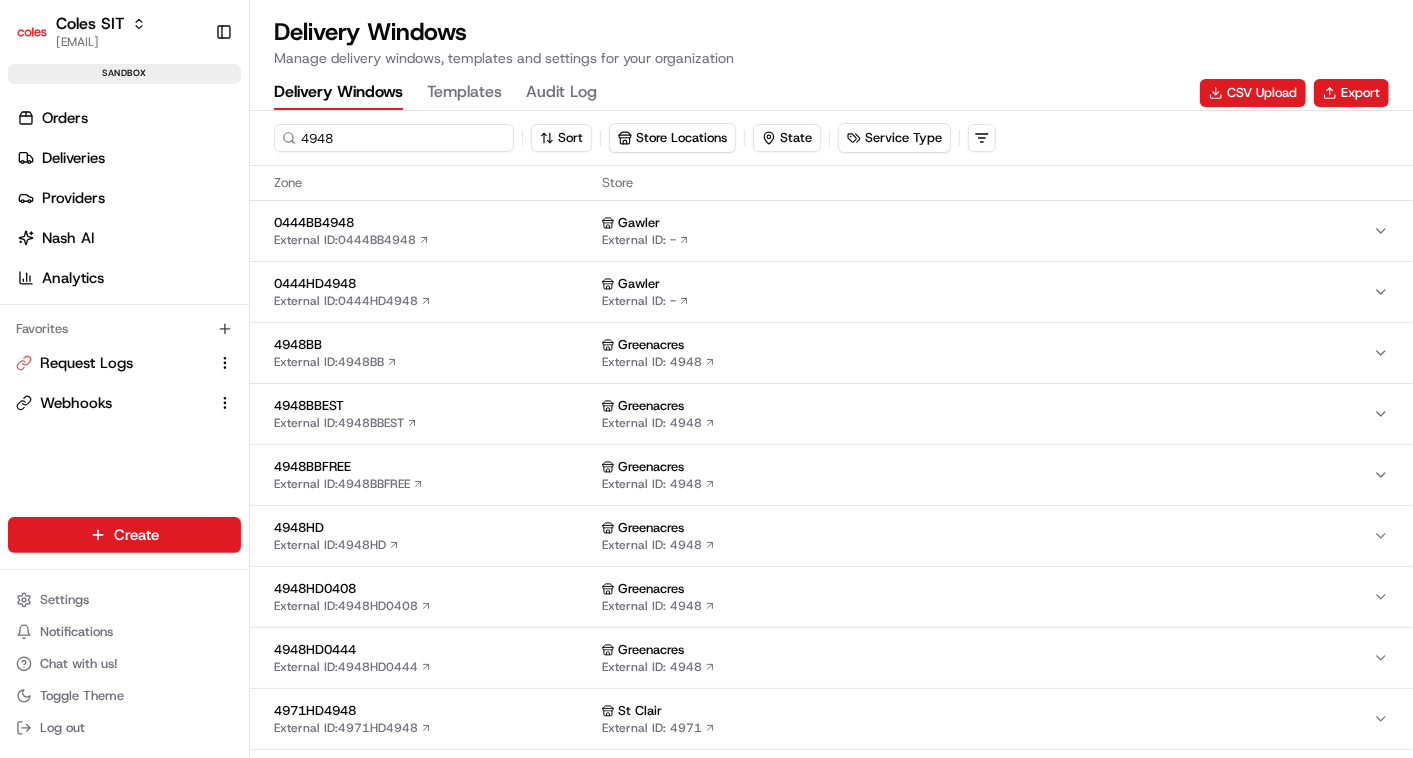 type on "4948" 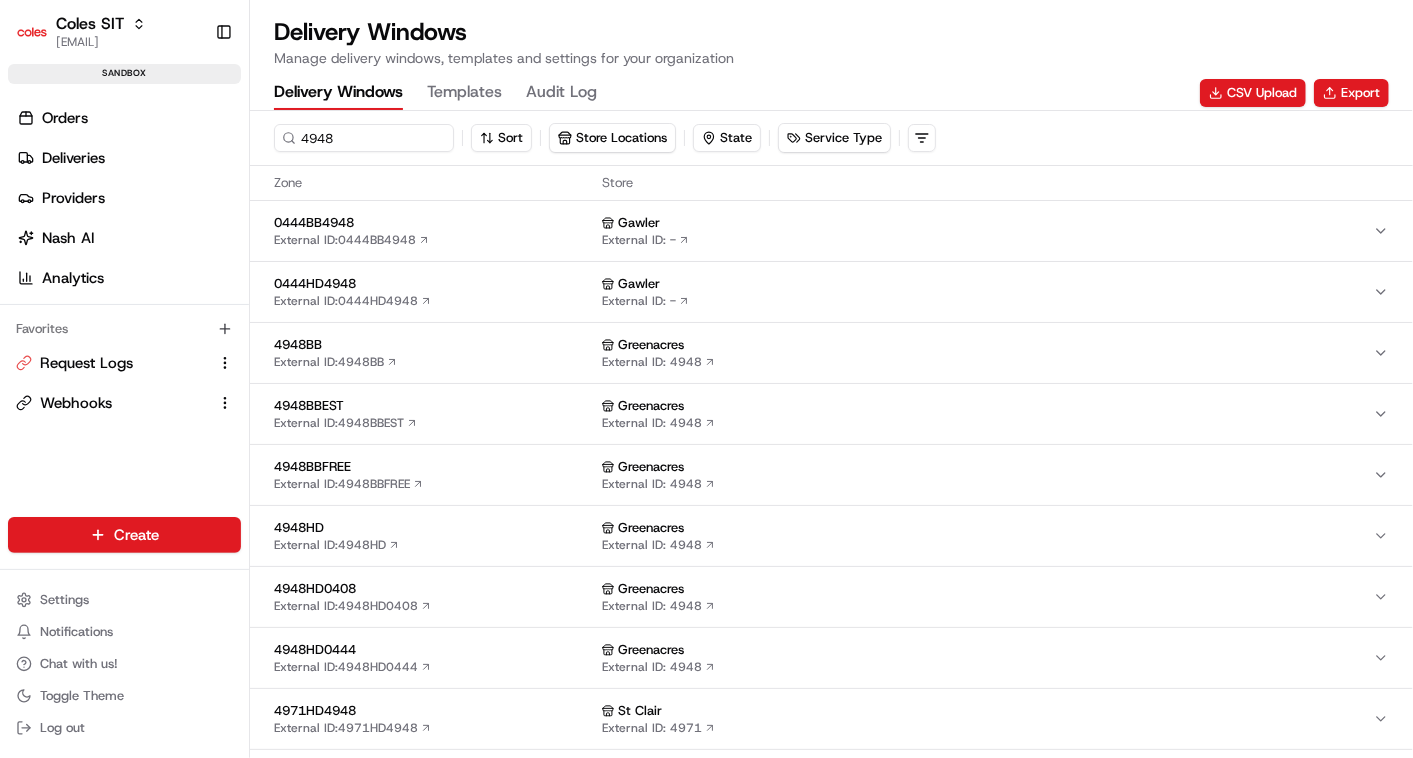 click on "4948HD External ID:  4948HD   Greenacres External ID:   4948" at bounding box center [831, 536] 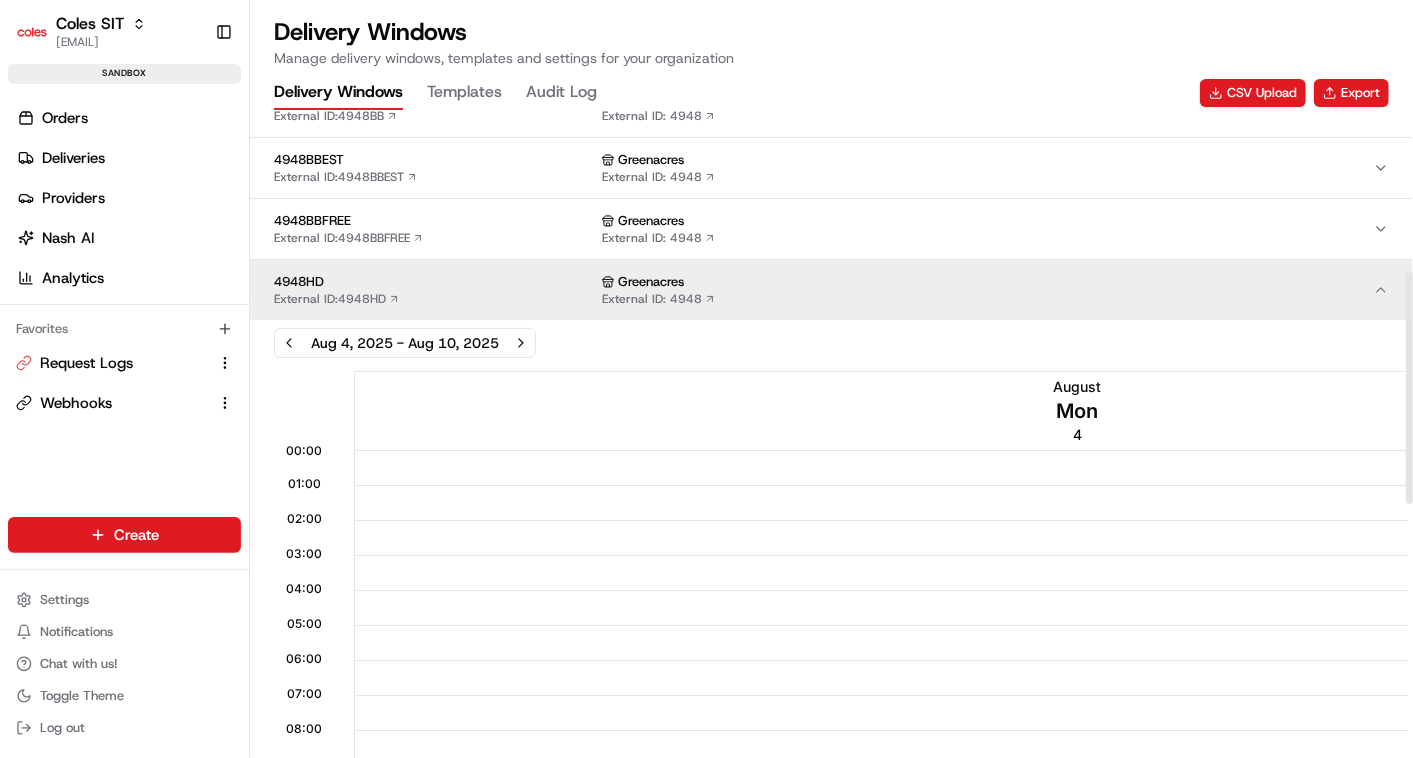 scroll, scrollTop: 444, scrollLeft: 0, axis: vertical 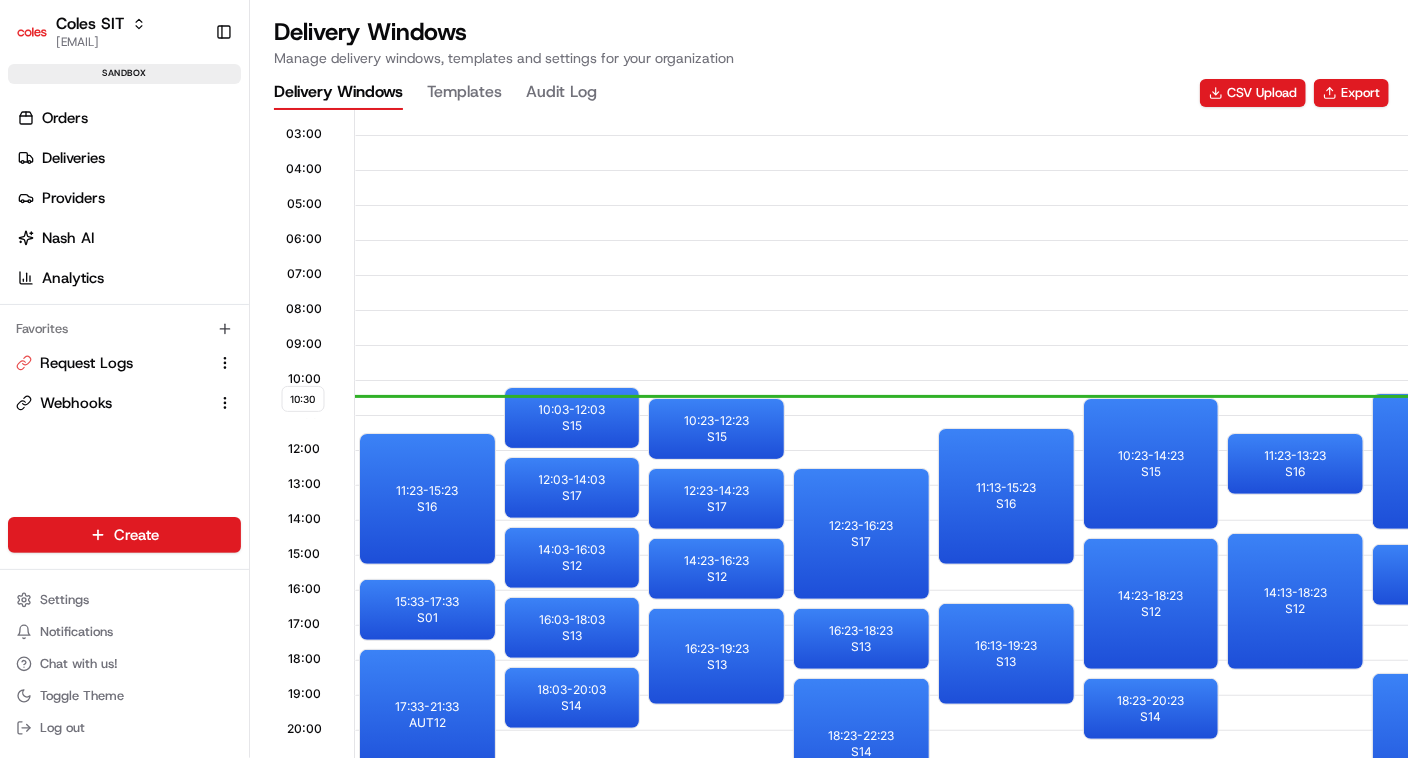 type 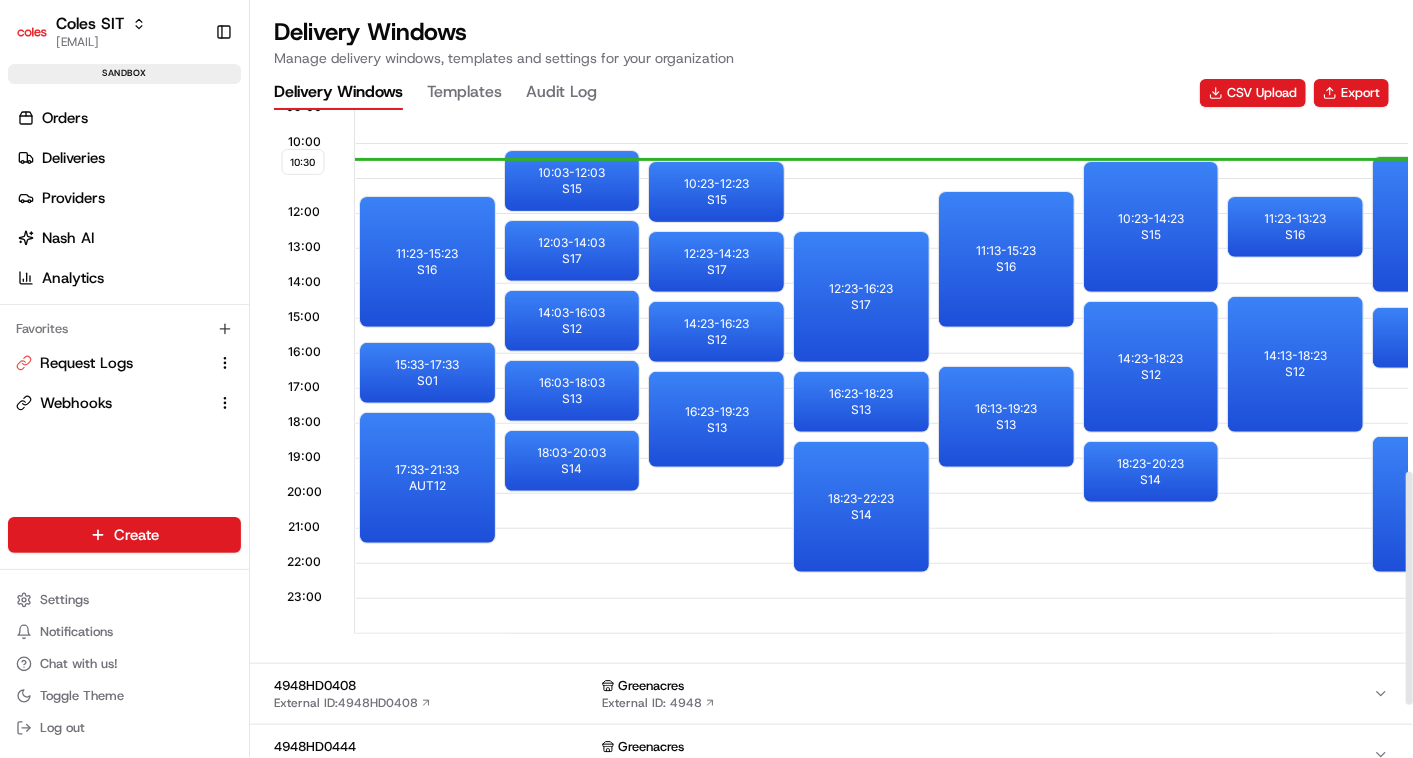 scroll, scrollTop: 1048, scrollLeft: 0, axis: vertical 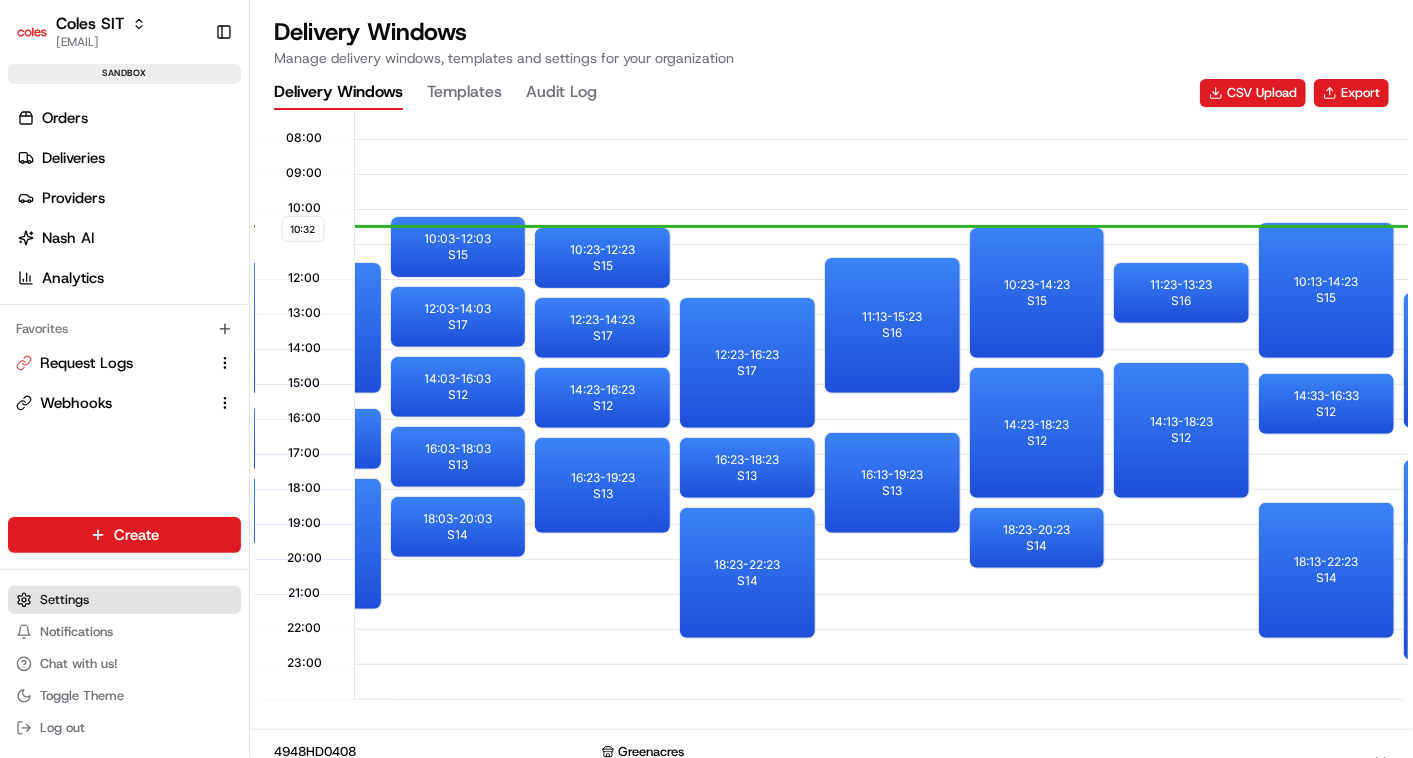 click on "Settings" at bounding box center [64, 600] 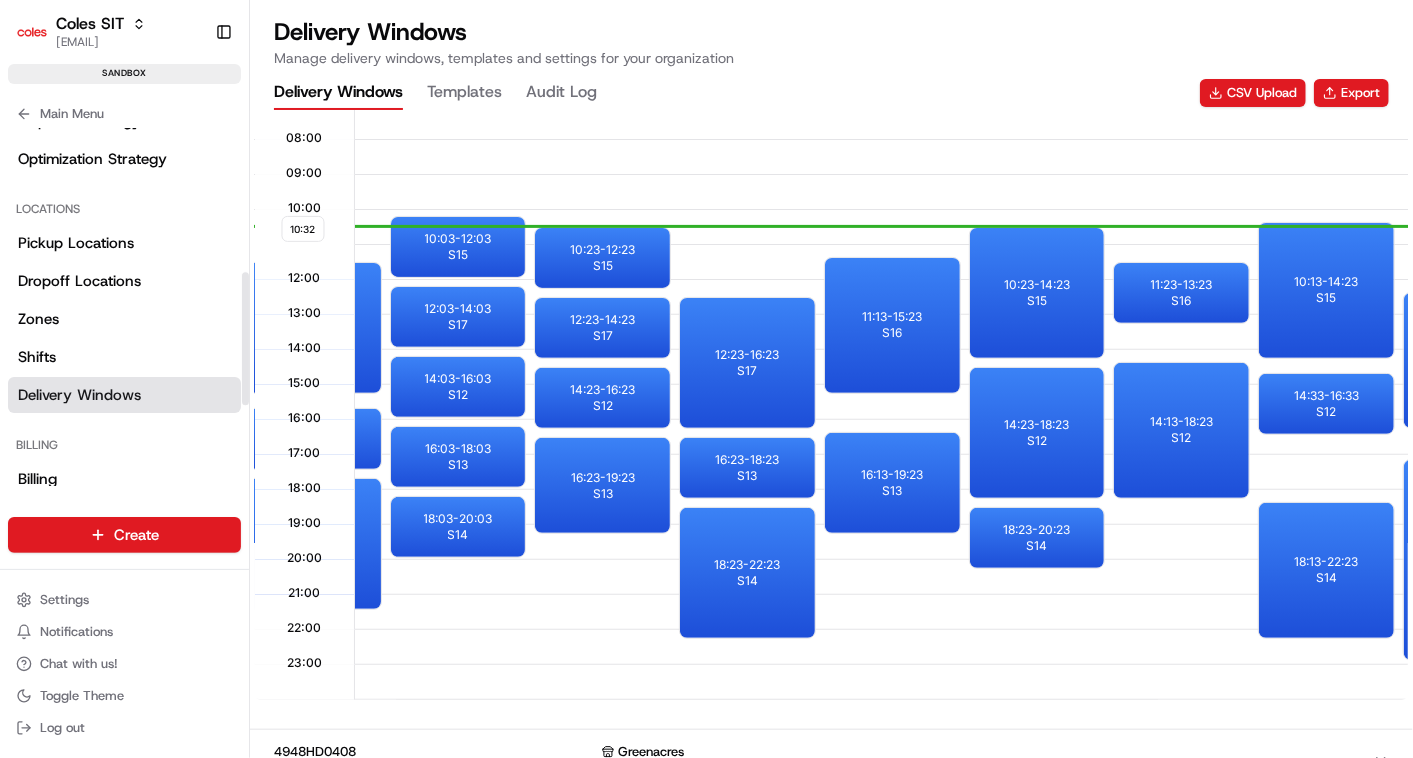 scroll, scrollTop: 386, scrollLeft: 0, axis: vertical 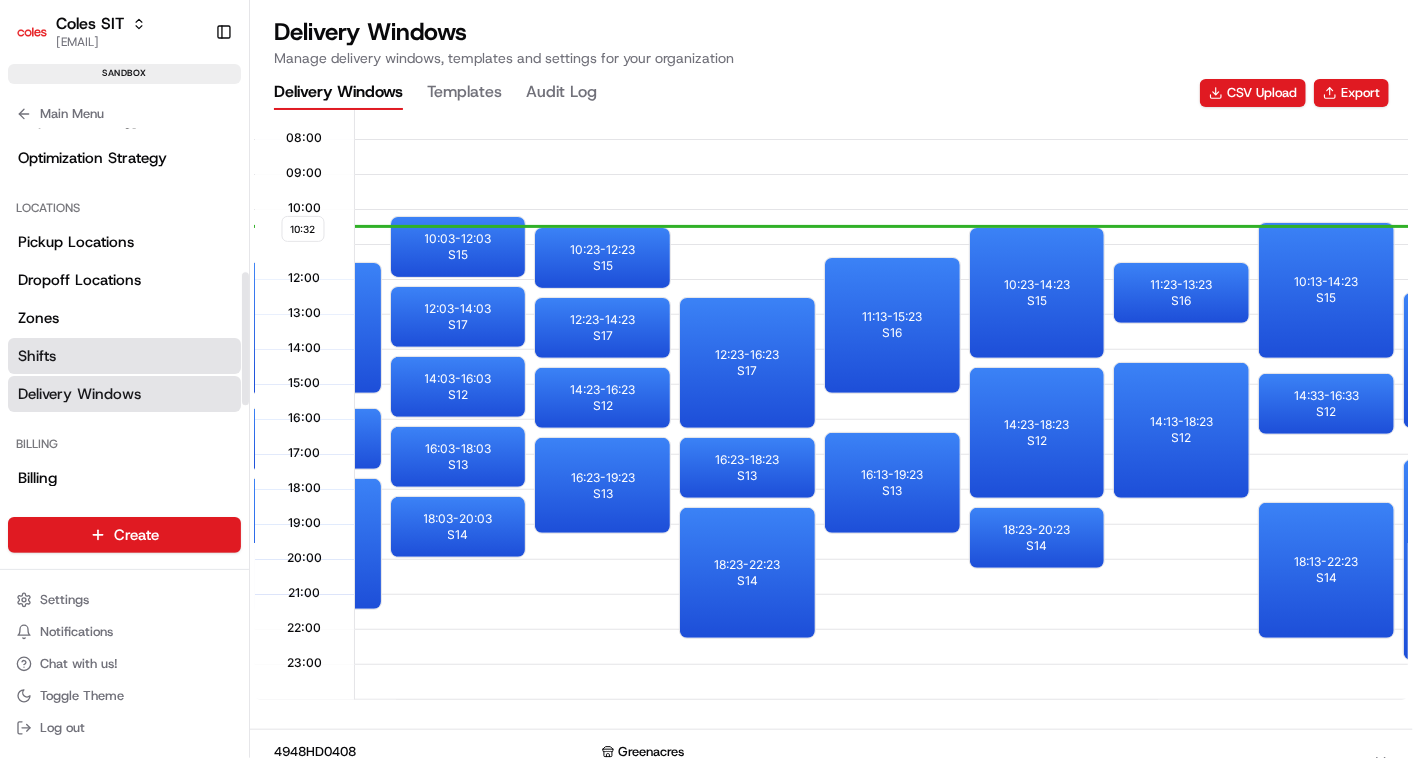 click on "Shifts" at bounding box center (124, 356) 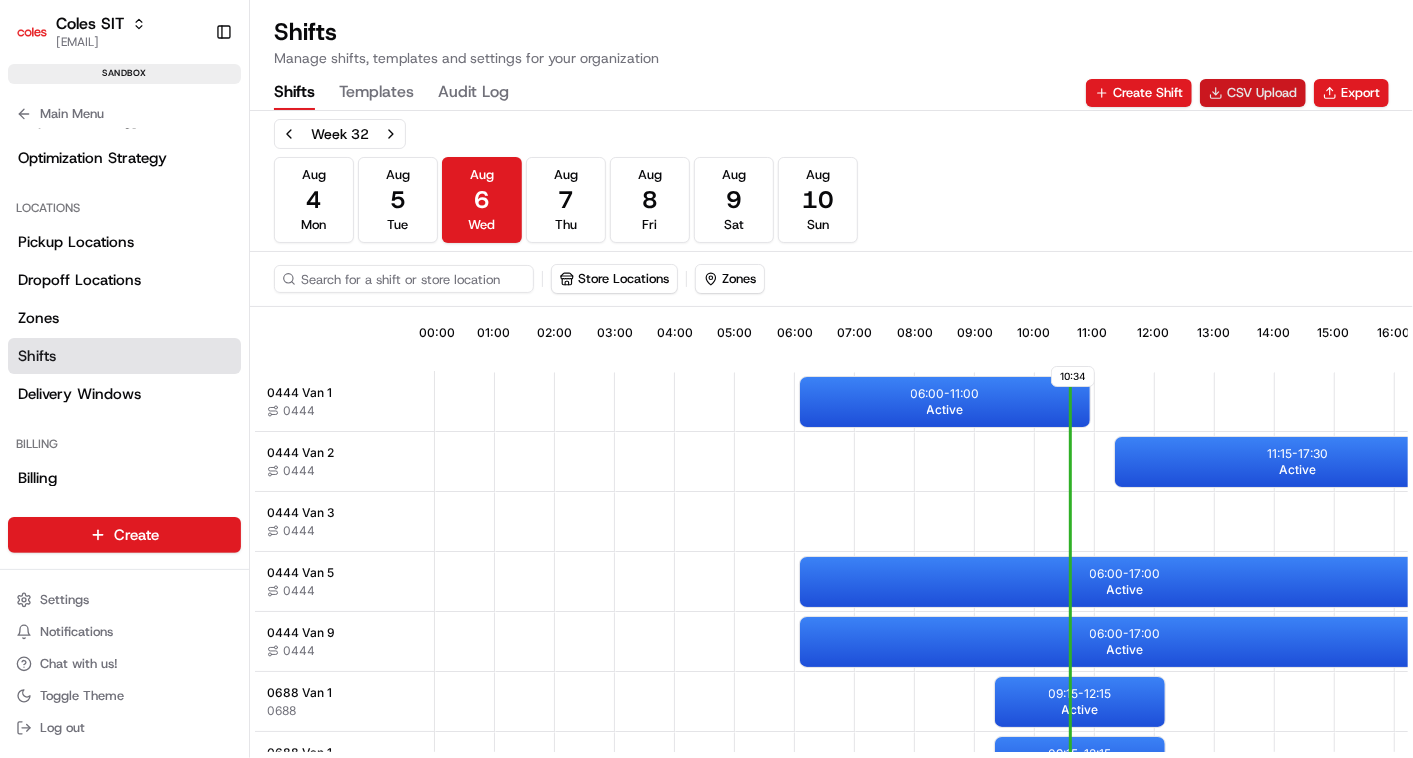 click on "CSV Upload" at bounding box center [1253, 93] 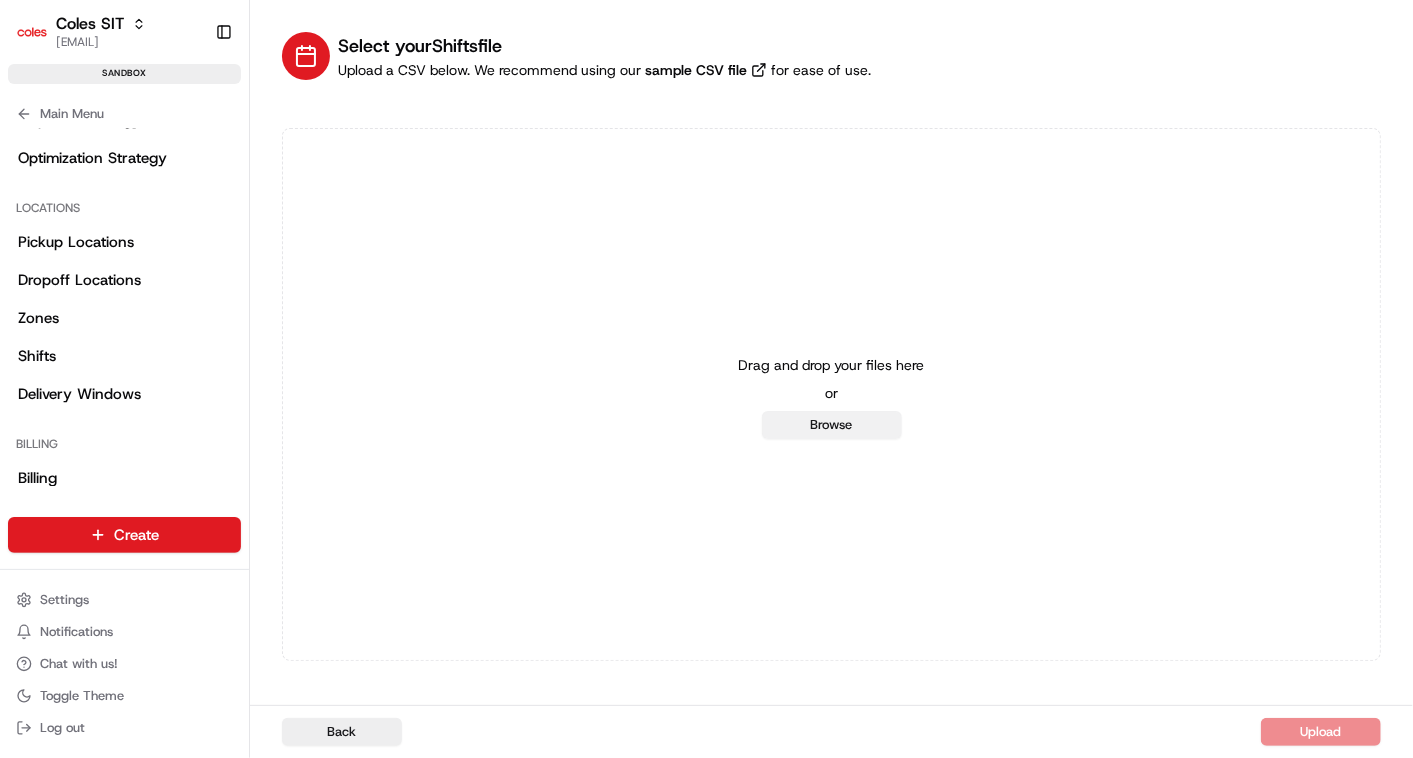 click on "Browse" at bounding box center (832, 425) 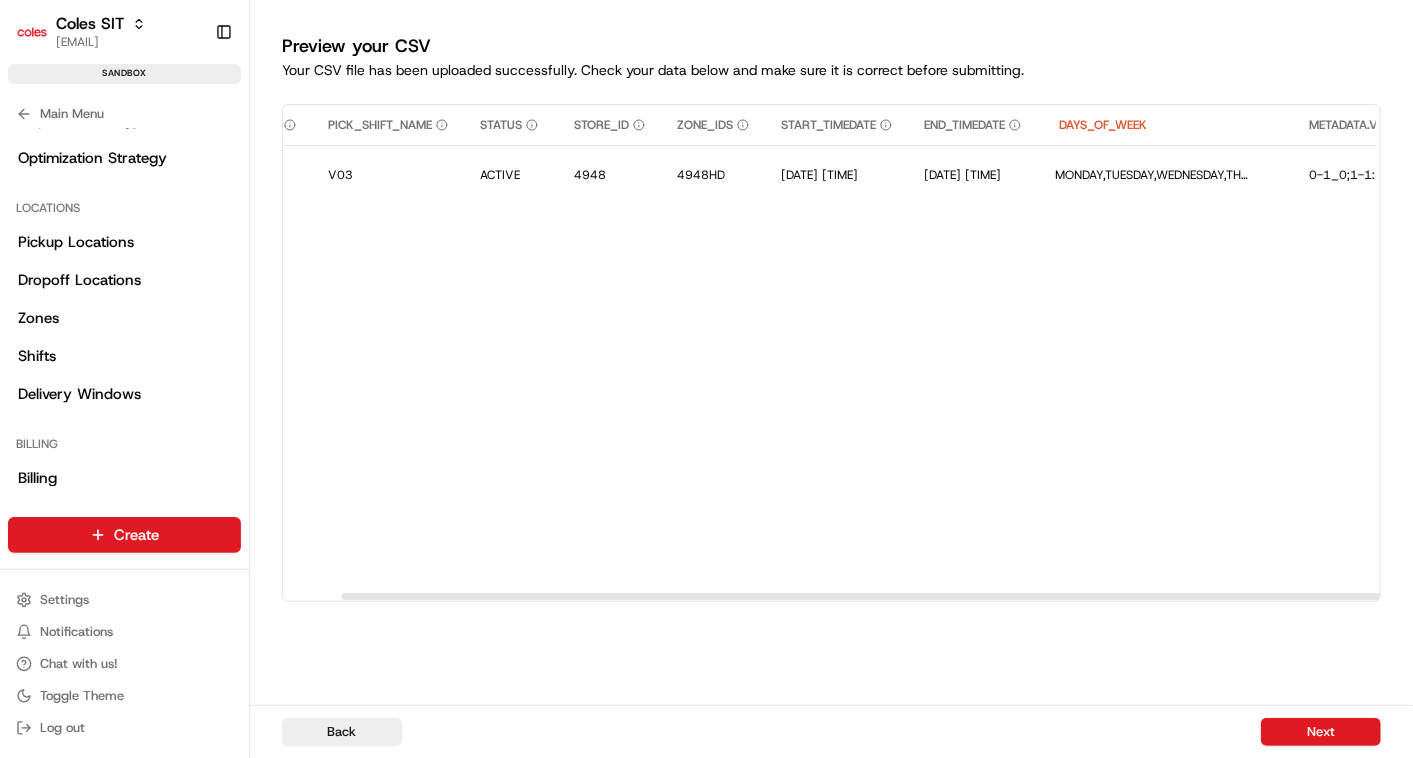 scroll, scrollTop: 0, scrollLeft: 0, axis: both 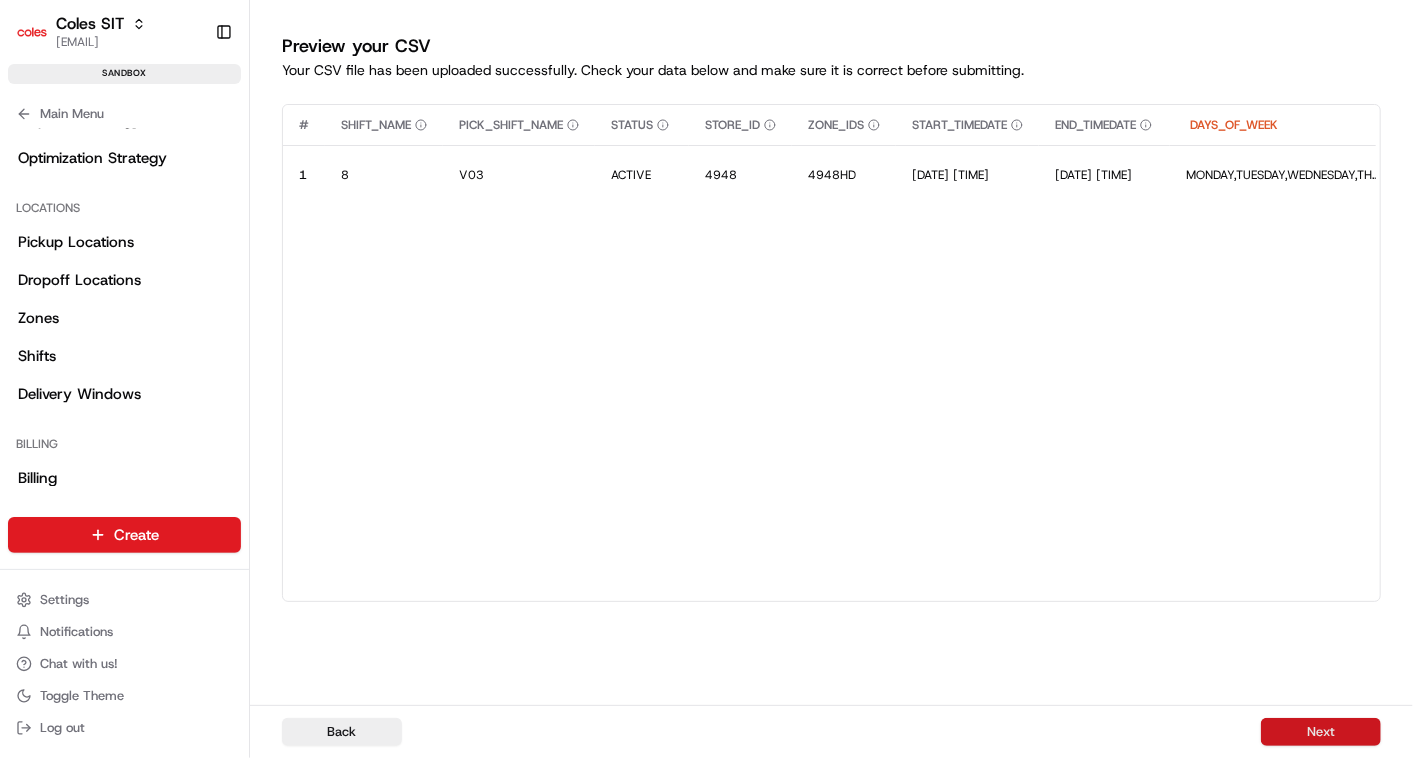 click on "Next" at bounding box center [1321, 732] 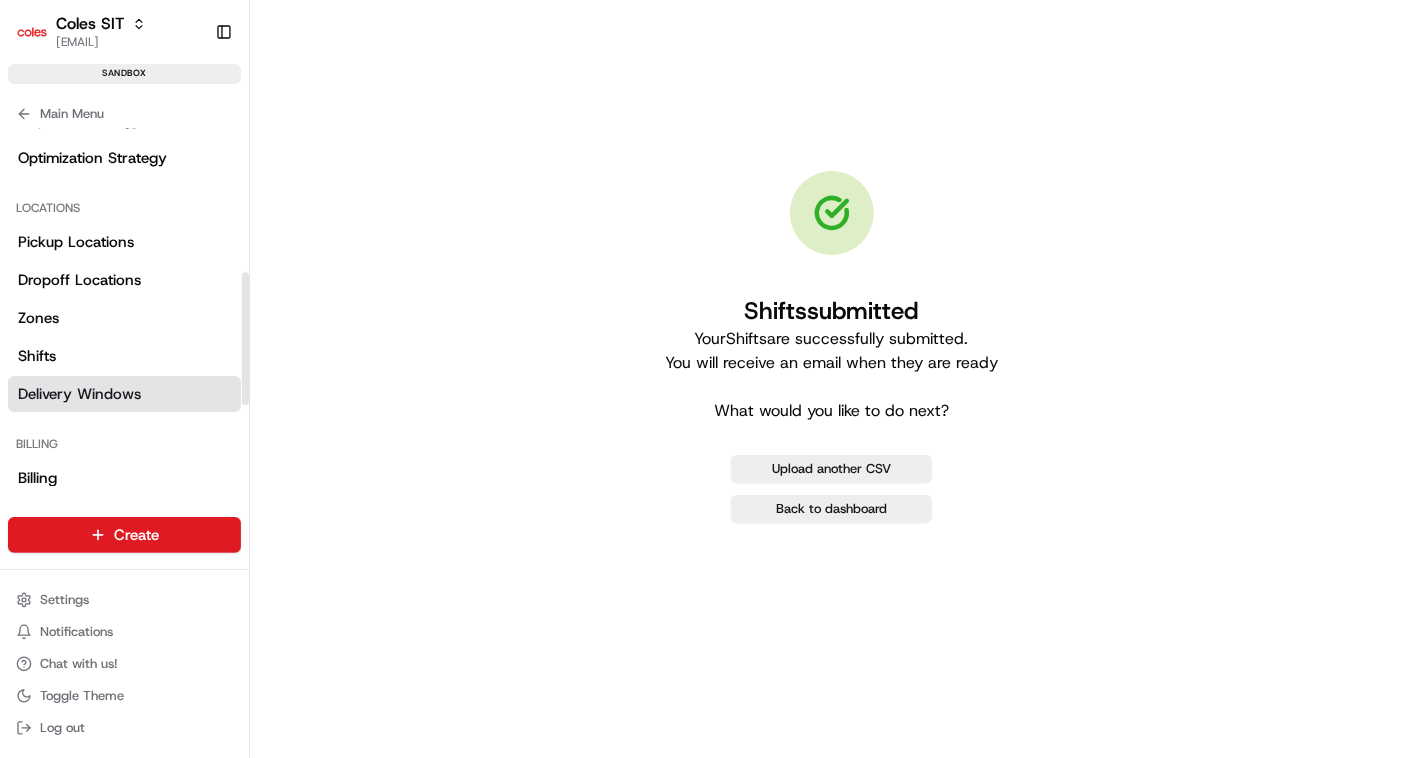 click on "Delivery Windows" at bounding box center (79, 394) 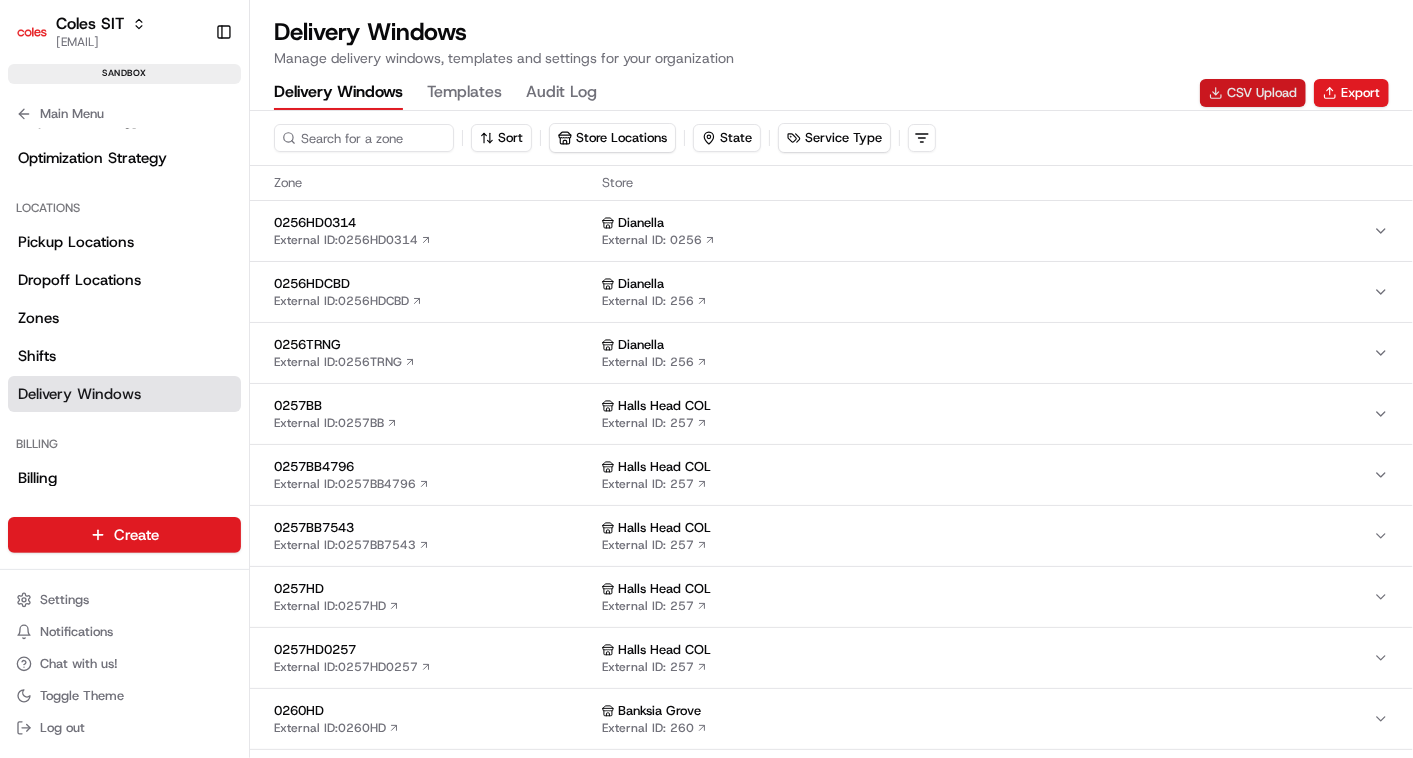 click on "CSV Upload" at bounding box center [1253, 93] 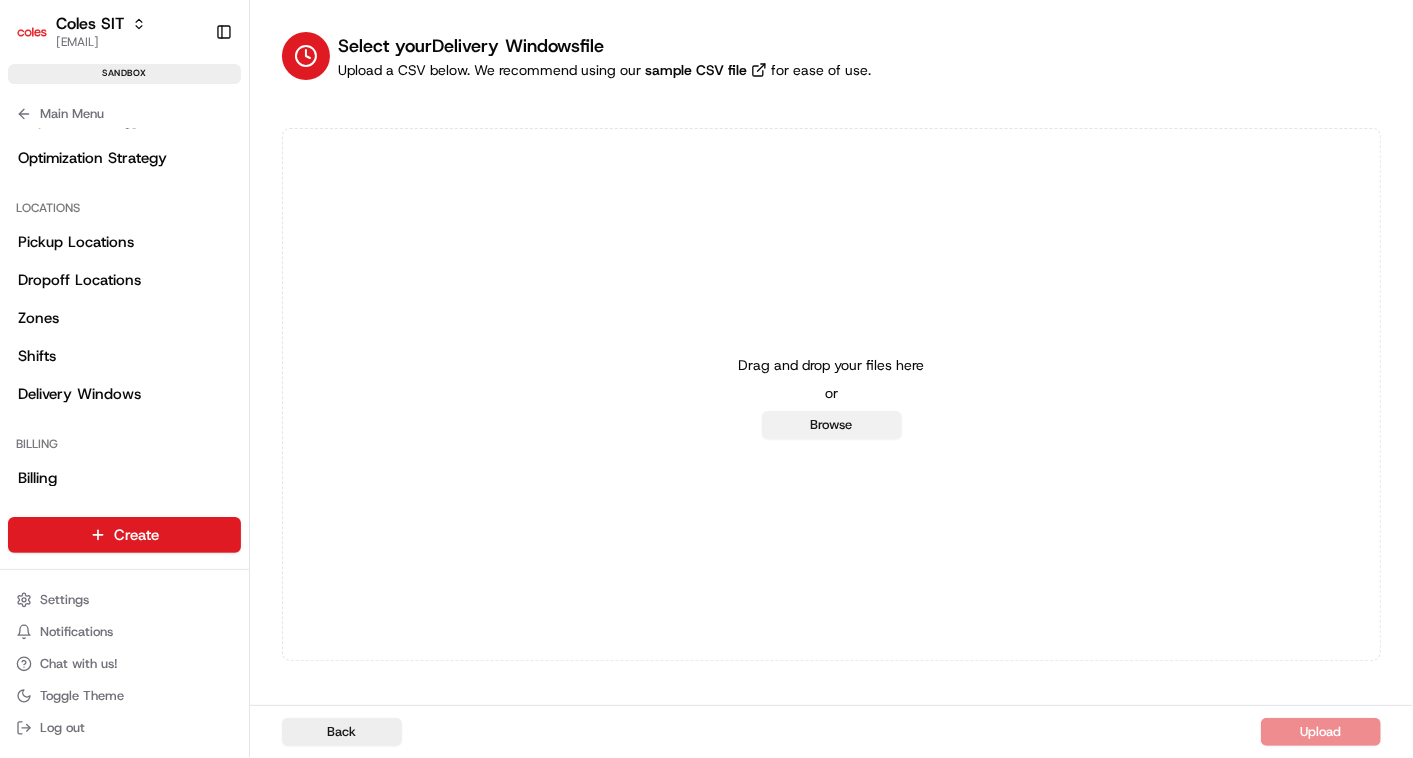 click on "Browse" at bounding box center (832, 425) 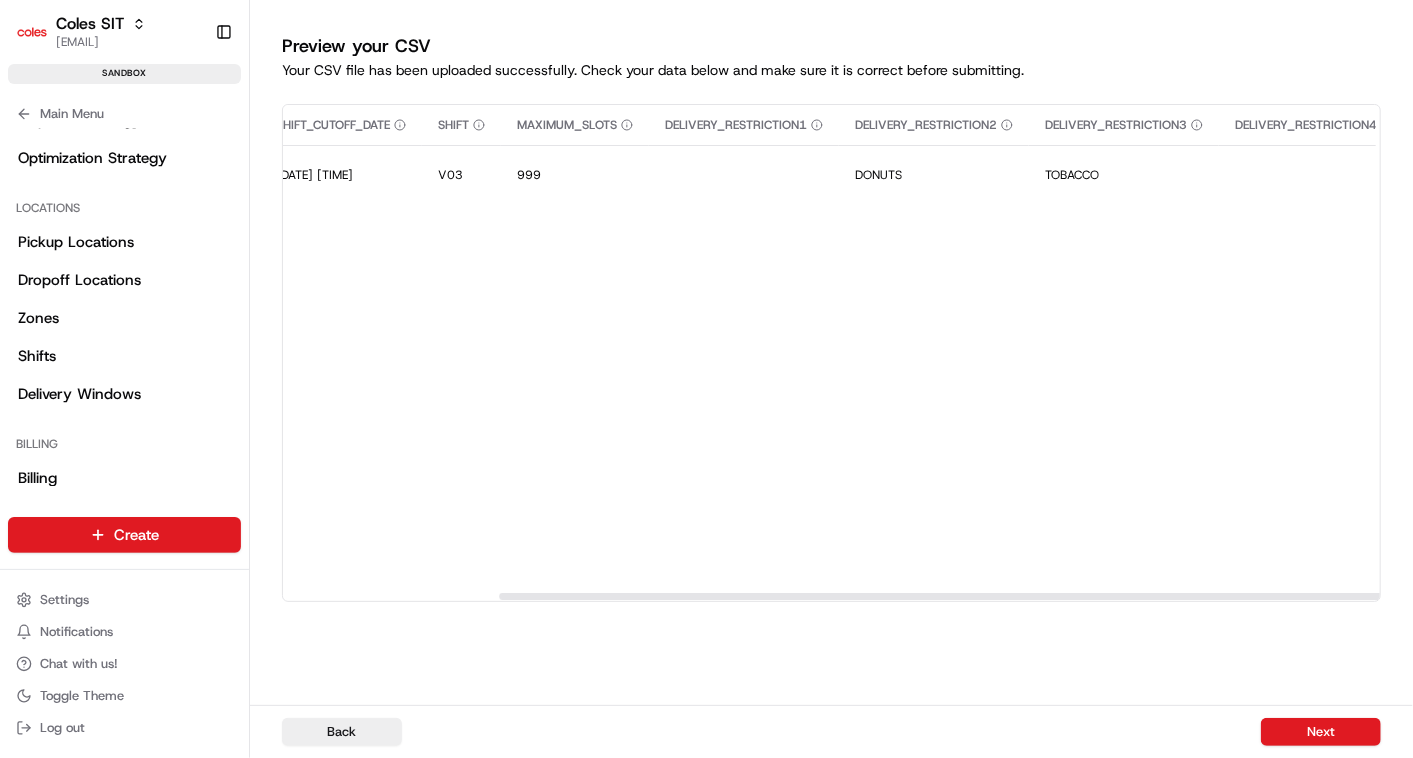 scroll, scrollTop: 0, scrollLeft: 894, axis: horizontal 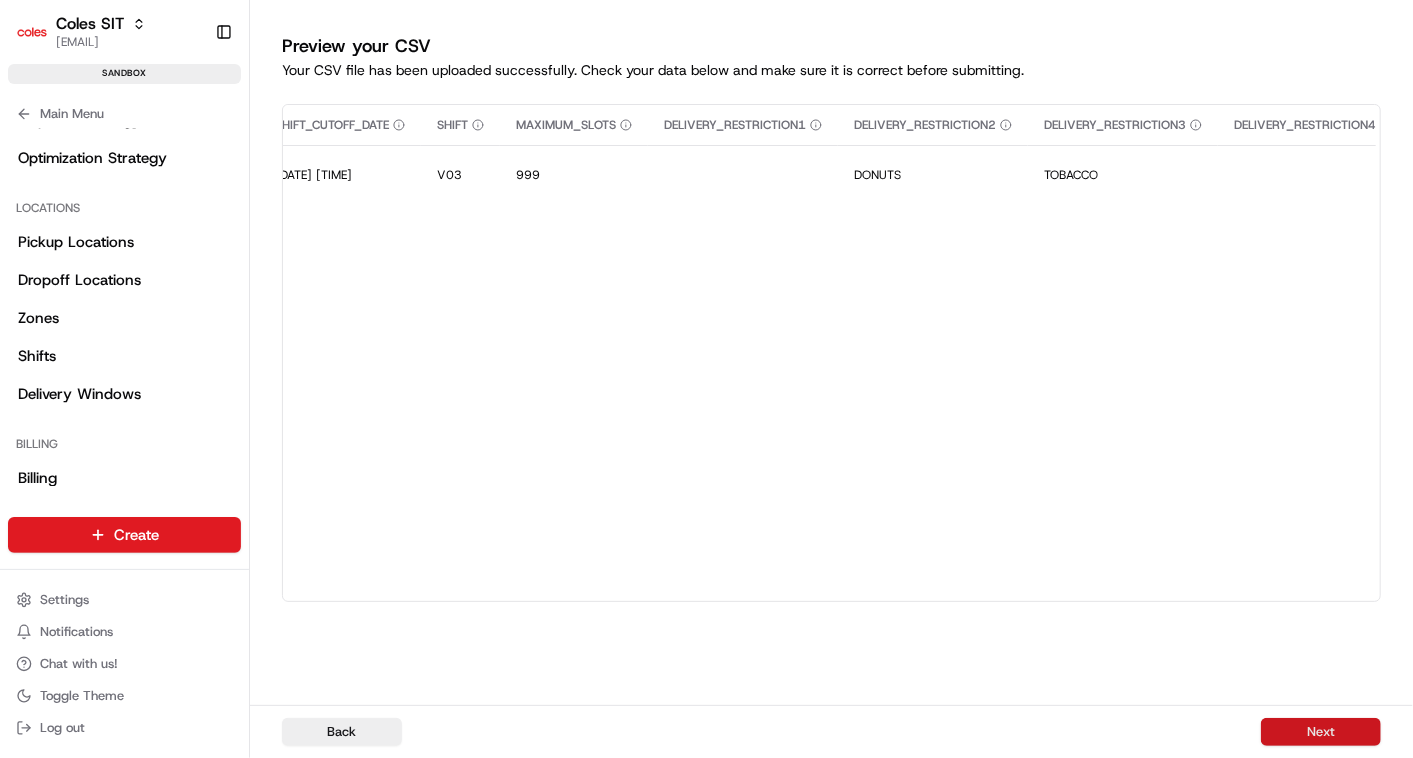 click on "Next" at bounding box center [1321, 732] 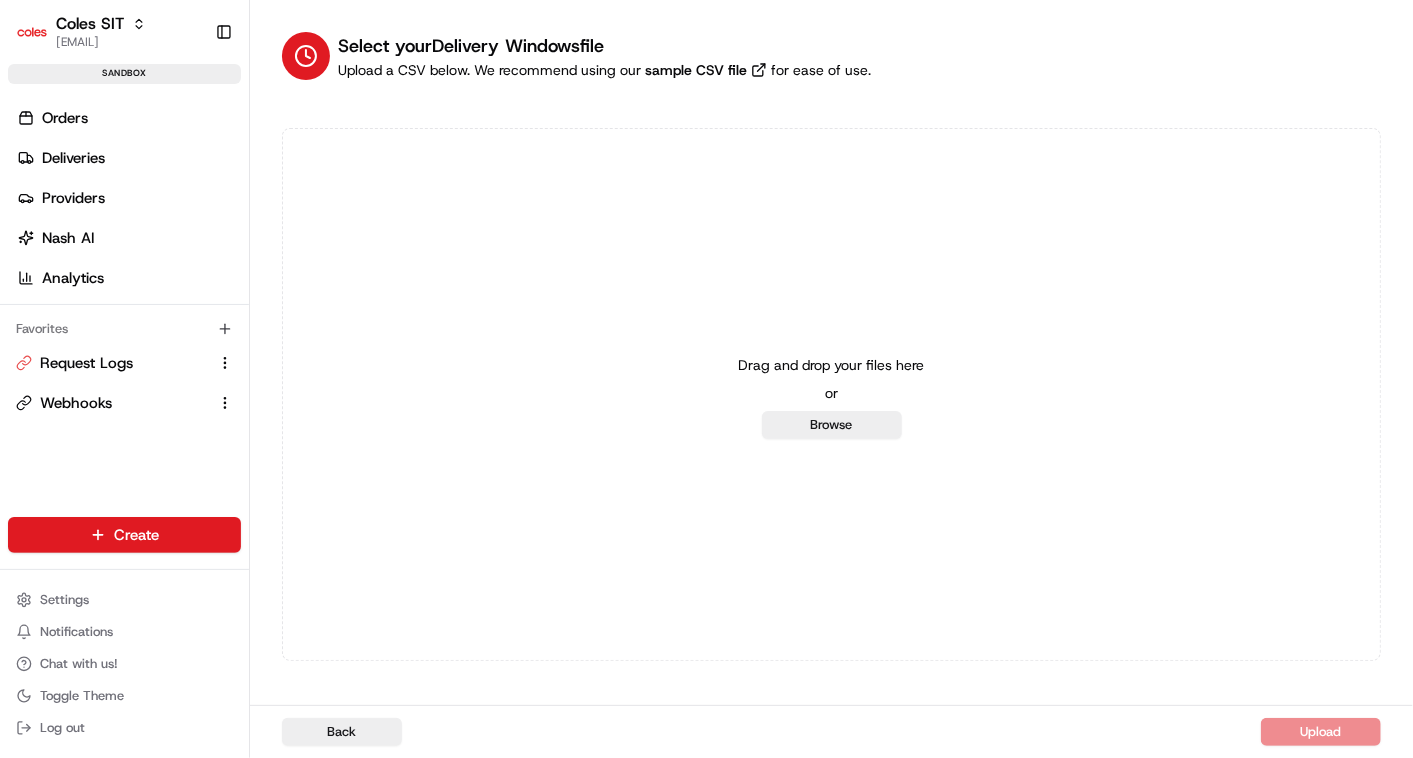 scroll, scrollTop: 0, scrollLeft: 0, axis: both 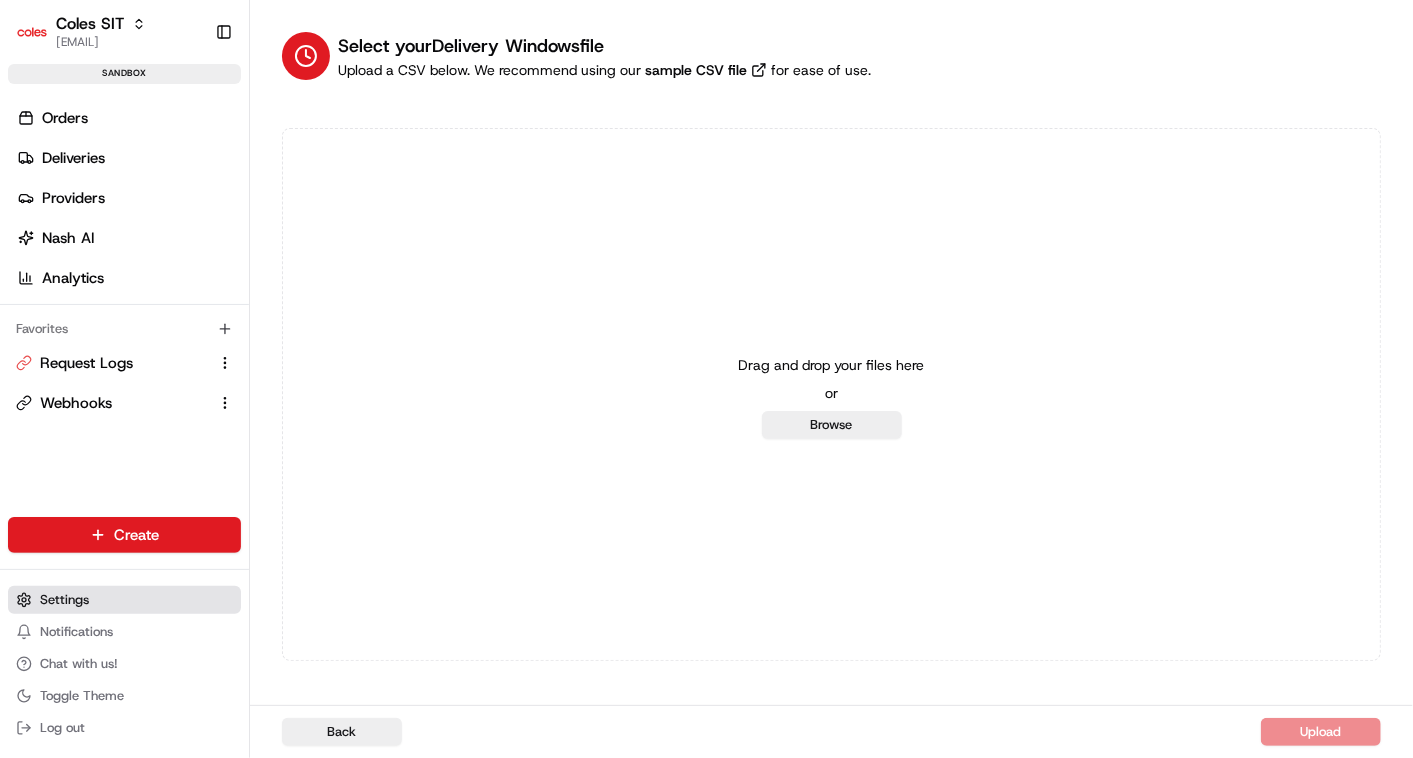 click on "Settings" at bounding box center (124, 600) 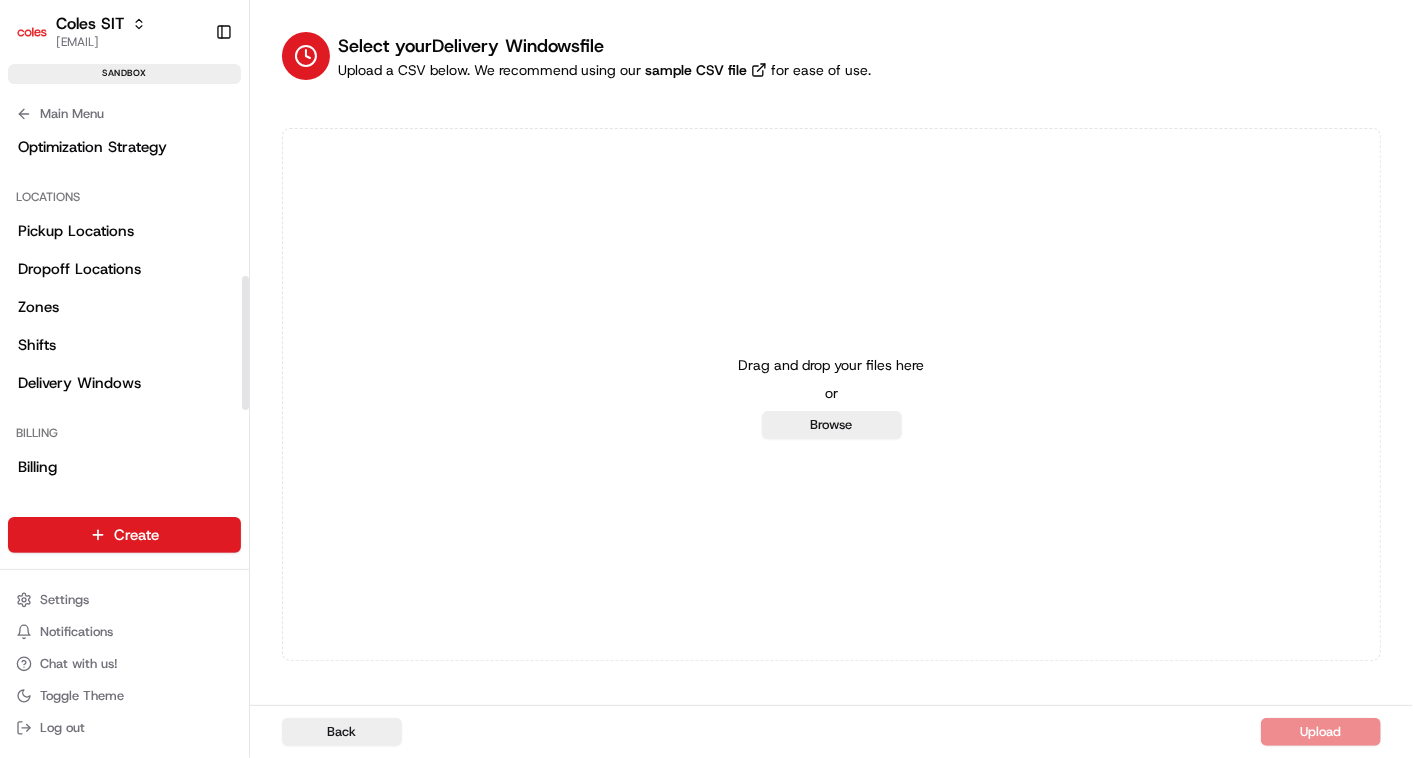 scroll, scrollTop: 397, scrollLeft: 0, axis: vertical 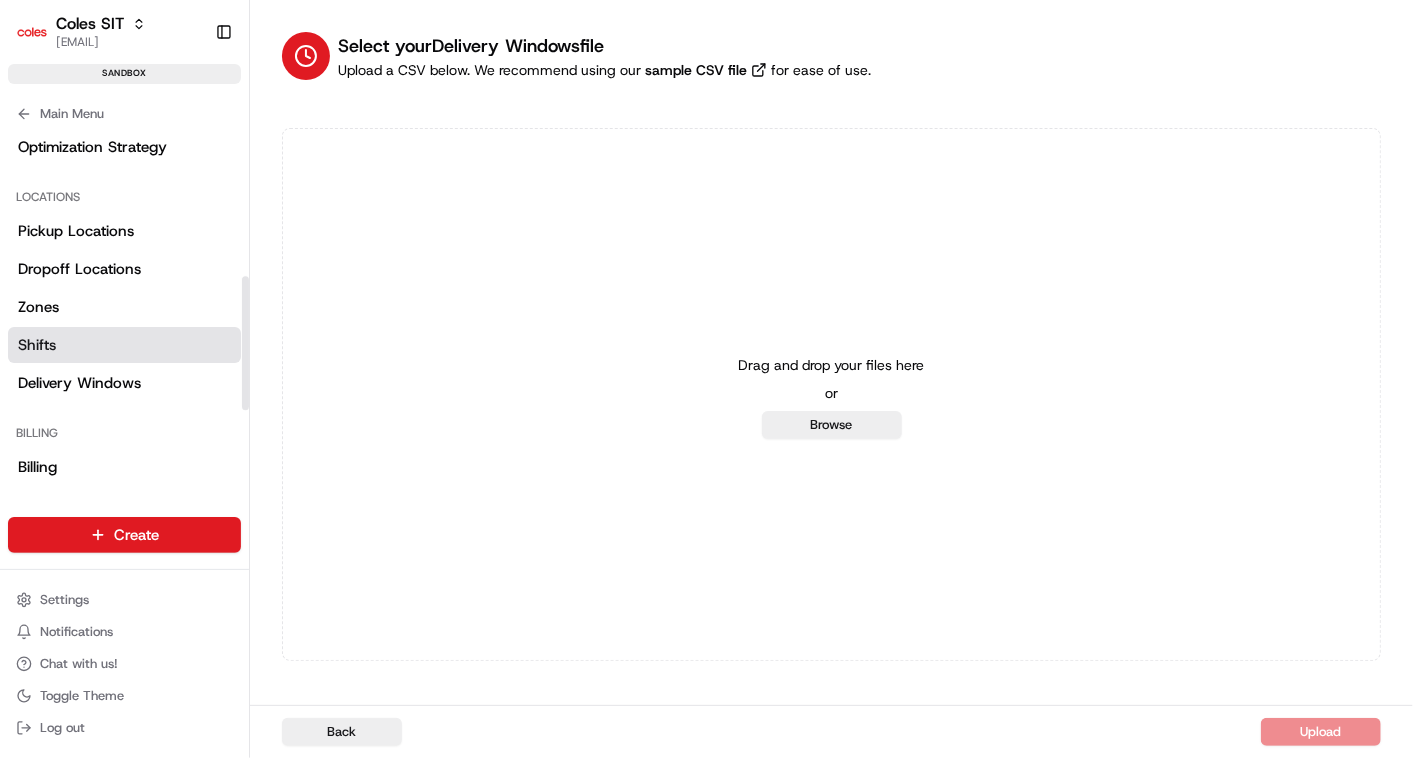 click on "Shifts" at bounding box center (124, 345) 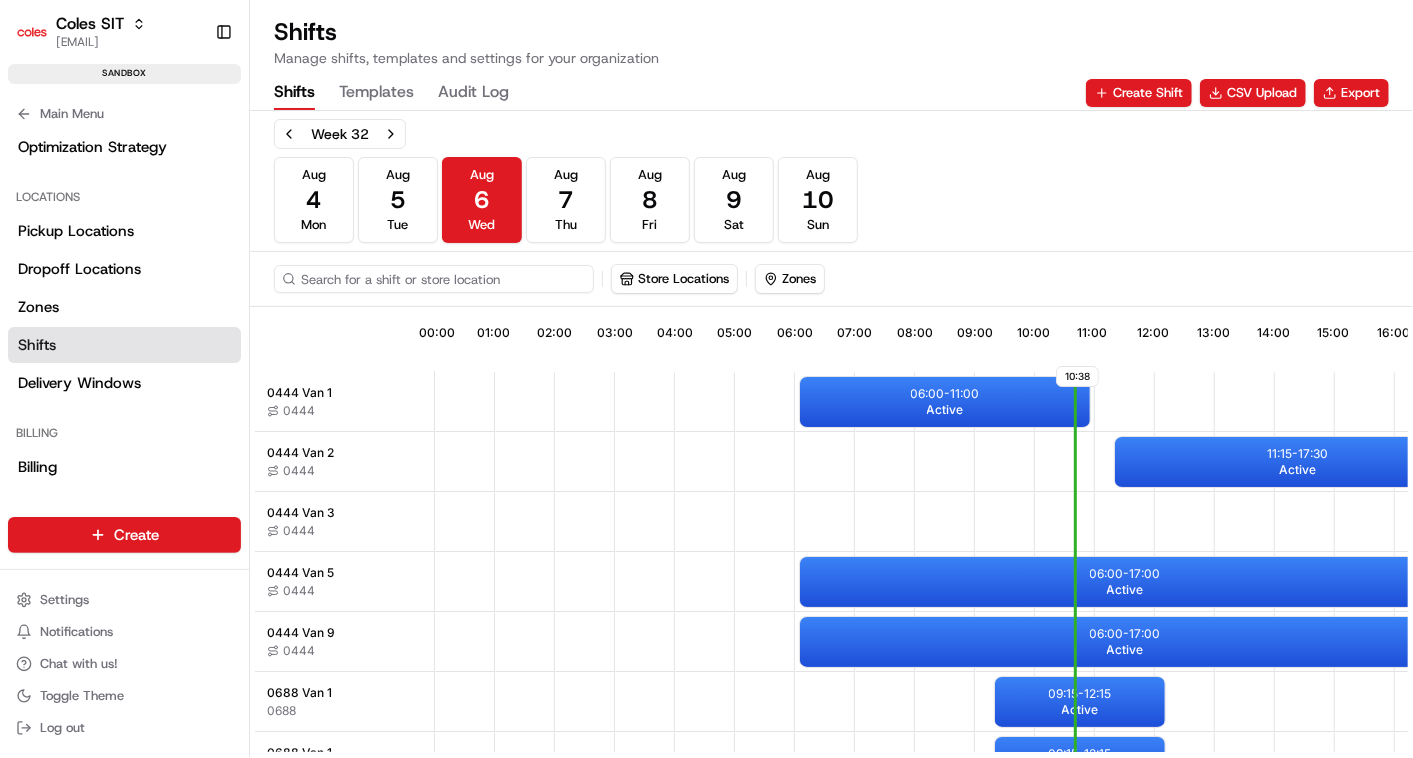 click at bounding box center (434, 279) 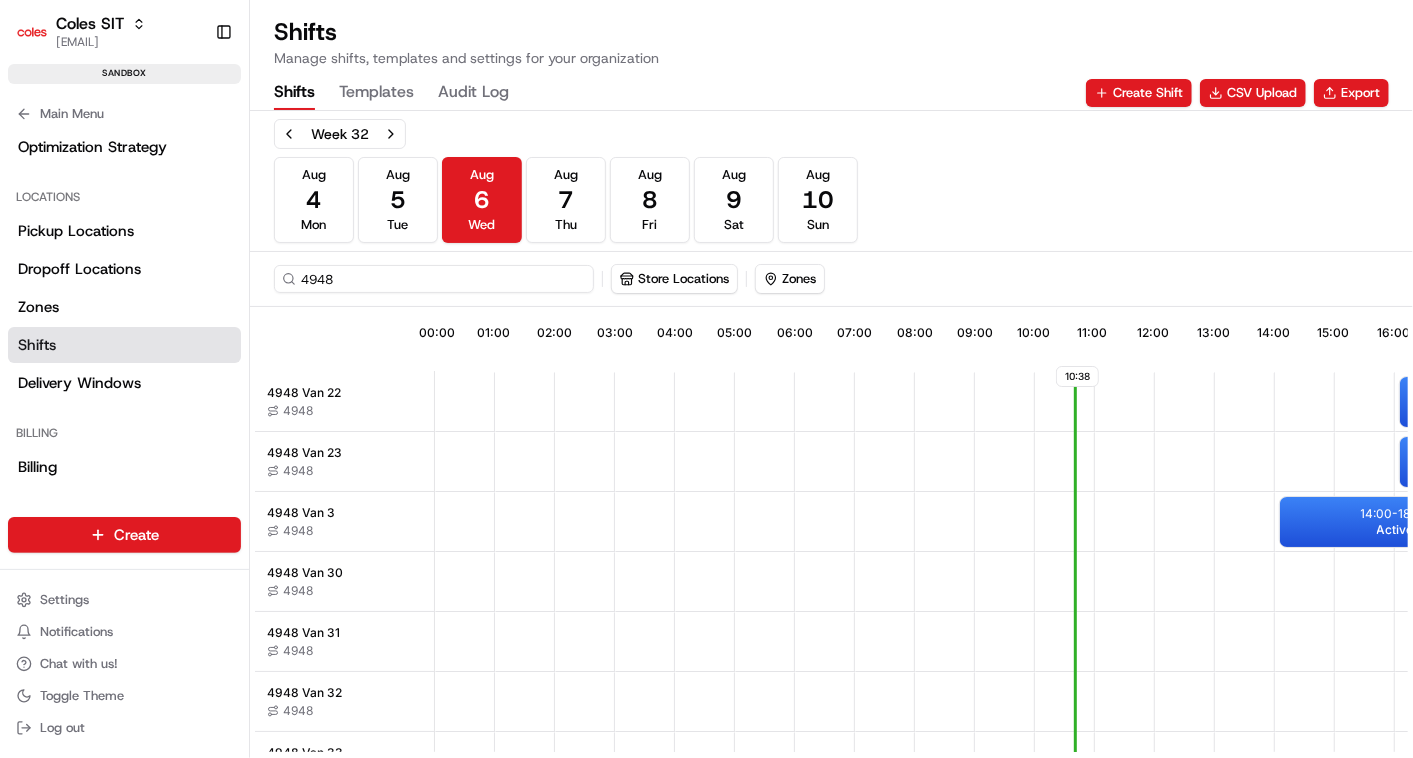 type on "4948" 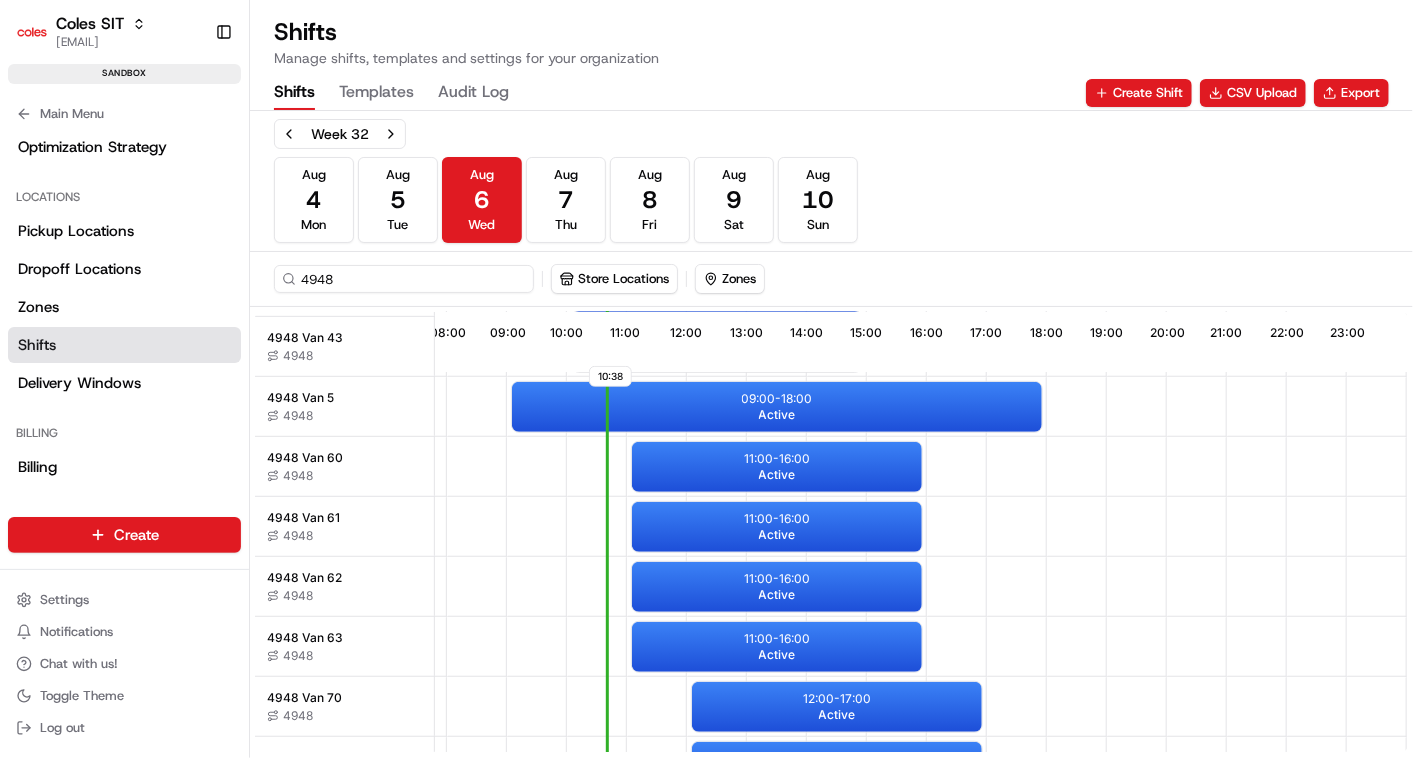 scroll, scrollTop: 1069, scrollLeft: 477, axis: both 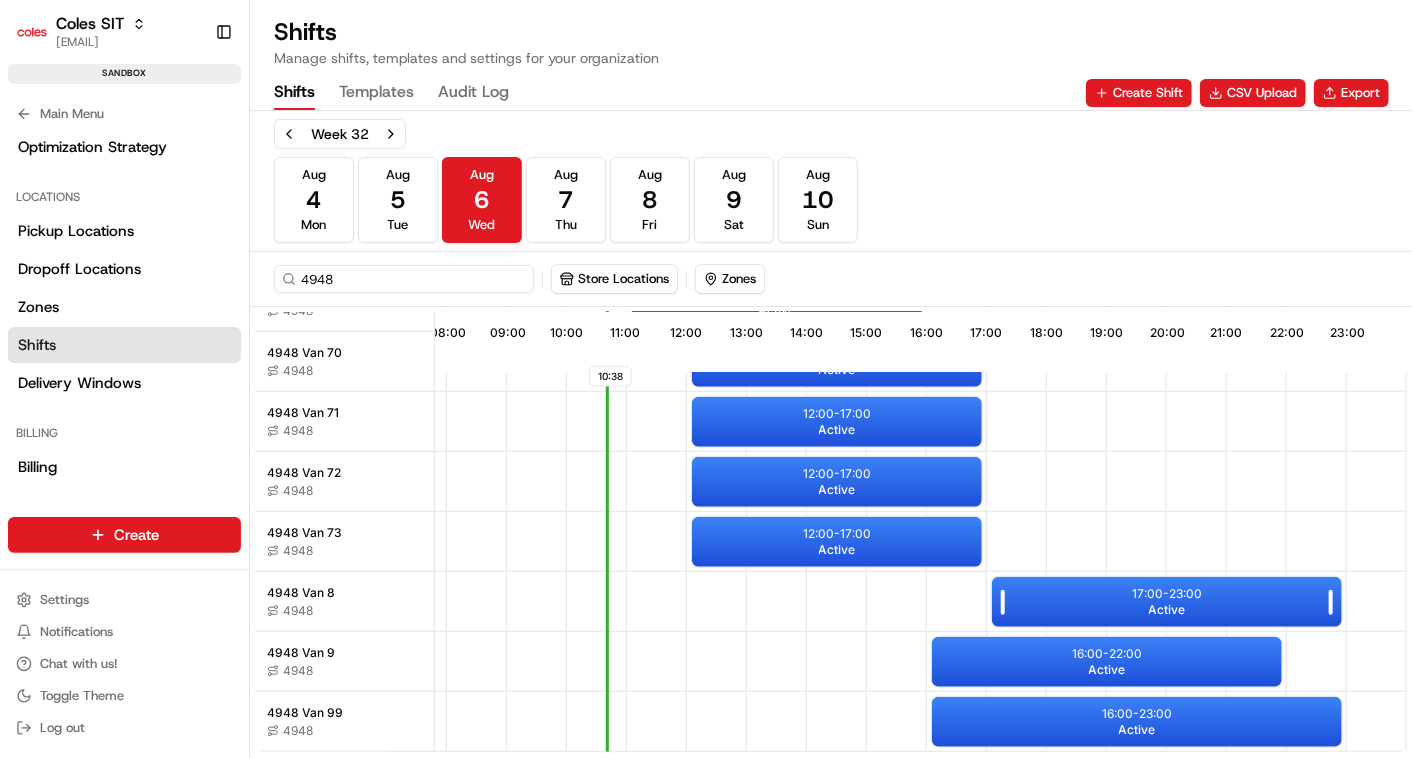 click on "{"SERVICE_TYPE": "HD", "WEB_CUTOFF_DATE": "6/08/2025 13:00", "SHIFT": "S13", "DELIVERY_RESTRICTION2": "DONUTS", "DELIVERY_RESTRICTION3": "TOBACCO", "DELIVERY_RESTRICTION8": "HotCrossBuns", "DRVSHIFT_ATTRIBUTE": "PM", "UNATTENDED_DELIVERY_OPTIONS": "3", "MAX_ITEMS": "50", "CHANNEL_OPTIONS": "15", "DELIVERY_WINDOW_TYPE_OPTIONS": "Next Day", "zone_metadata": {"STATE": "[STATE]", "SERVICE_TYPE": "HD", "SUB_SERVICE_TYPE": "HD", "ORS_ENABLED": "Y", "SEQUENCE": "1", "HD_PAYMENT_OPTIONS": "30", "DOOR_STEP_TIME": "480", "ORDERVALUE": "189", "ORDERWEIGHT": "43", "RESOURCE_MUST_HAVE": "Home Delivery", "HD_BAGGING_OPTIONS": "16", "ORDER_VOLUME": "1", "UD_DOOR_STEP_TIME": "509", "DELETE_FLAG": "0", "DELZONE_TYPE": "0", "ENABLE_OSP": "Disable", "HORIZON_DAYS": "0"}}" at bounding box center [1167, 594] 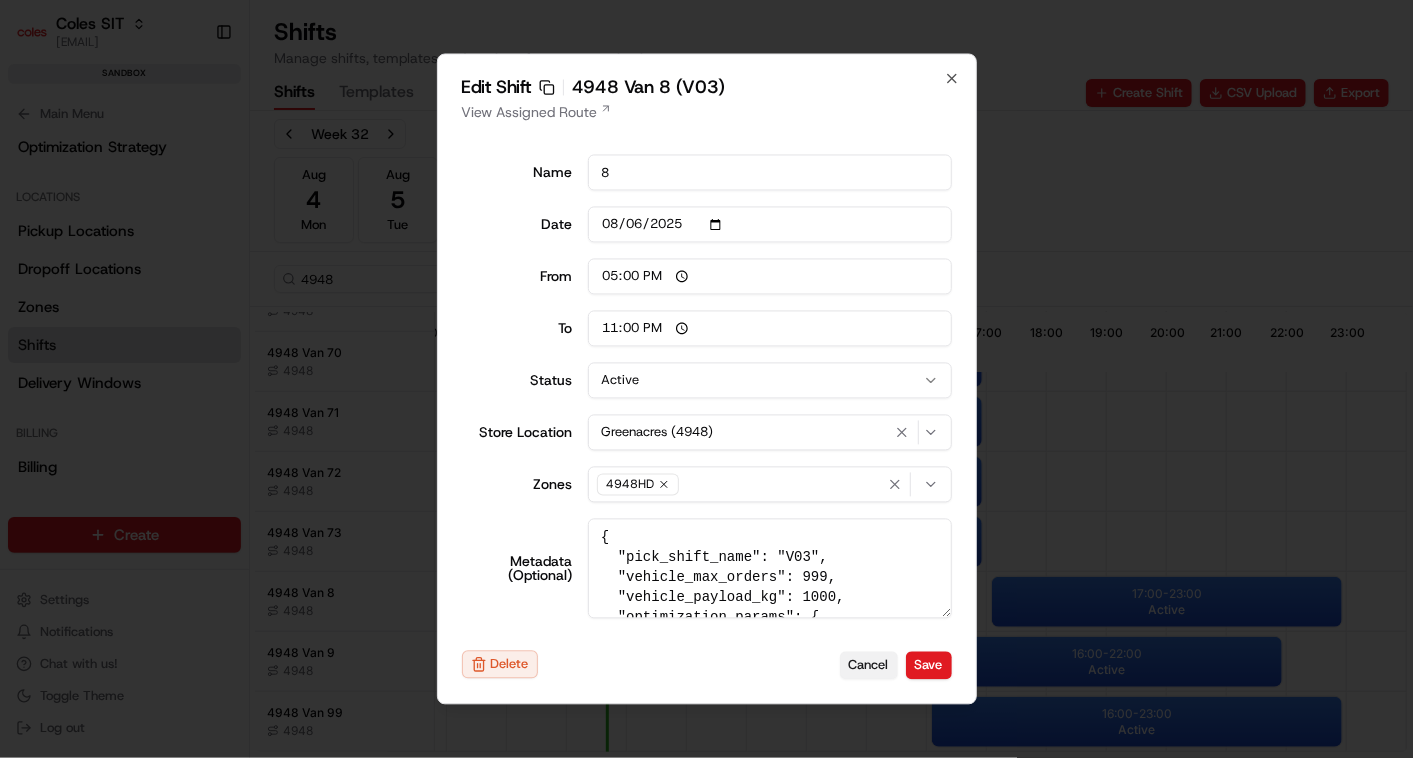 click on "Cancel" at bounding box center (869, 665) 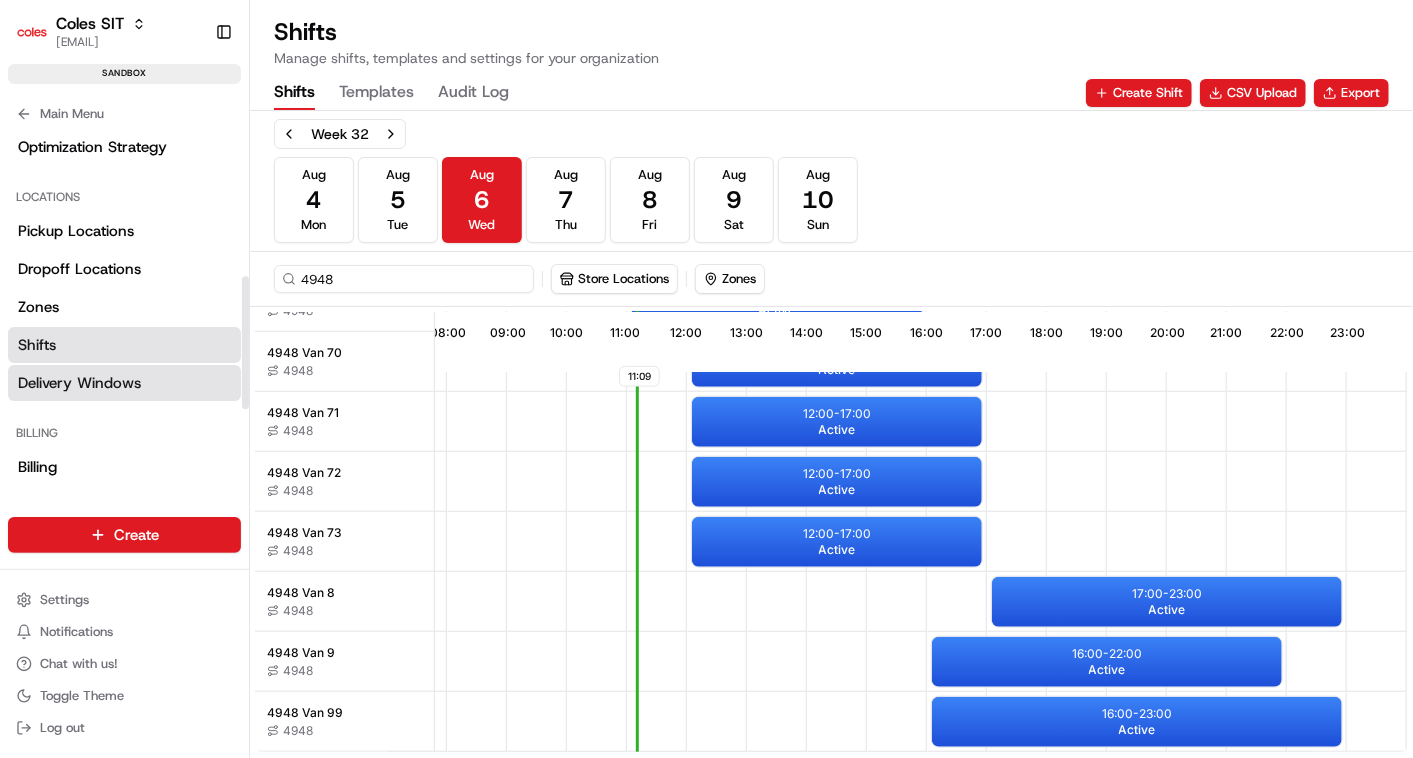 click on "Delivery Windows" at bounding box center [79, 383] 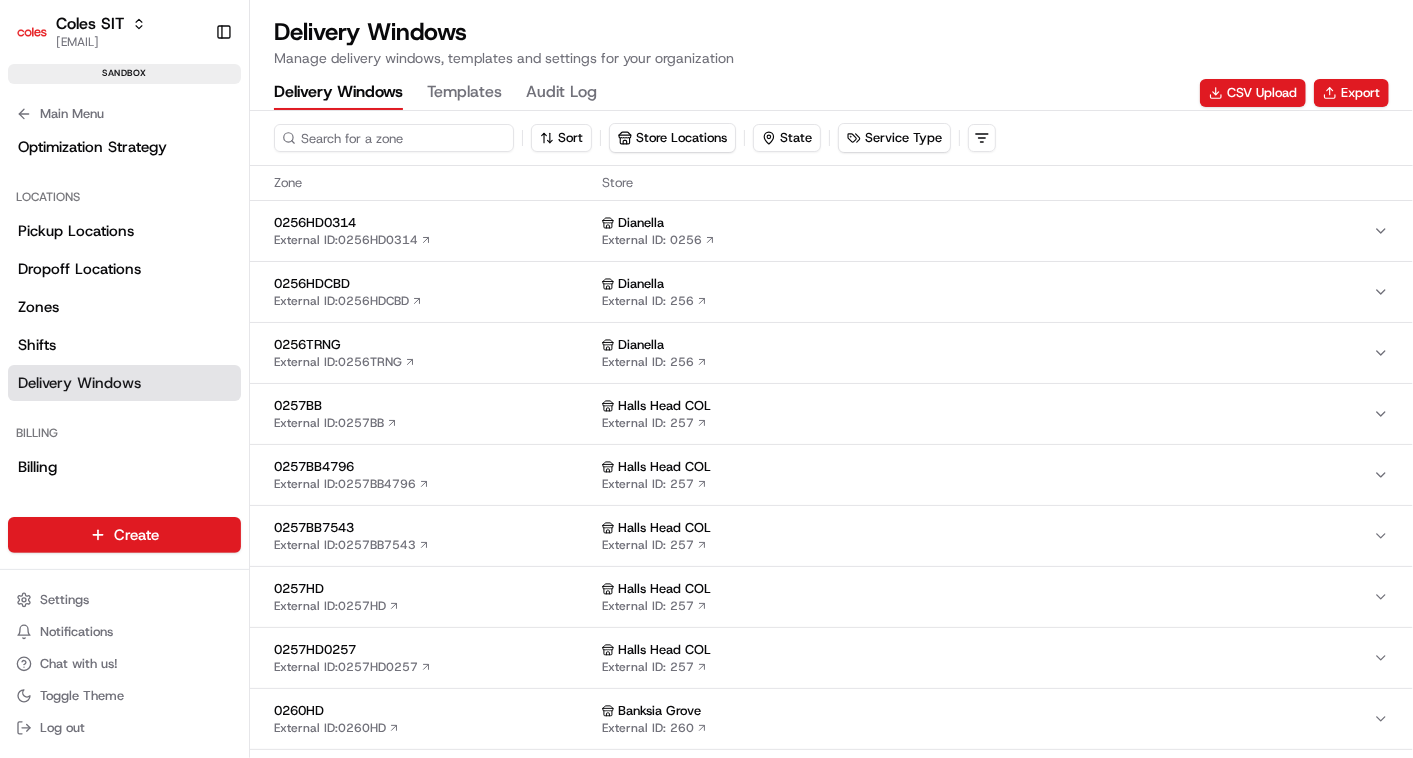 click at bounding box center (394, 138) 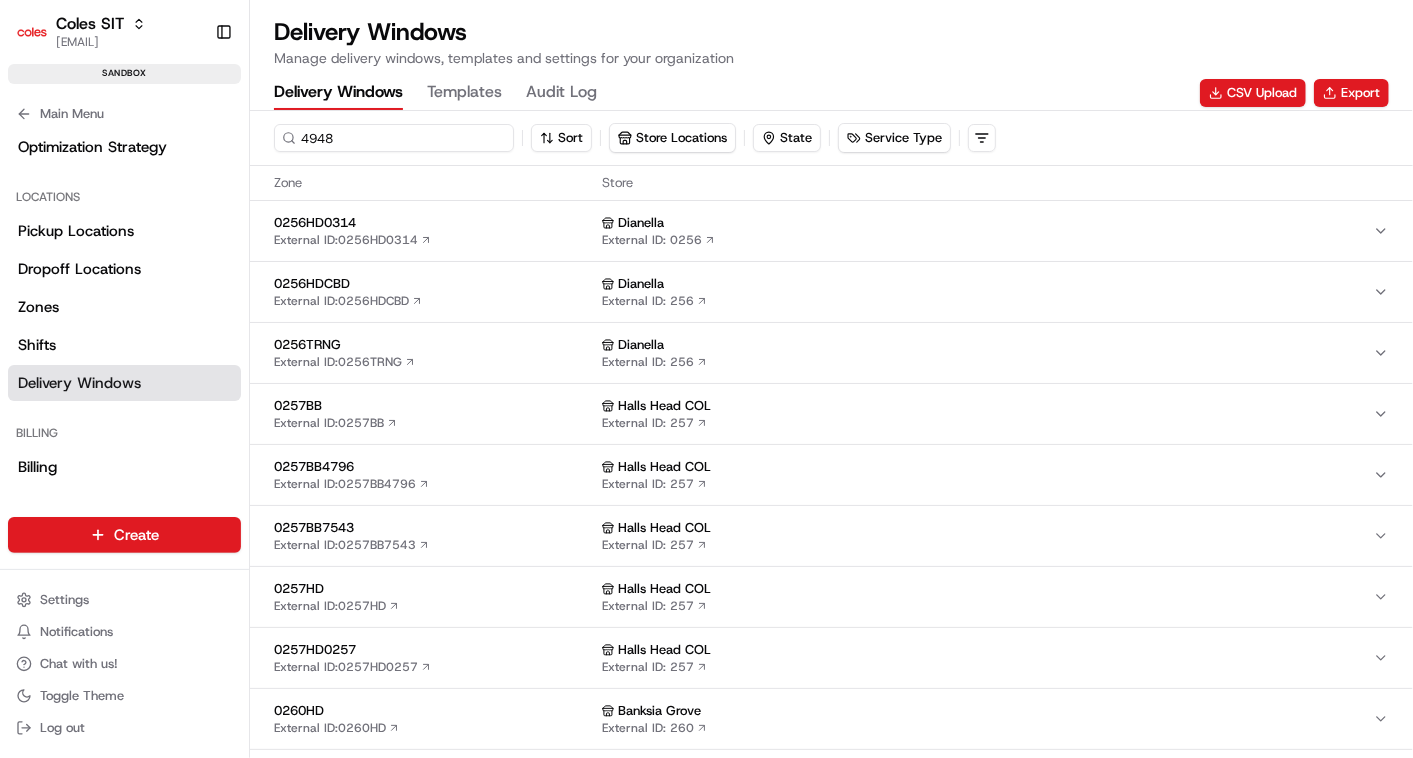 type on "4948" 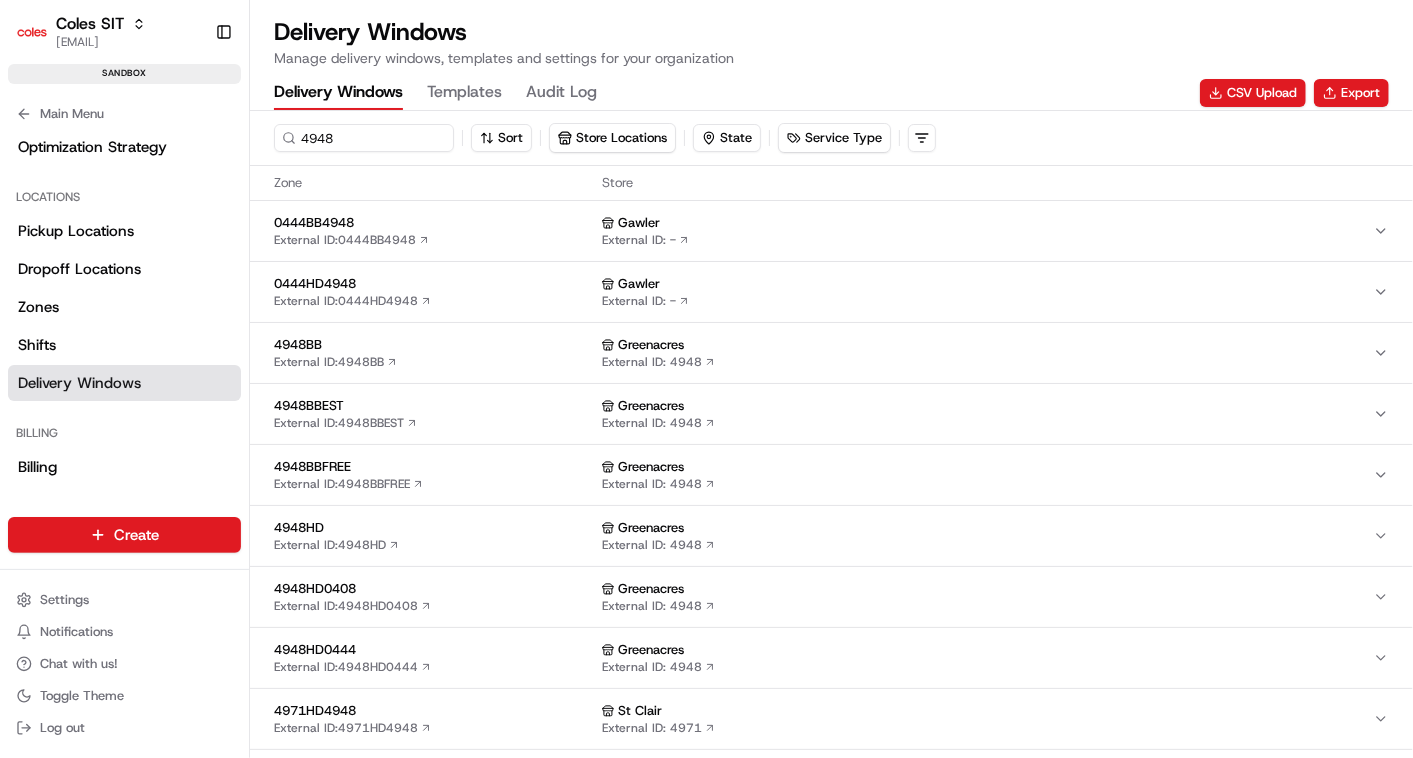 click on "Greenacres" at bounding box center [987, 528] 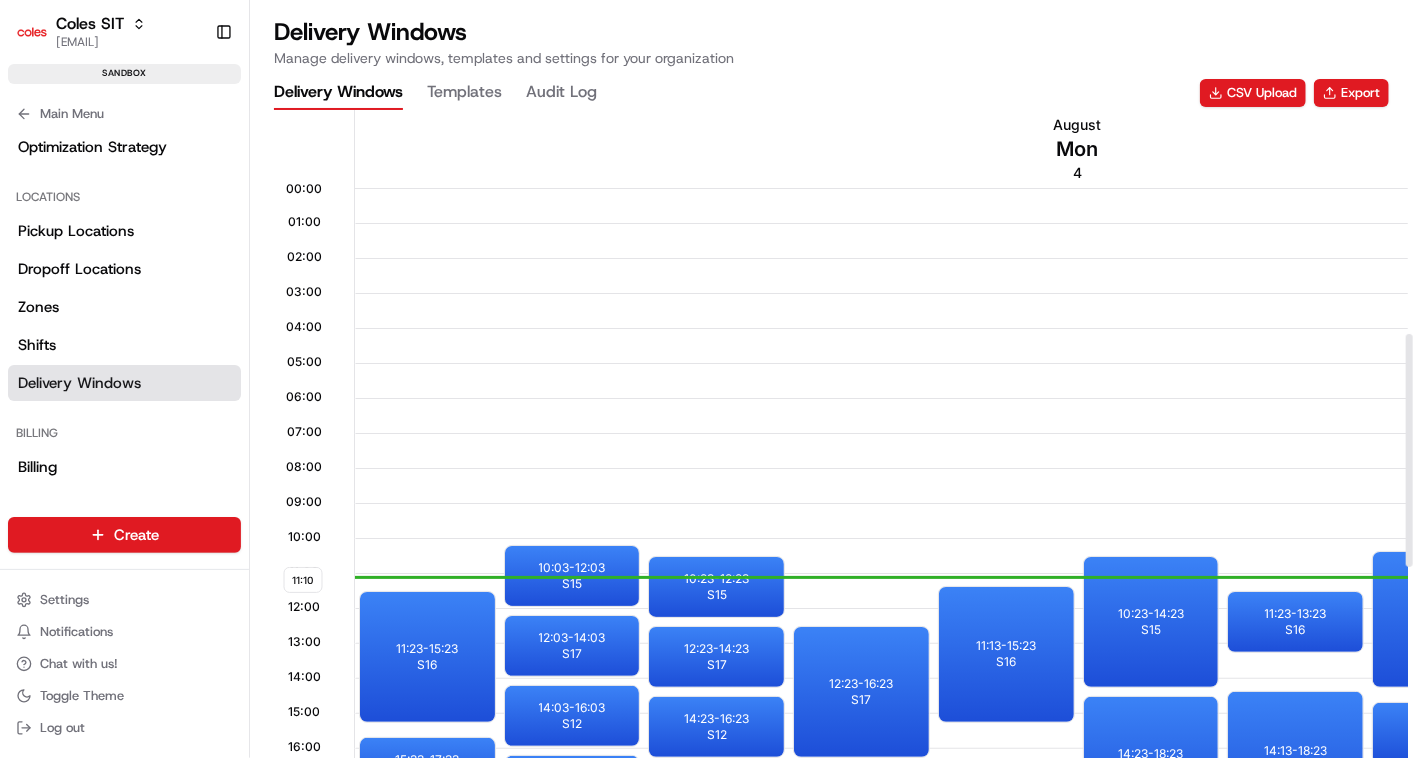 scroll, scrollTop: 666, scrollLeft: 0, axis: vertical 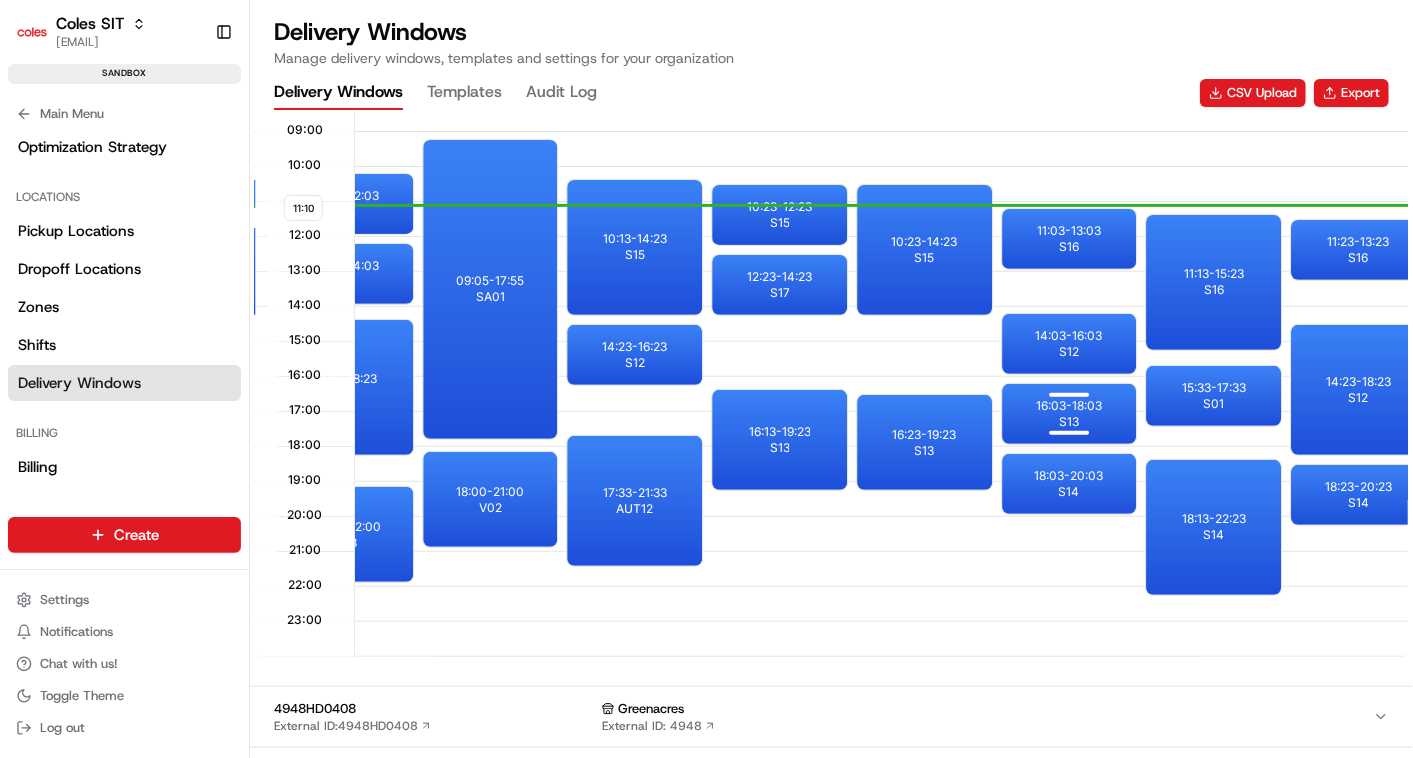 click on "[TIME]  -  [TIME] S13" at bounding box center (1069, 414) 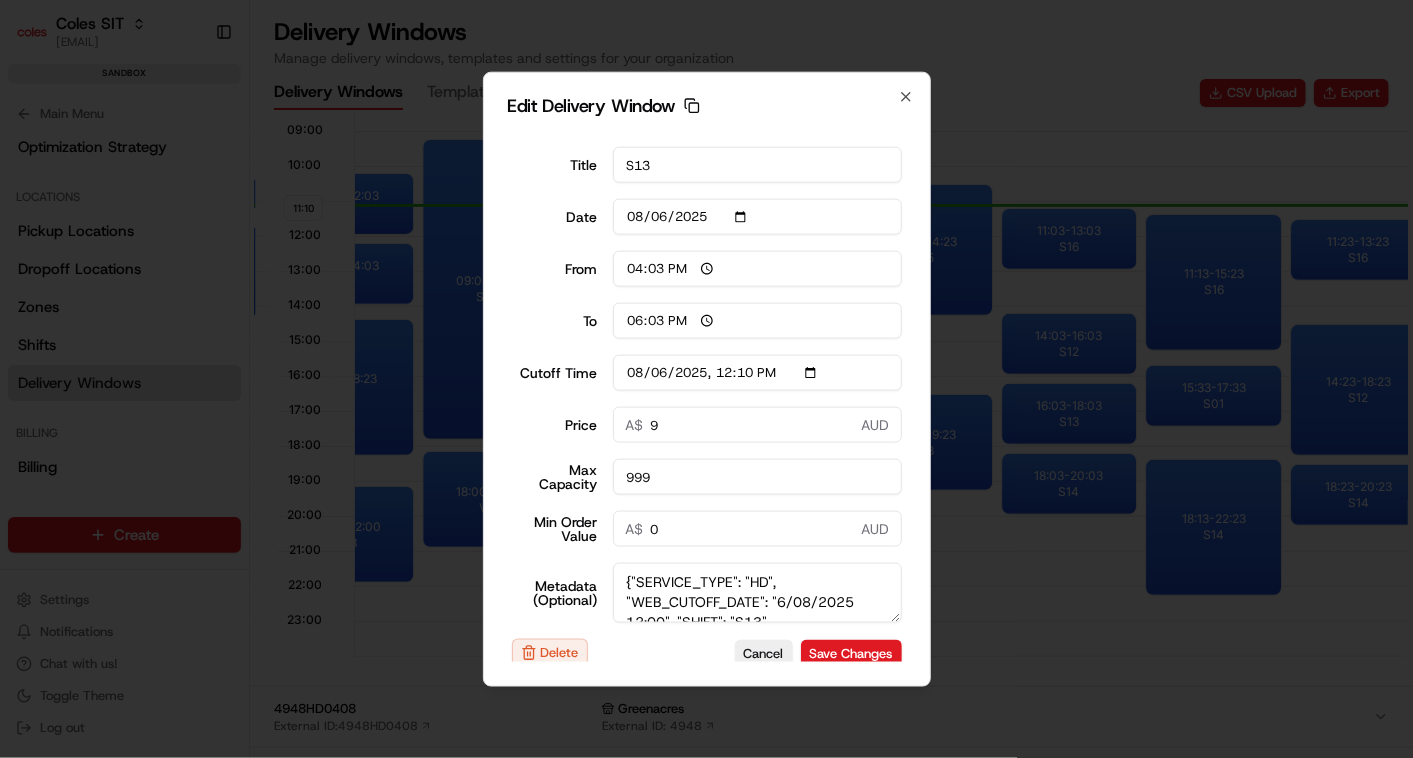 scroll, scrollTop: 22, scrollLeft: 0, axis: vertical 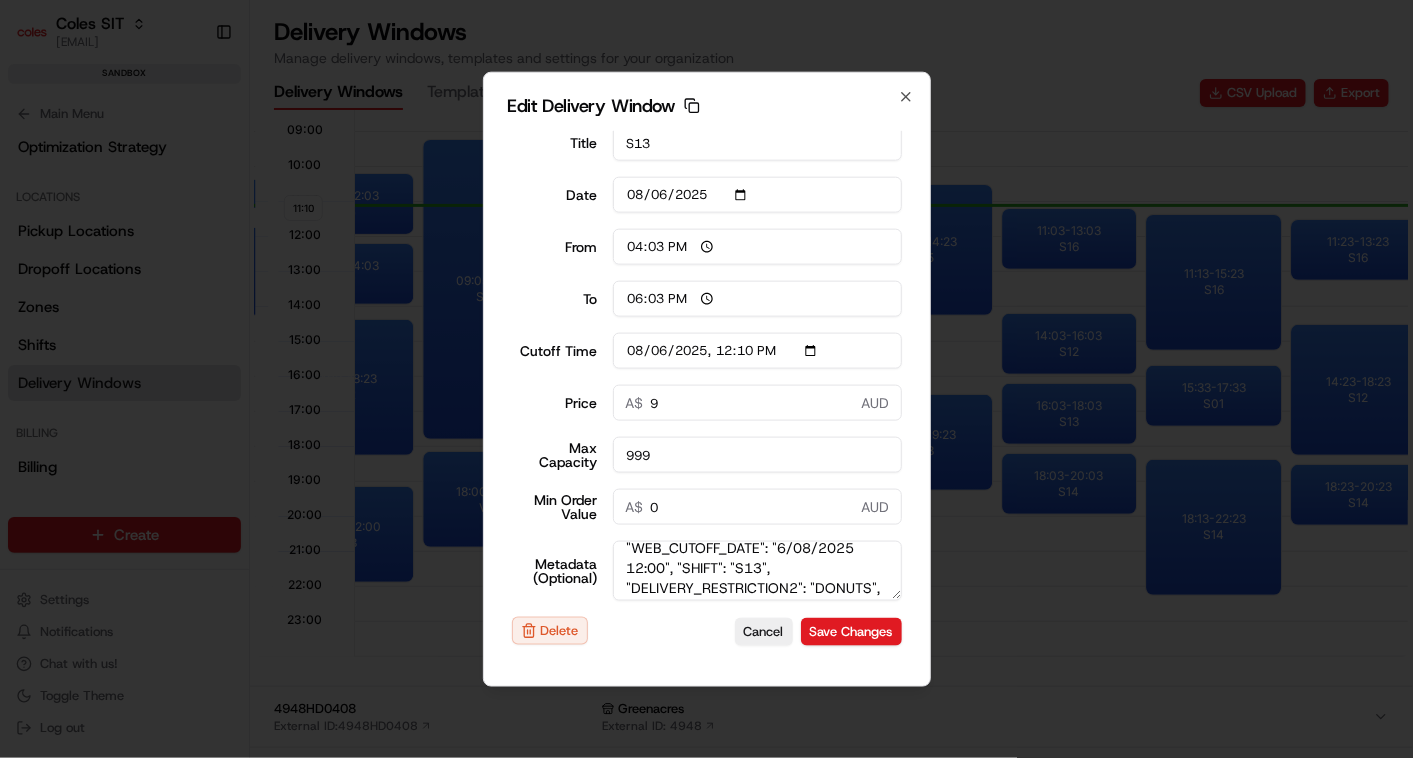 click on "{"SERVICE_TYPE": "HD", "WEB_CUTOFF_DATE": "6/08/2025 12:00", "SHIFT": "S13", "DELIVERY_RESTRICTION2": "DONUTS", "DELIVERY_RESTRICTION3": "TOBACCO", "DELIVERY_RESTRICTION8": "HotCrossBuns", "DRVSHIFT_ATTRIBUTE": "PM", "UNATTENDED_DELIVERY_OPTIONS": "3", "MAX_ITEMS": "50", "CHANNEL_OPTIONS": "15", "DELIVERY_WINDOW_TYPE_OPTIONS": "Next Day", "zone_metadata": {"STATE": "[STATE]", "SERVICE_TYPE": "HD", "SUB_SERVICE_TYPE": "HD", "ORS_ENABLED": "Y", "SEQUENCE": "1", "HD_PAYMENT_OPTIONS": "30", "DOOR_STEP_TIME": "480", "ORDERVALUE": "189", "ORDERWEIGHT": "43", "RESOURCE_MUST_HAVE": "Home Delivery", "HD_BAGGING_OPTIONS": "16", "ORDER_VOLUME": "1", "UD_DOOR_STEP_TIME": "509", "DELETE_FLAG": "0", "DELZONE_TYPE": "0", "ENABLE_OSP": "Disable", "HORIZON_DAYS": "0"}}" at bounding box center [757, 571] 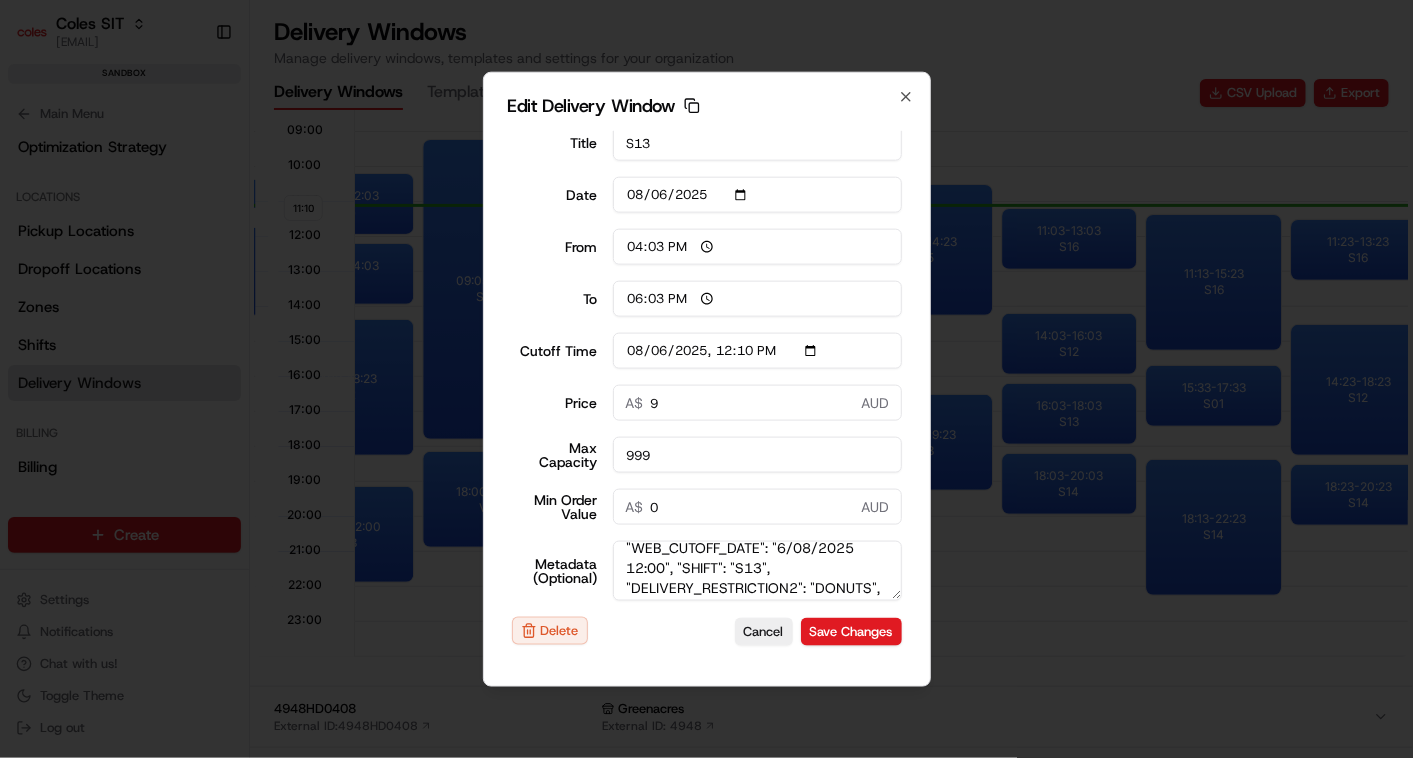 click on "Cutoff Time" at bounding box center [757, 351] 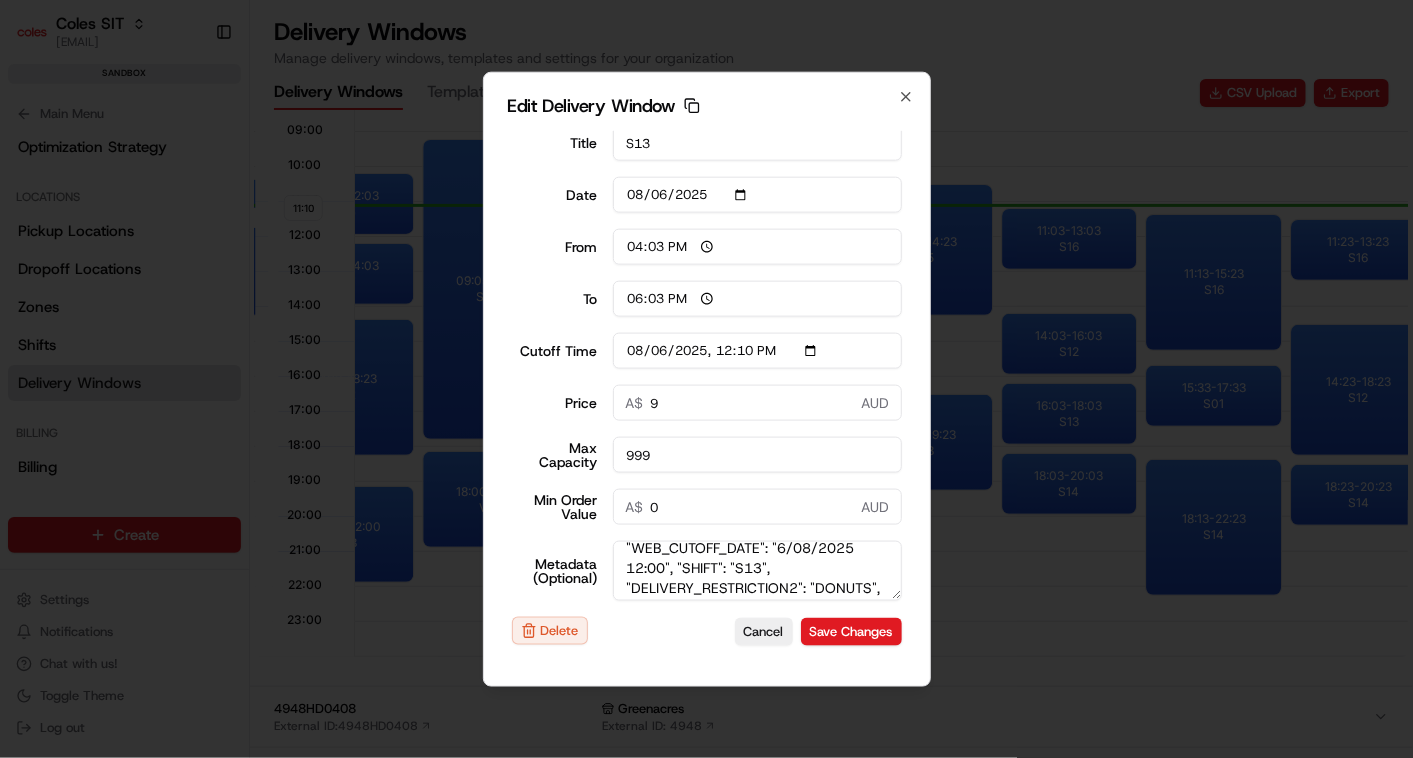 click on "Cutoff Time" at bounding box center (757, 351) 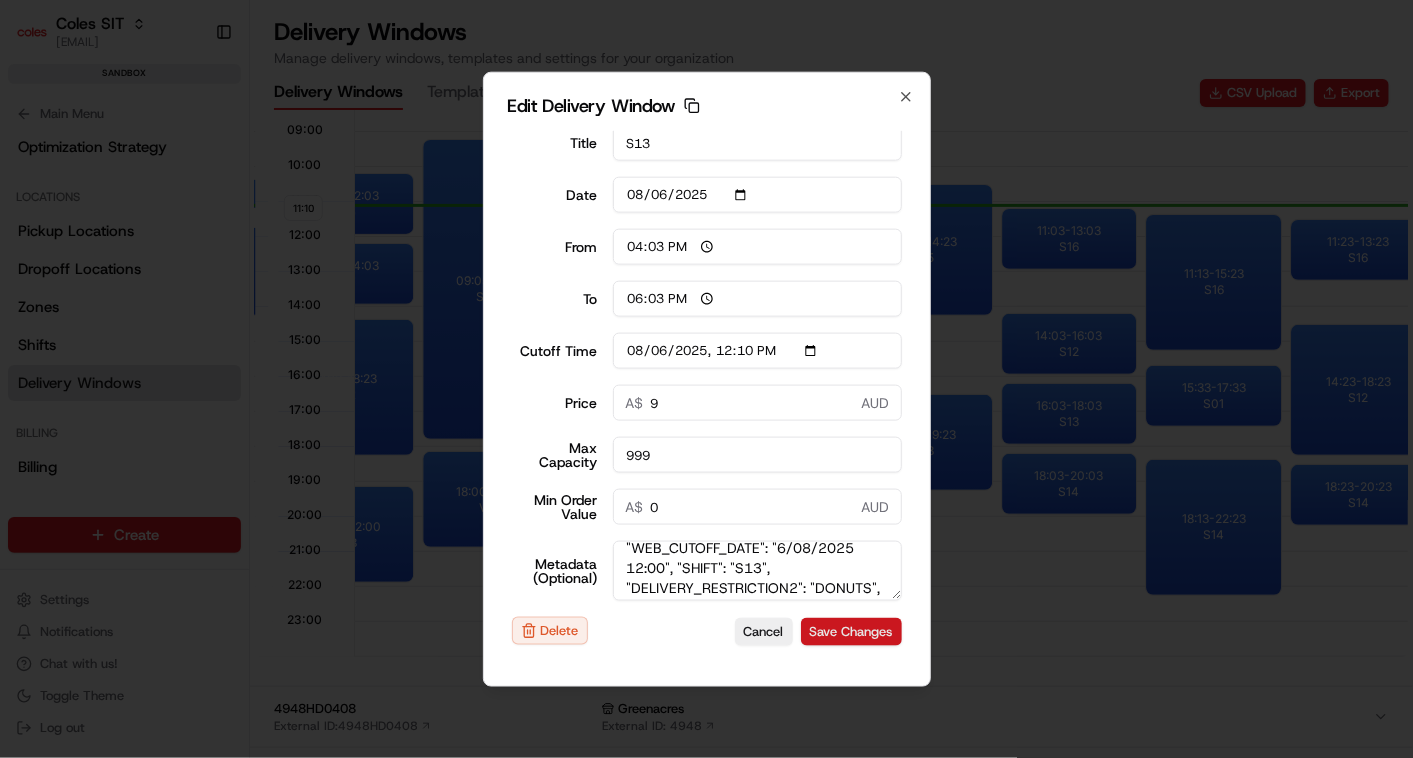 click on "Save Changes" at bounding box center [851, 631] 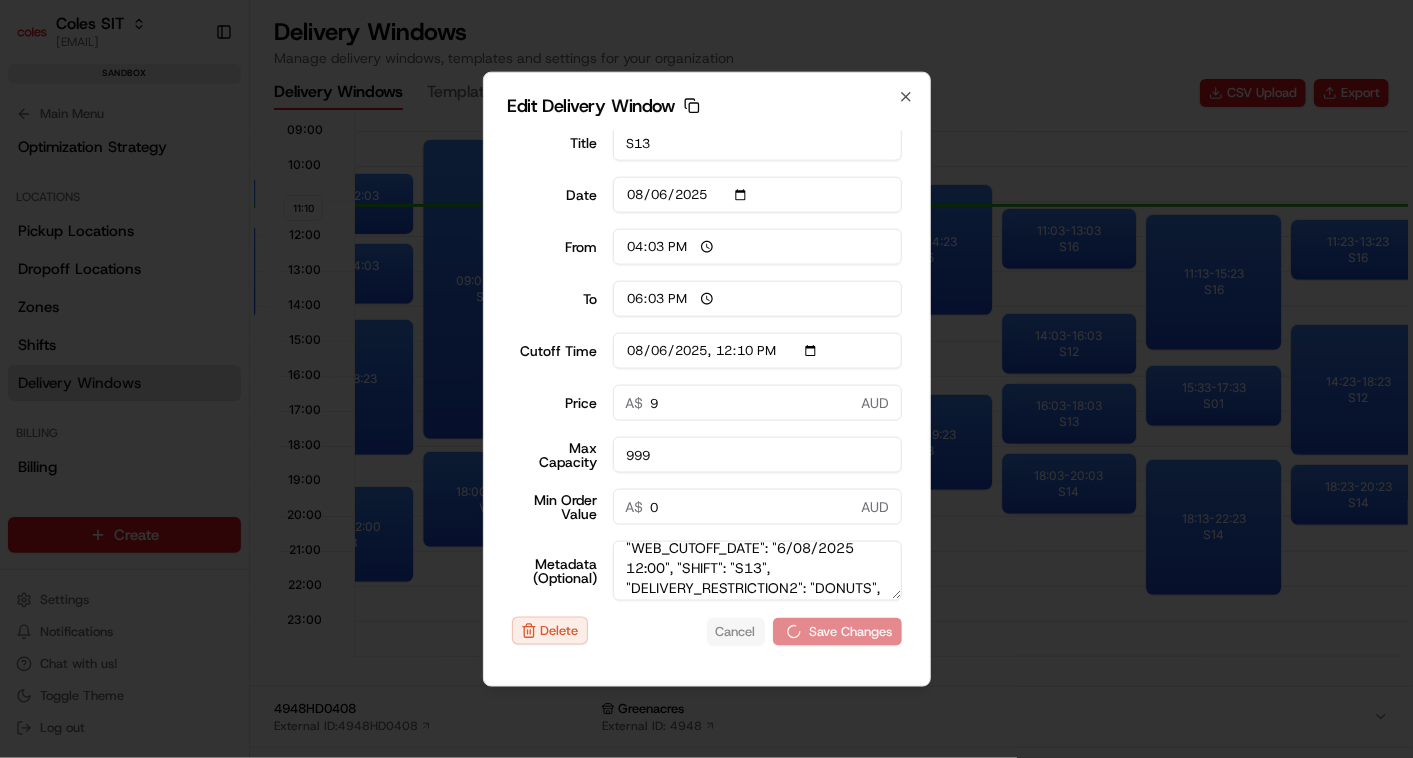 type 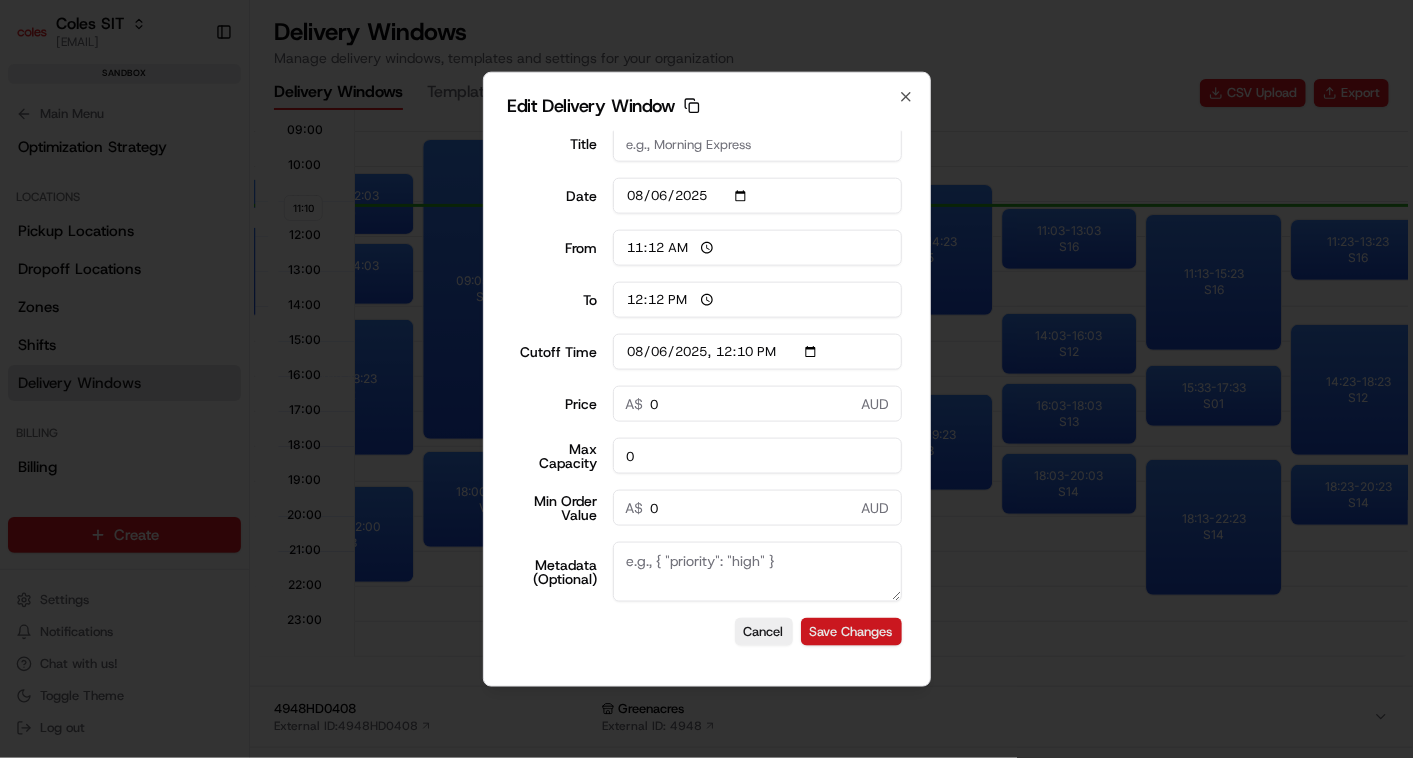 scroll, scrollTop: 21, scrollLeft: 0, axis: vertical 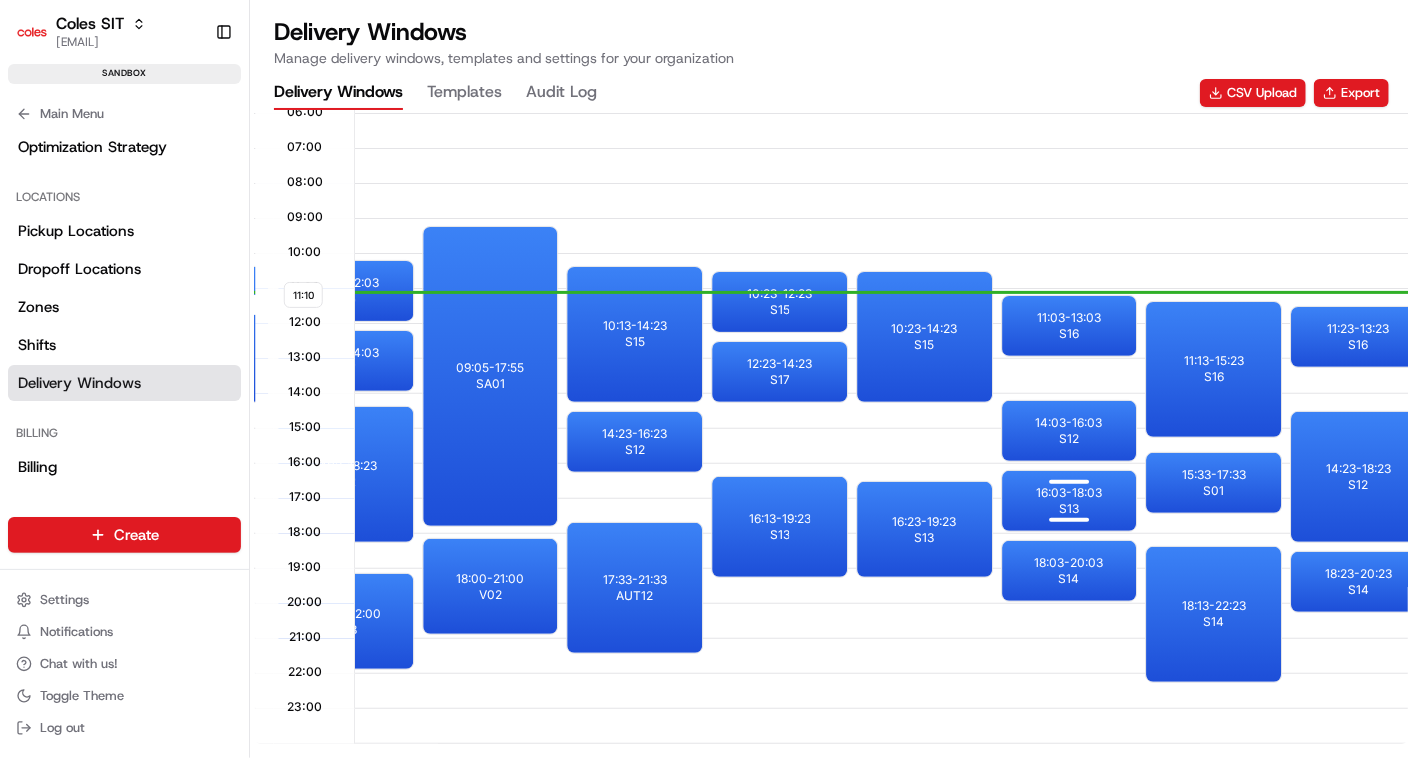 click on "S13" at bounding box center [1069, 509] 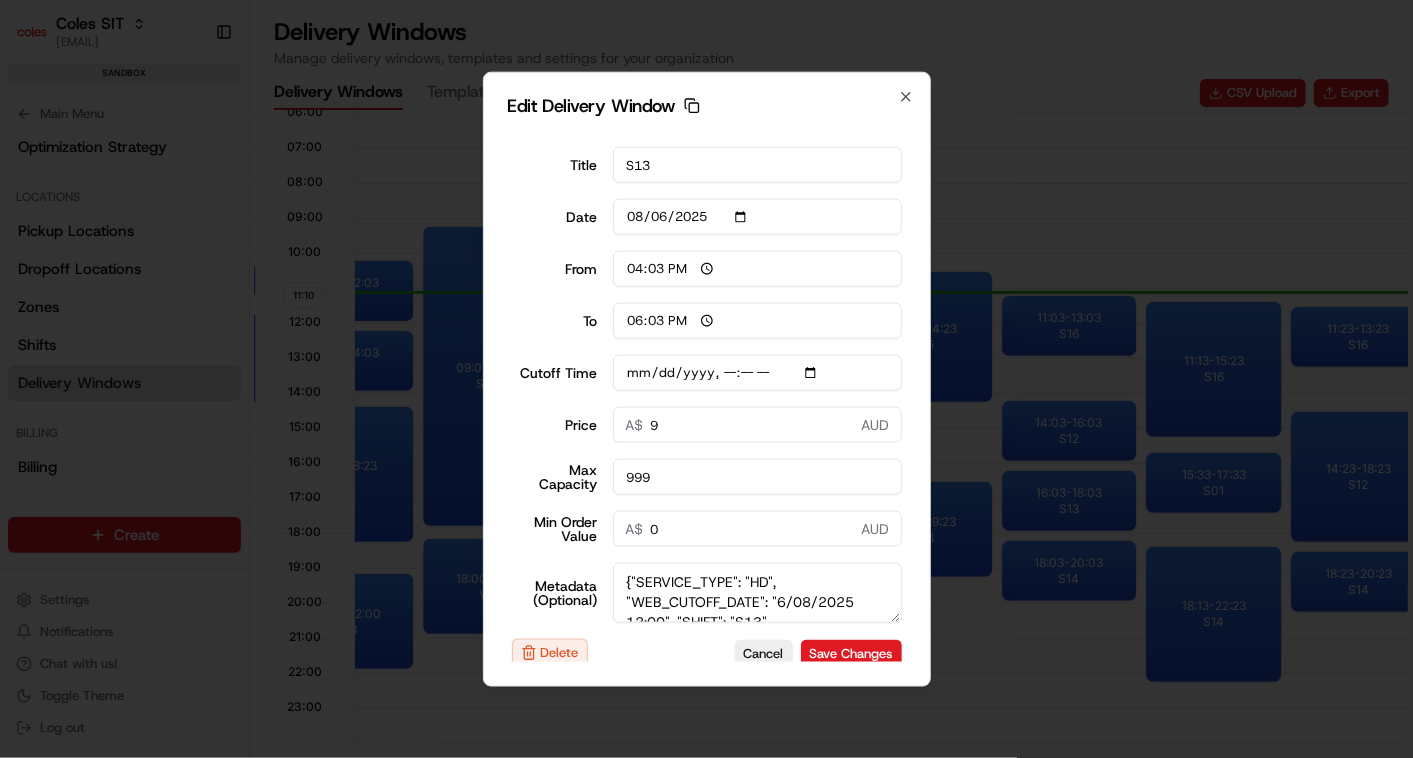scroll, scrollTop: 22, scrollLeft: 0, axis: vertical 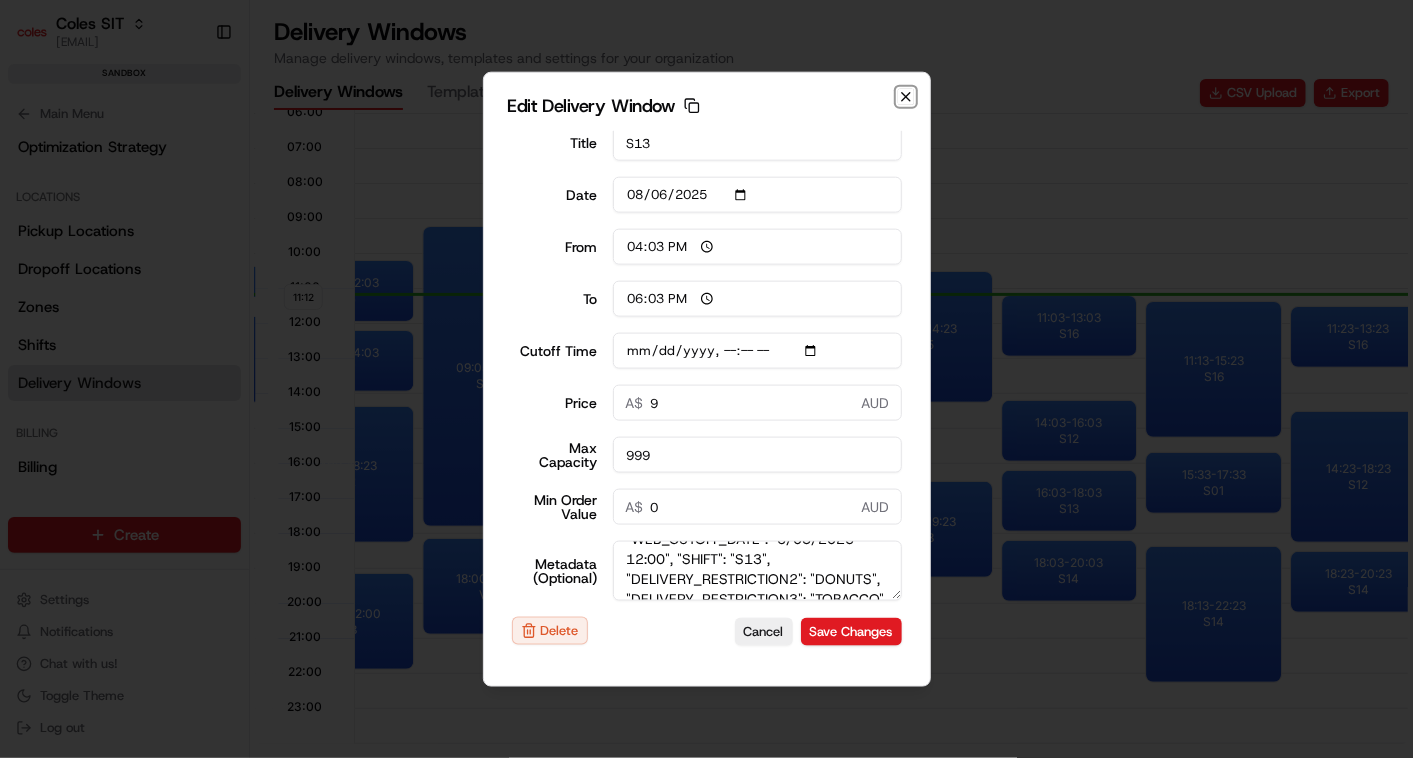 click 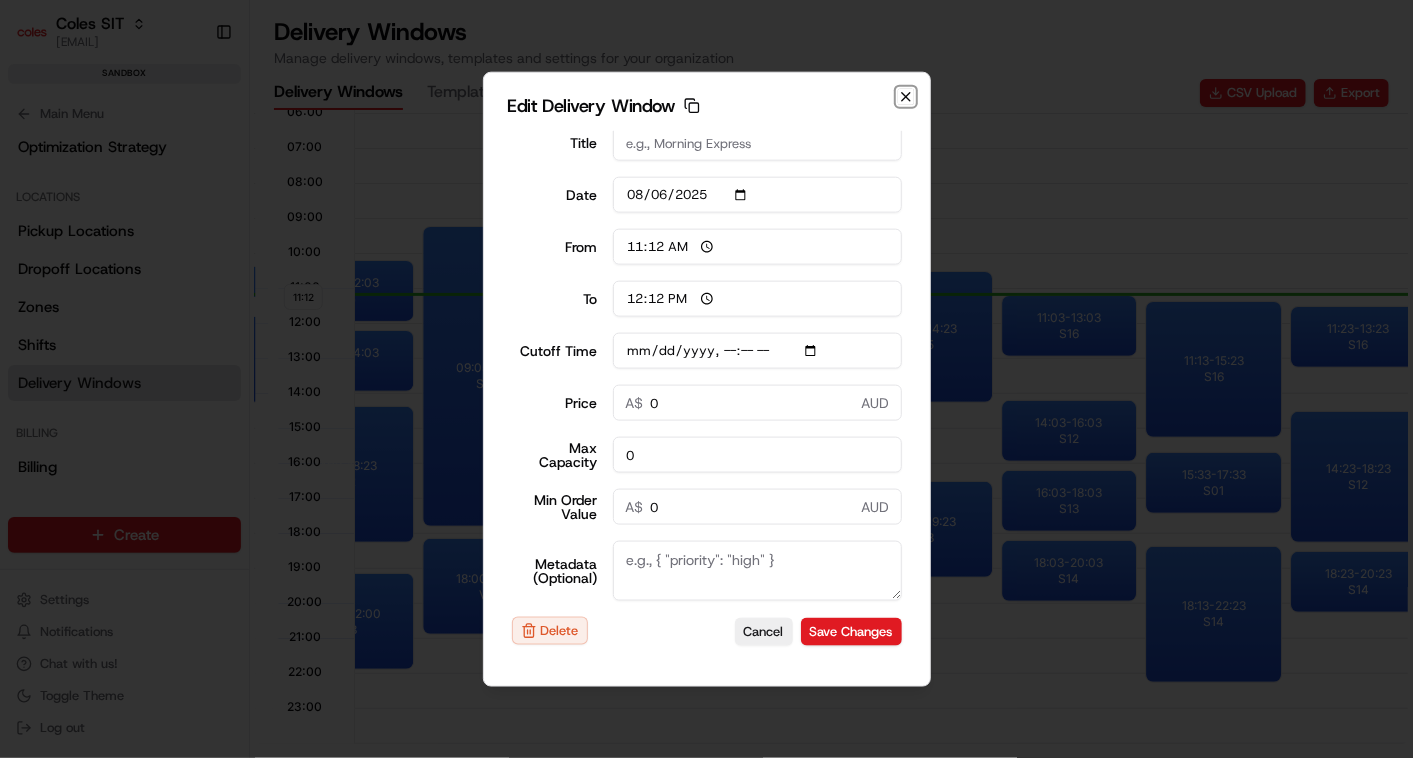 scroll, scrollTop: 21, scrollLeft: 0, axis: vertical 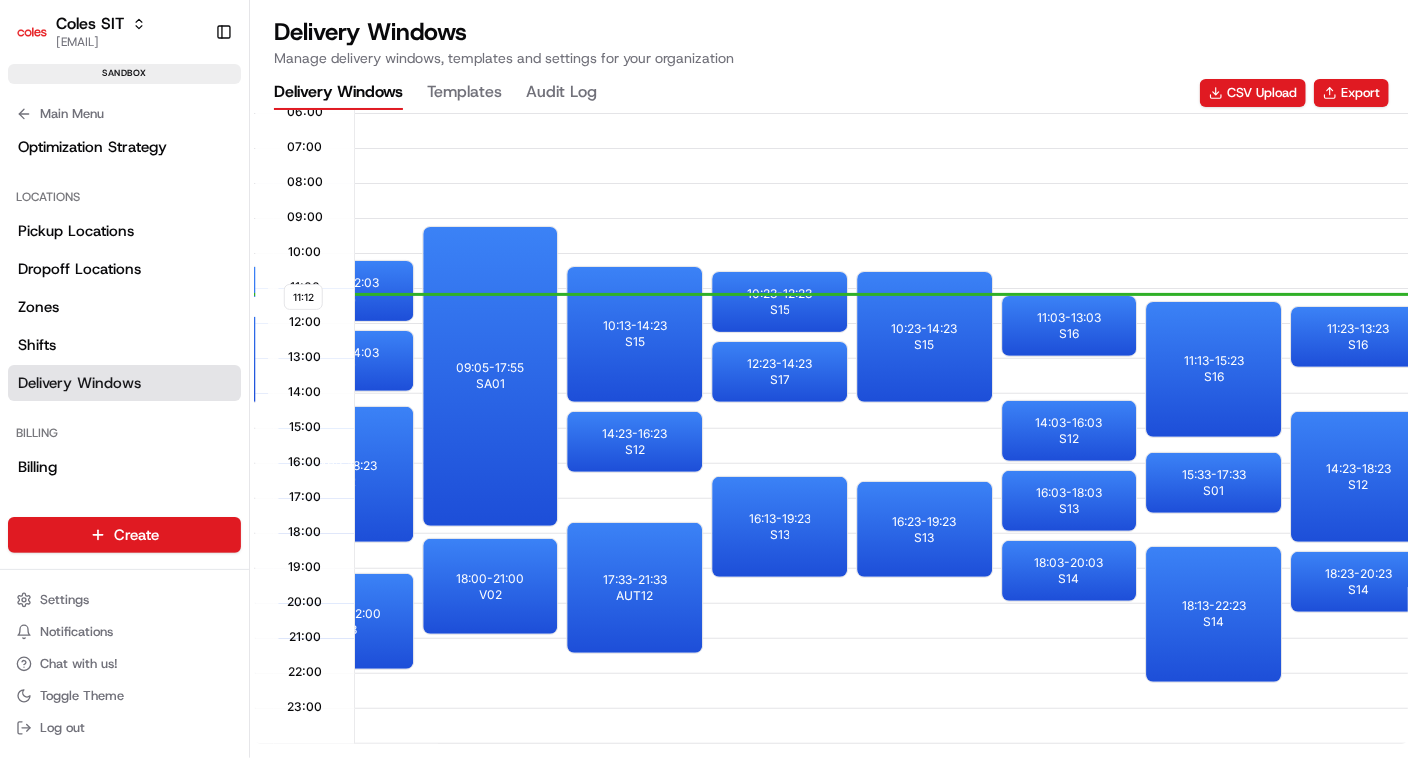 click on "23:00" at bounding box center [305, 726] 